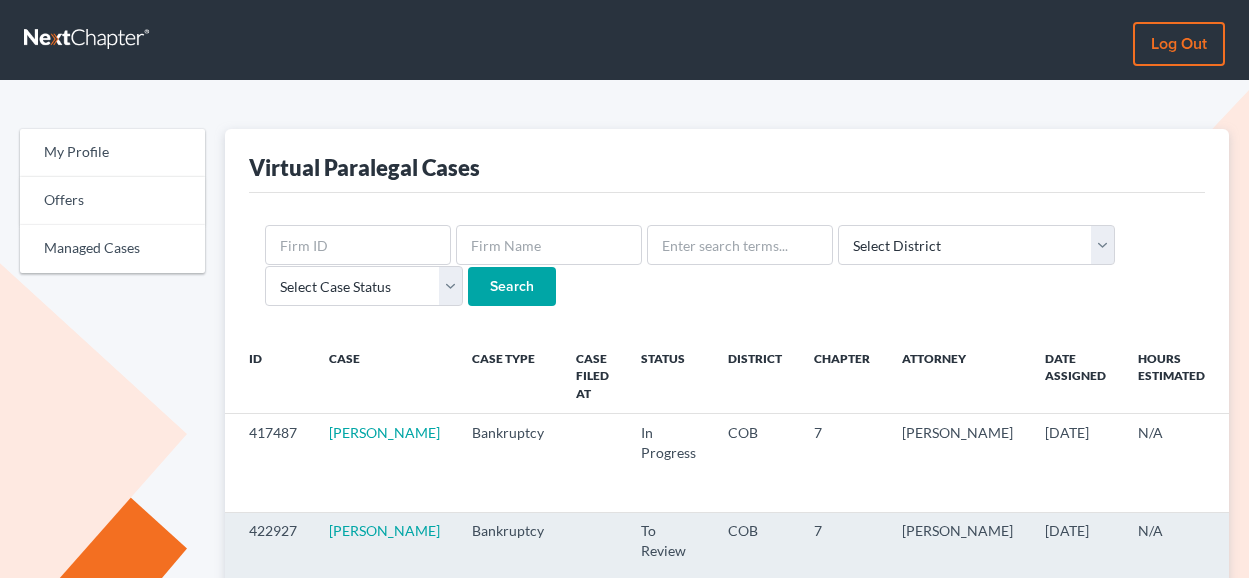 scroll, scrollTop: 0, scrollLeft: 0, axis: both 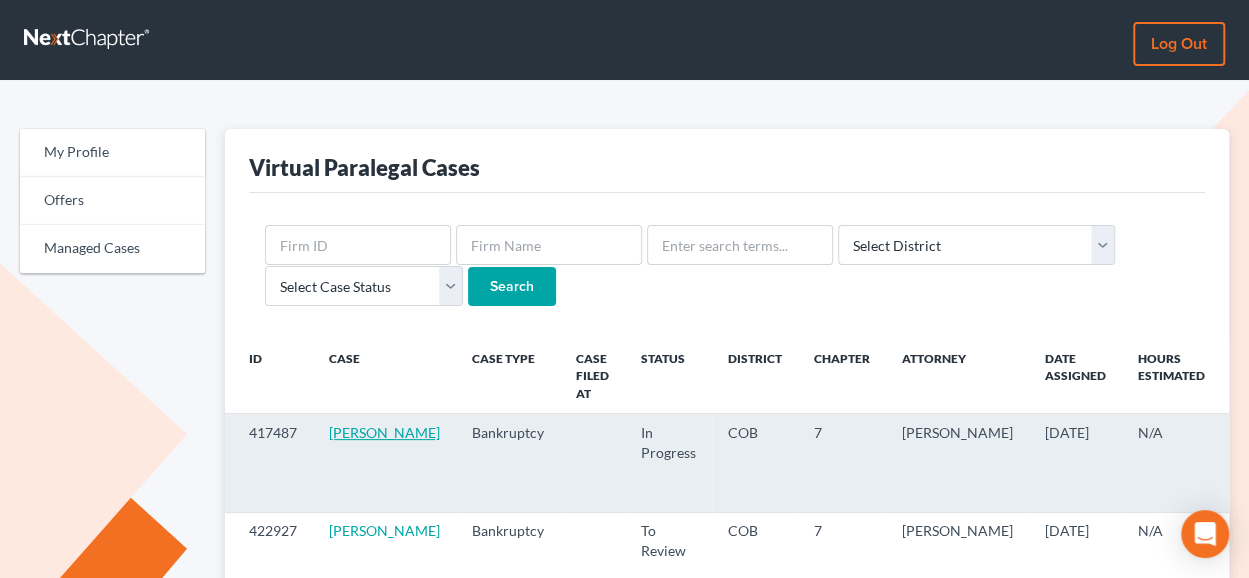 click on "Ronald Lee" at bounding box center [384, 432] 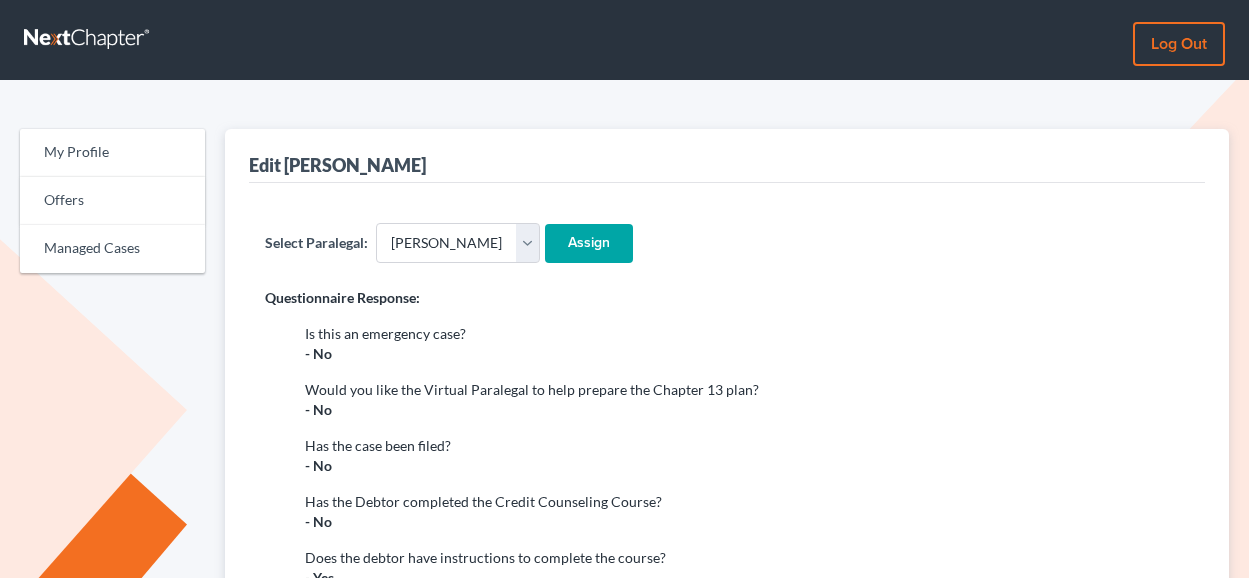 scroll, scrollTop: 0, scrollLeft: 0, axis: both 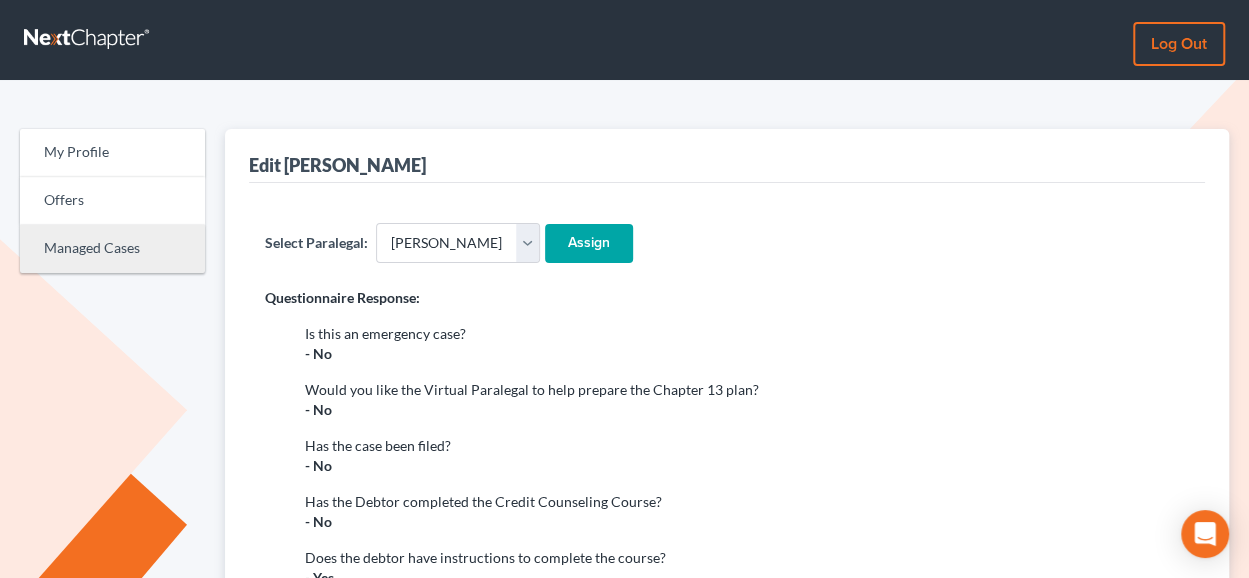 click on "Managed Cases" at bounding box center [112, 249] 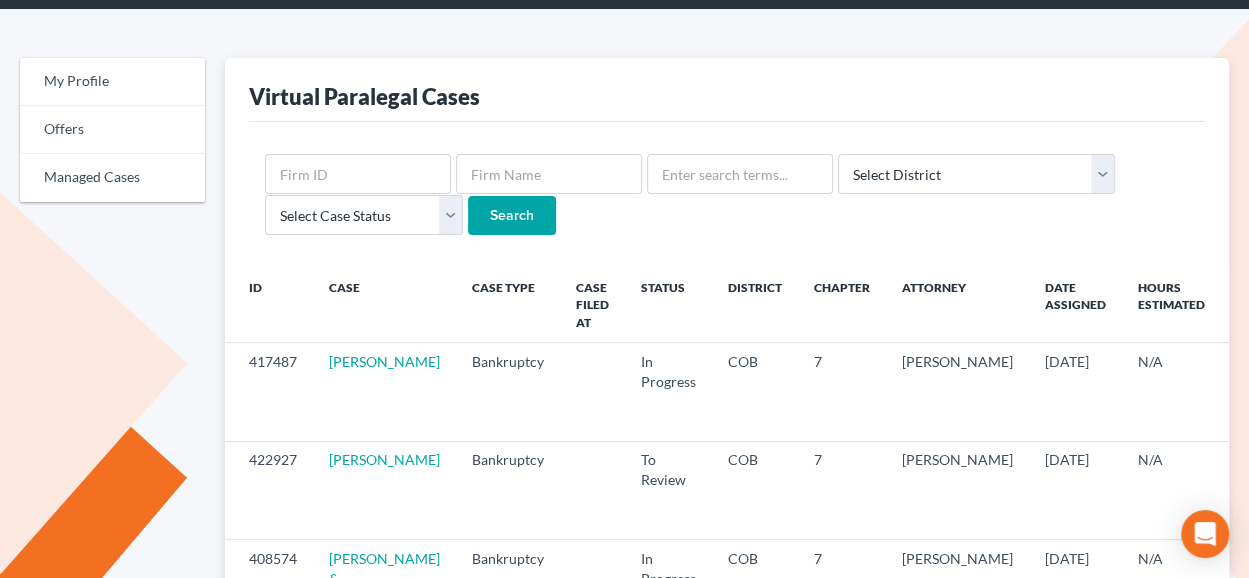 scroll, scrollTop: 0, scrollLeft: 0, axis: both 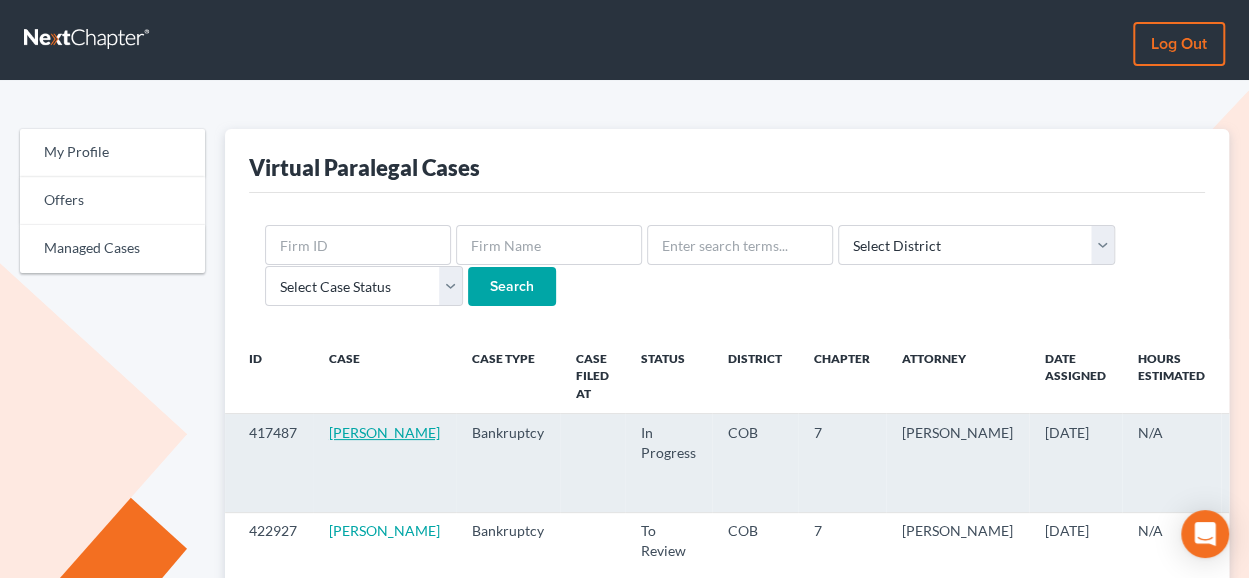 click on "[PERSON_NAME]" at bounding box center [384, 432] 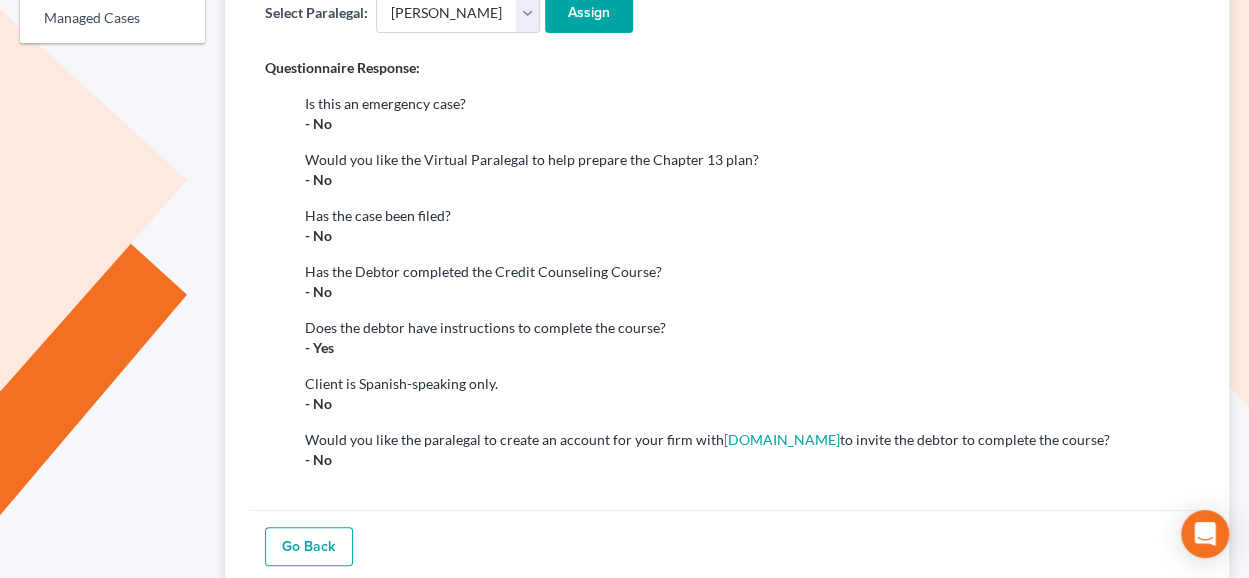 scroll, scrollTop: 200, scrollLeft: 0, axis: vertical 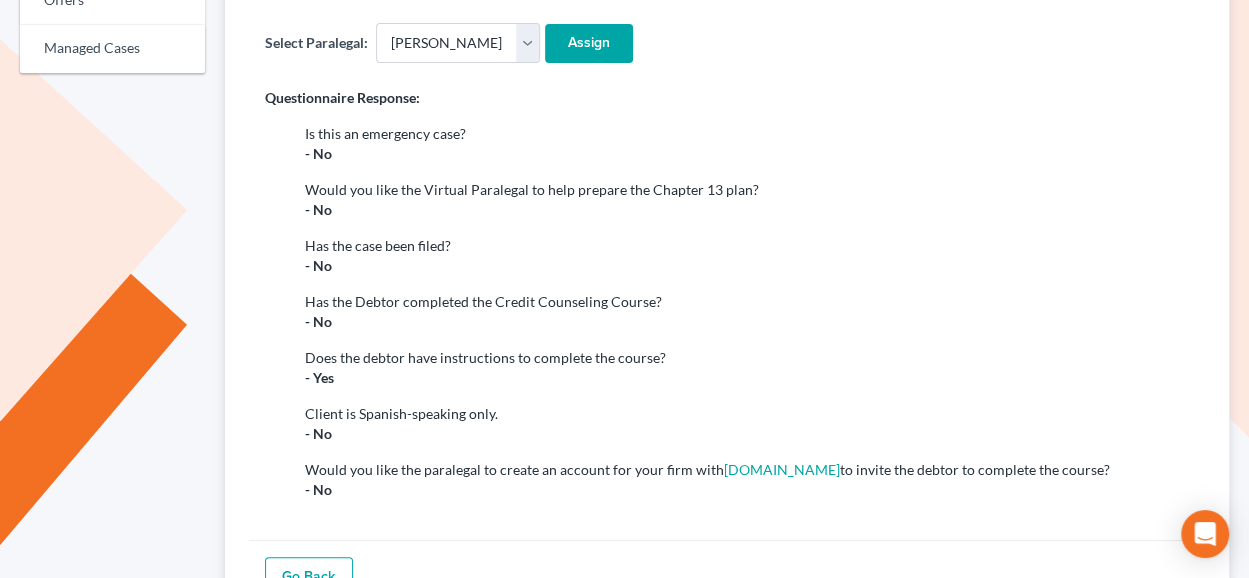 click on "Go Back" at bounding box center (309, 577) 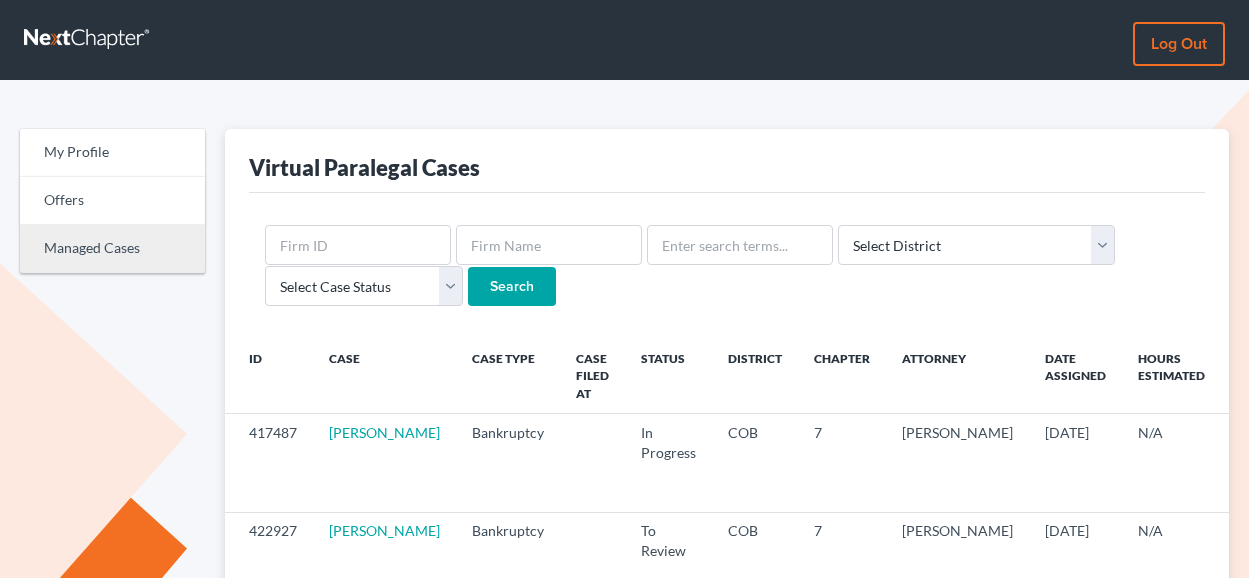 scroll, scrollTop: 0, scrollLeft: 0, axis: both 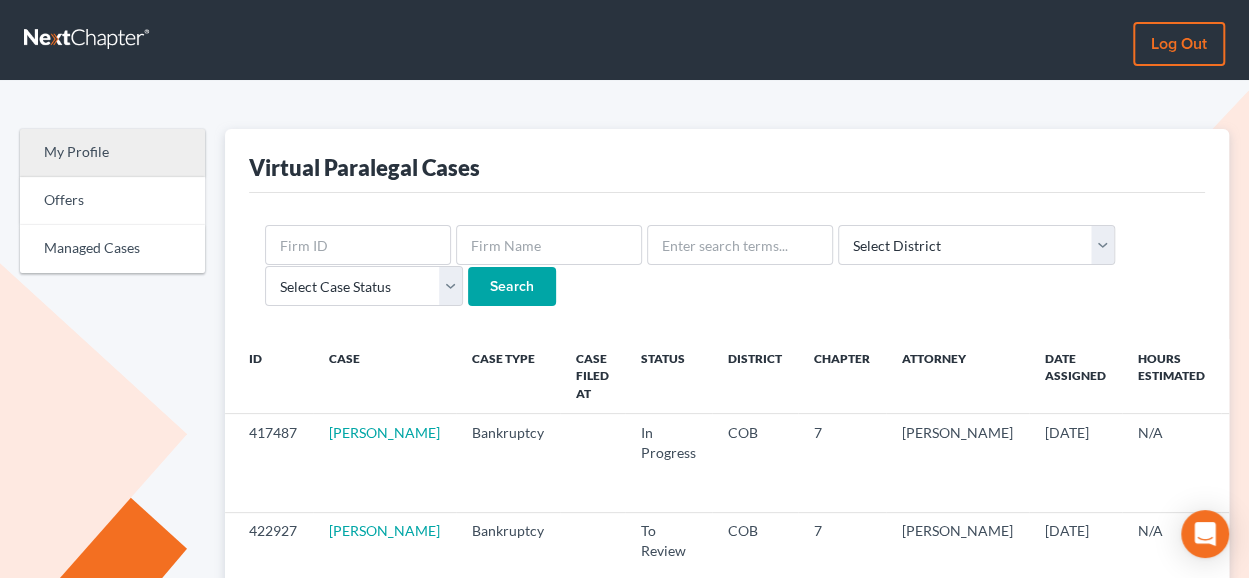 click on "My Profile" at bounding box center (112, 153) 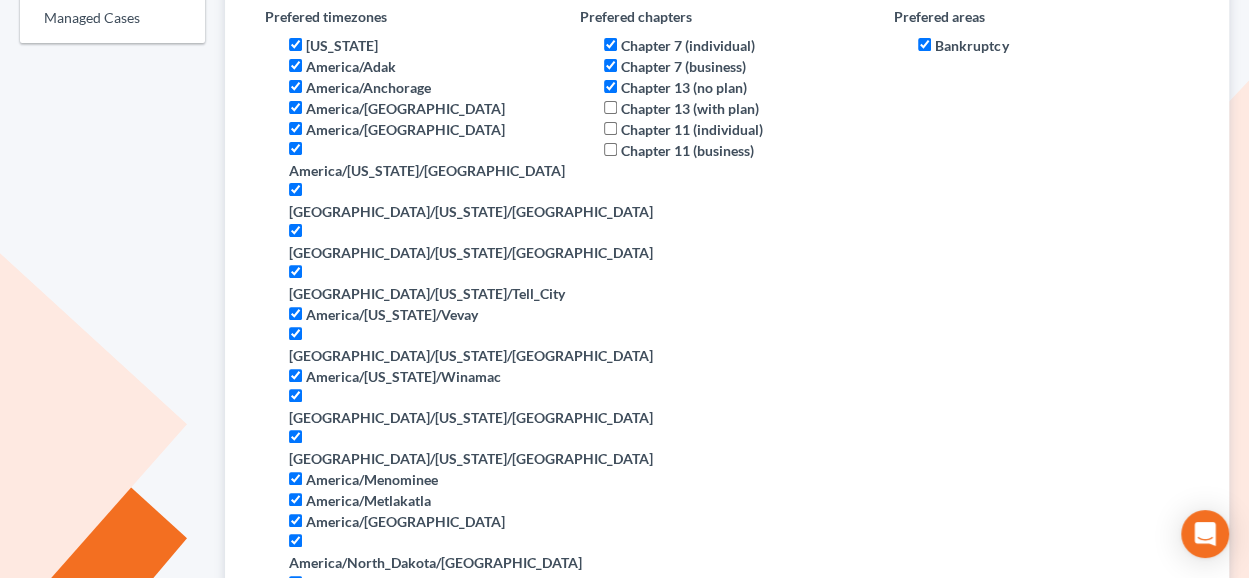scroll, scrollTop: 200, scrollLeft: 0, axis: vertical 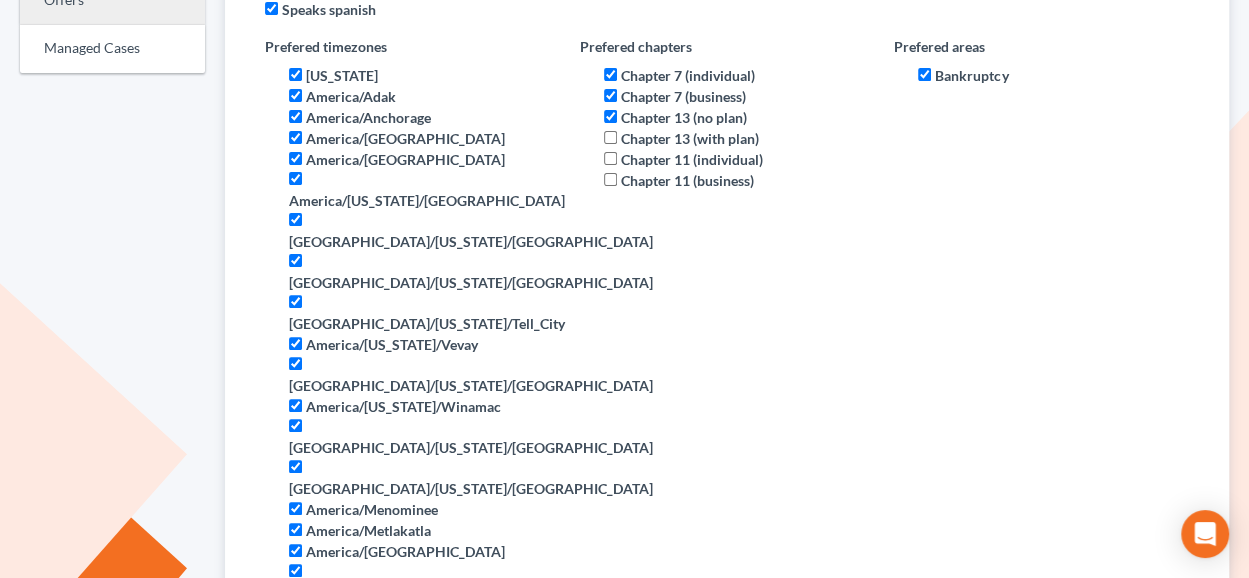 click on "Offers" at bounding box center (112, 1) 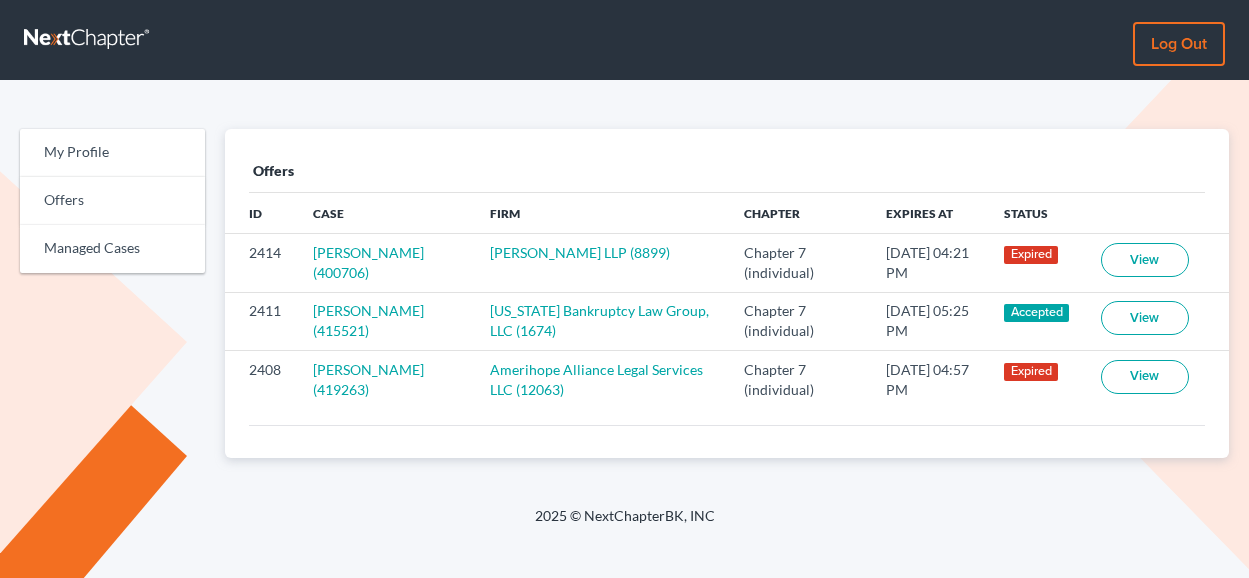 scroll, scrollTop: 0, scrollLeft: 0, axis: both 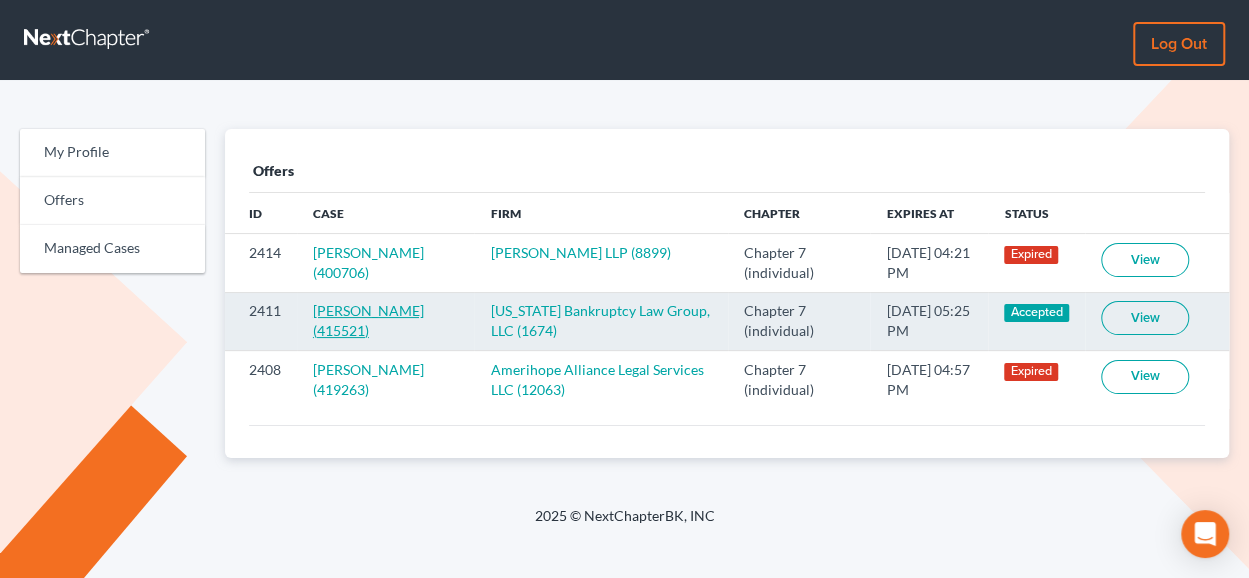 click on "[PERSON_NAME]" at bounding box center (368, 310) 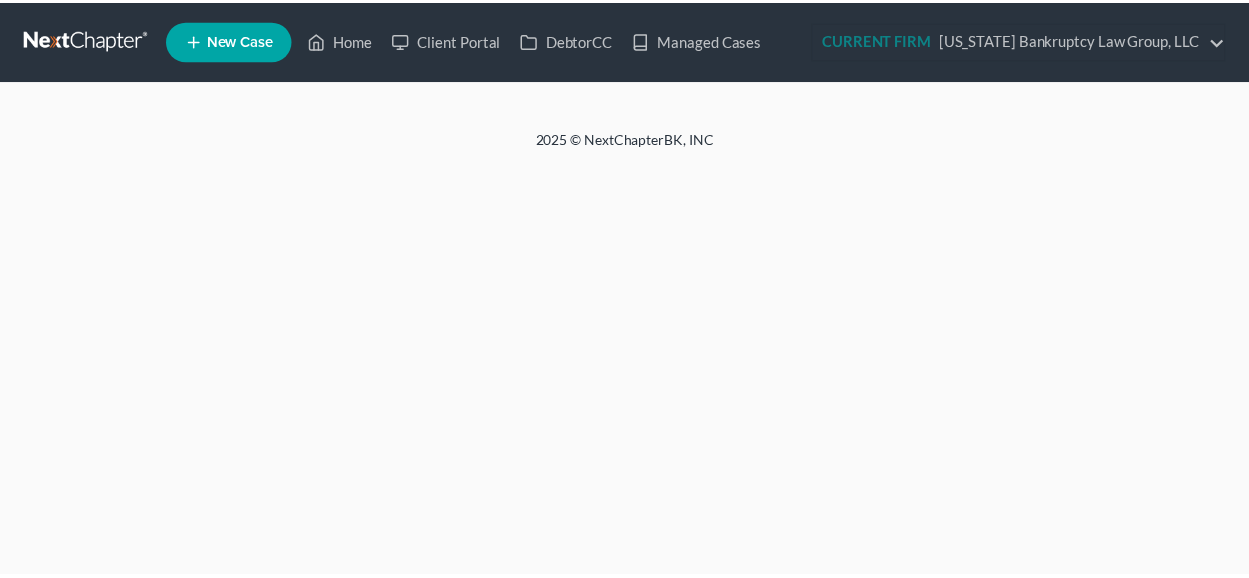 scroll, scrollTop: 0, scrollLeft: 0, axis: both 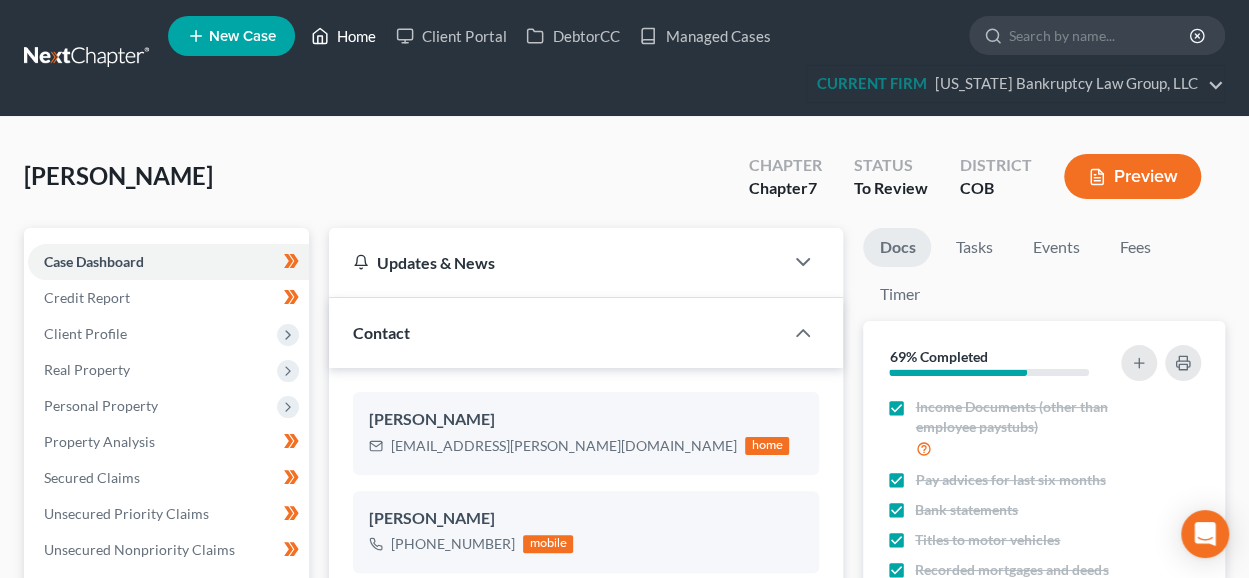 click on "Home" at bounding box center [343, 36] 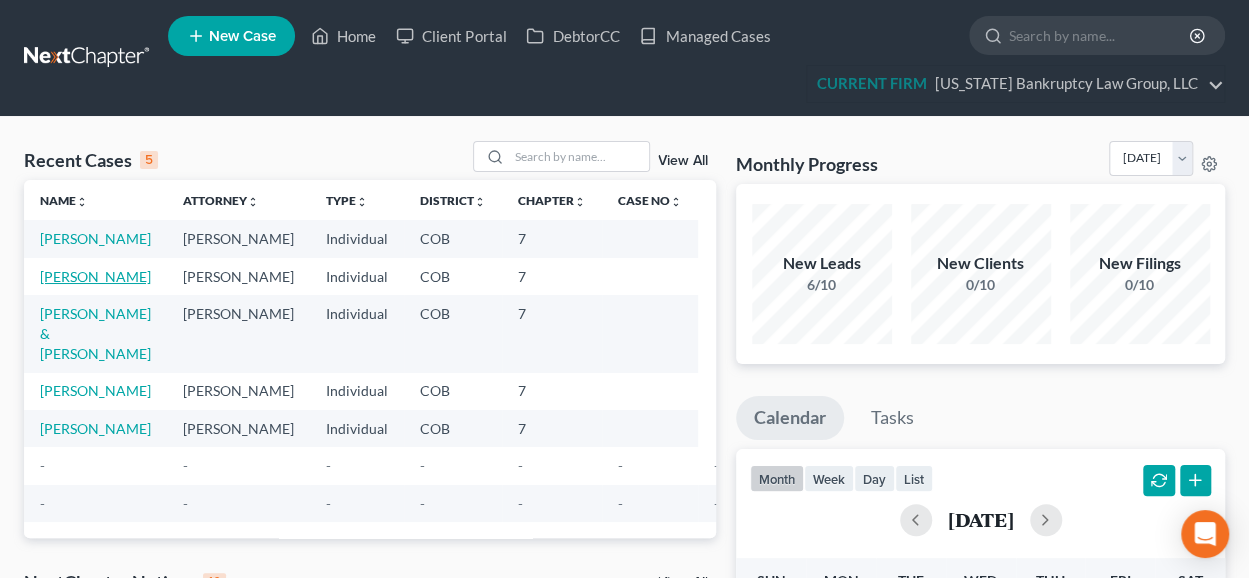click on "[PERSON_NAME]" at bounding box center [95, 276] 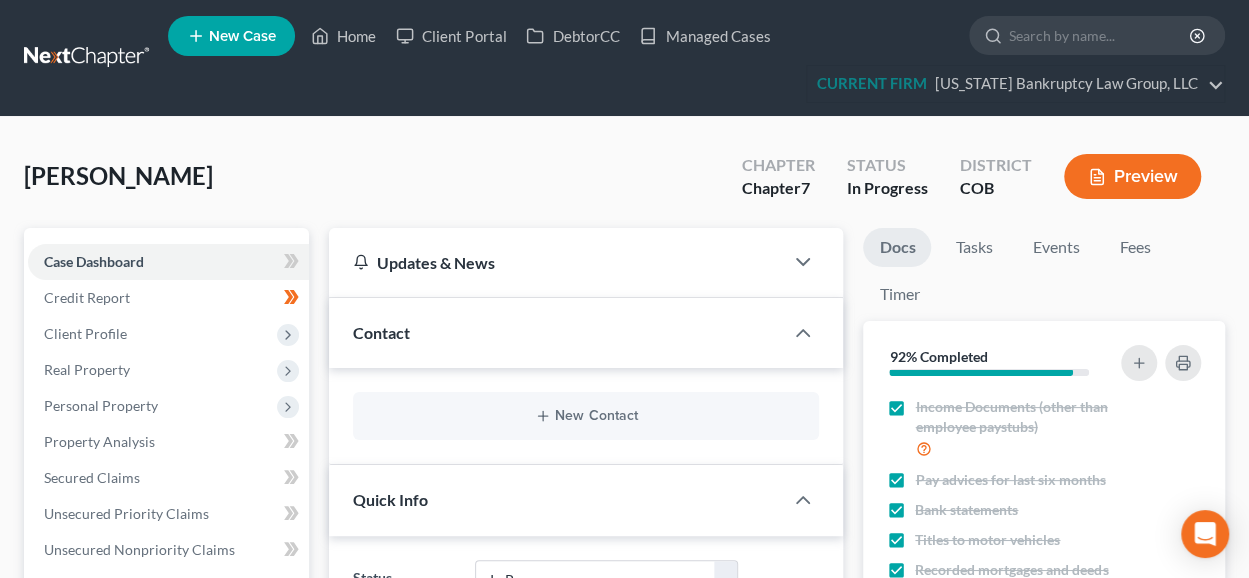 scroll, scrollTop: 237, scrollLeft: 0, axis: vertical 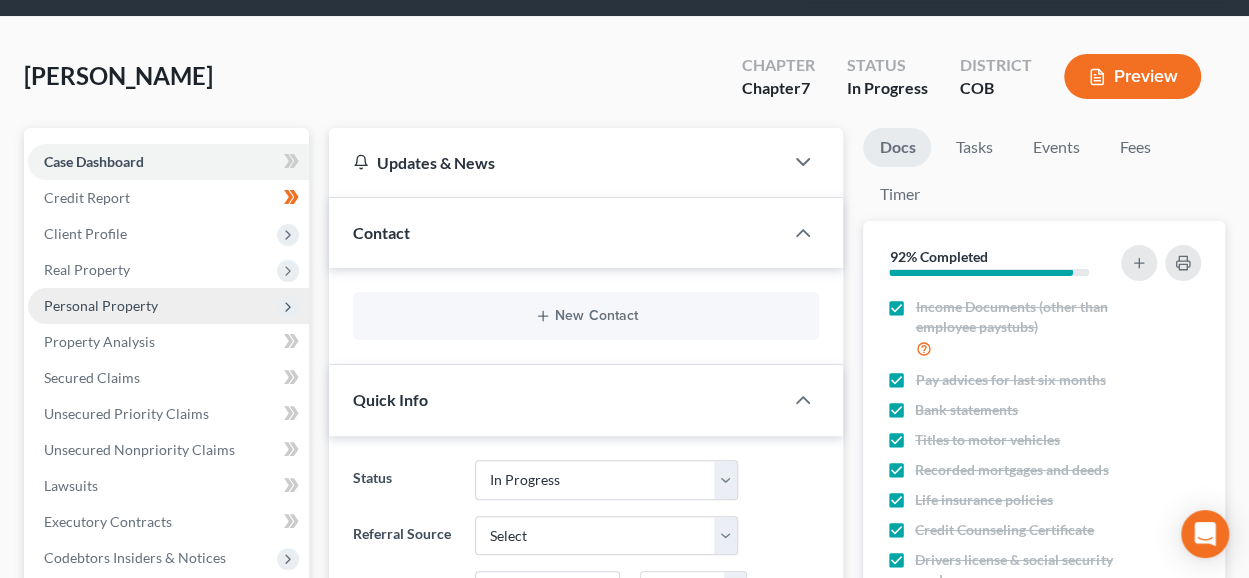 click on "Personal Property" at bounding box center (168, 306) 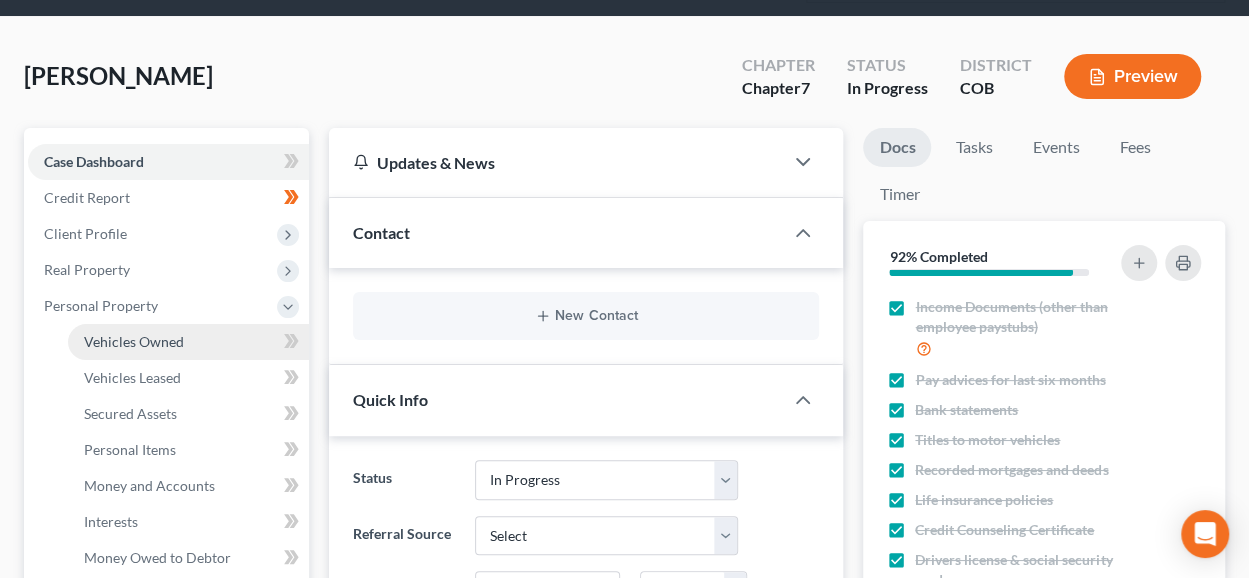 click on "Vehicles Owned" at bounding box center (134, 341) 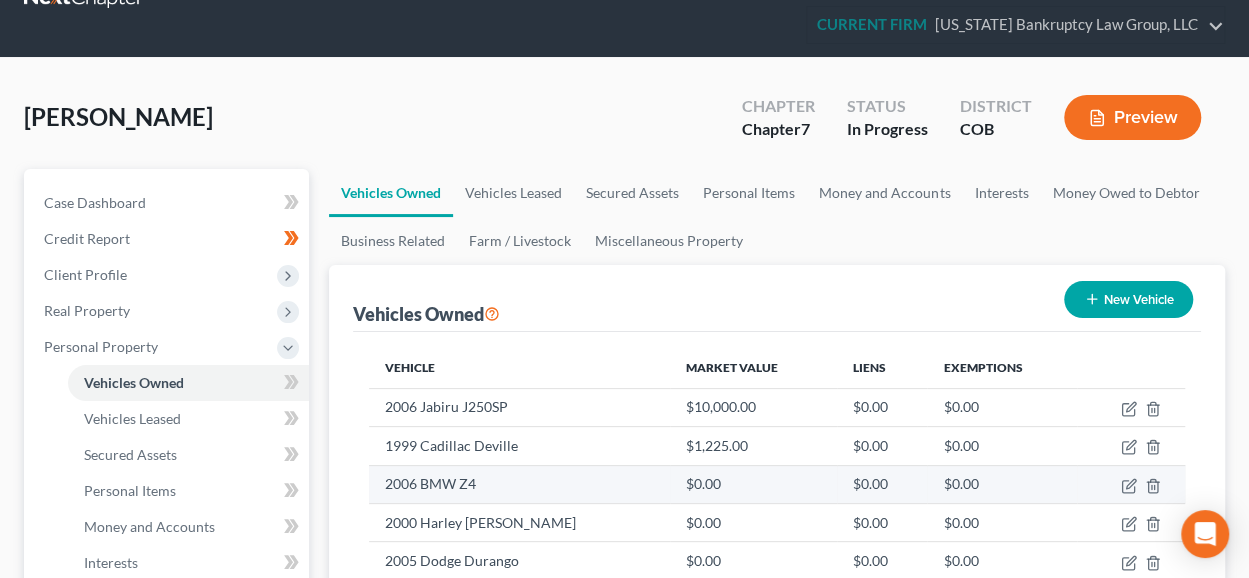 scroll, scrollTop: 100, scrollLeft: 0, axis: vertical 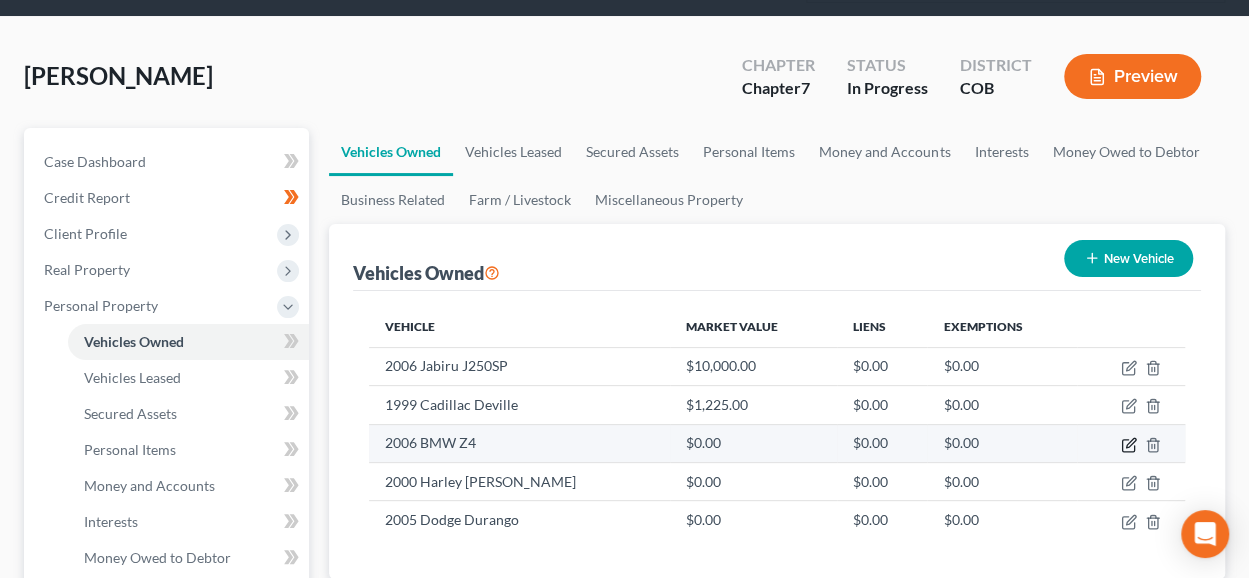 click 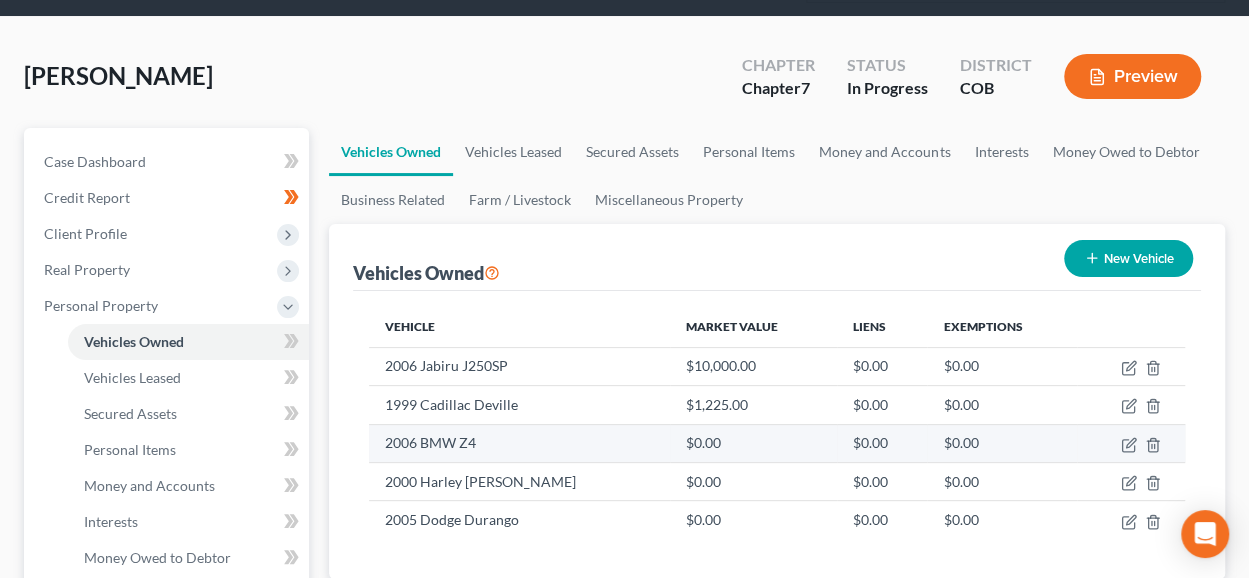 select on "0" 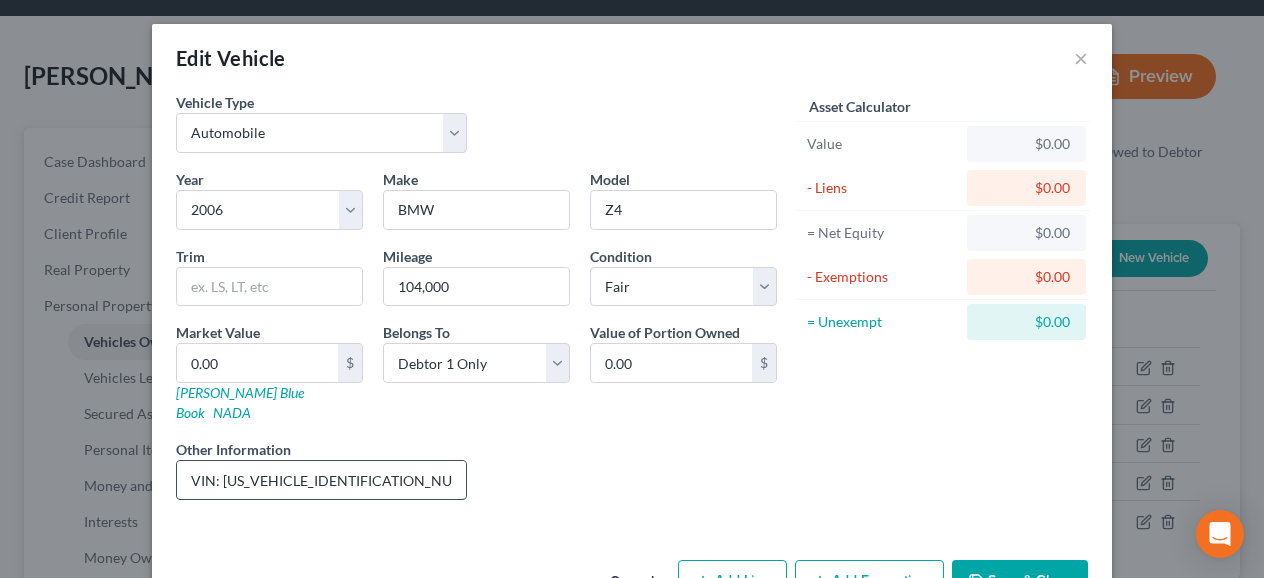drag, startPoint x: 377, startPoint y: 454, endPoint x: 212, endPoint y: 445, distance: 165.24527 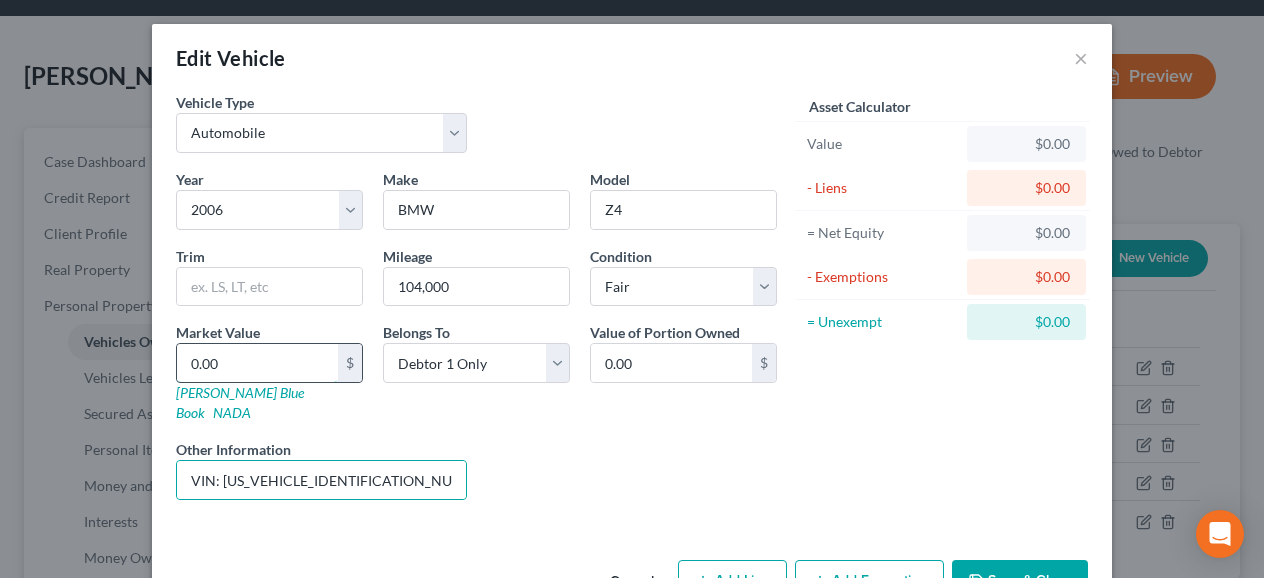 click on "0.00" at bounding box center [257, 363] 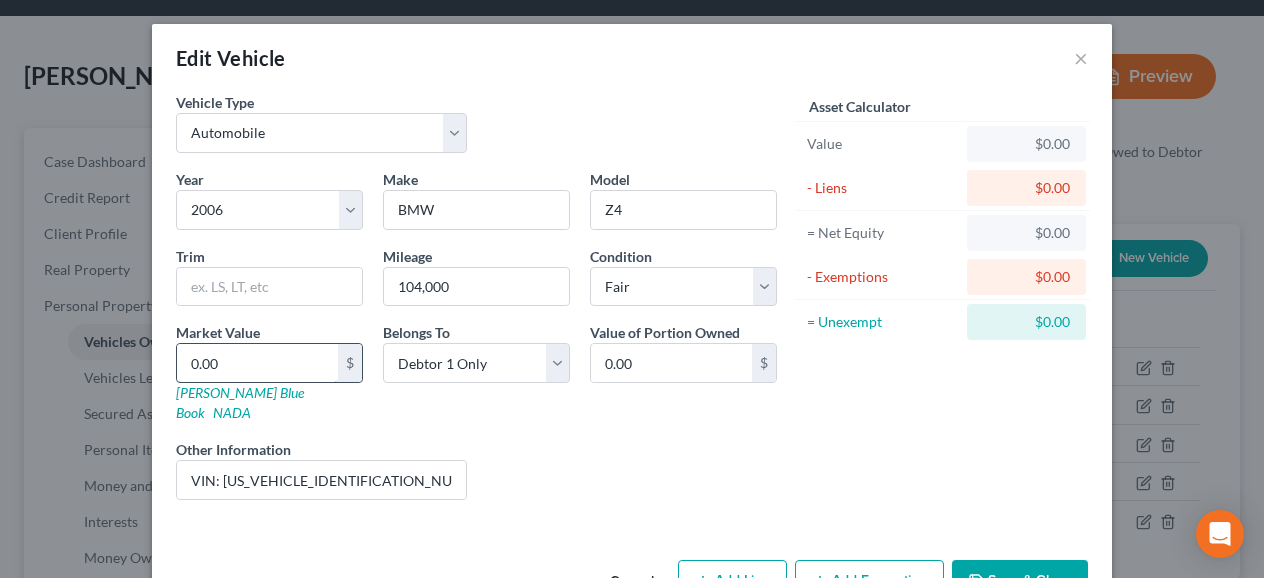 type on "2" 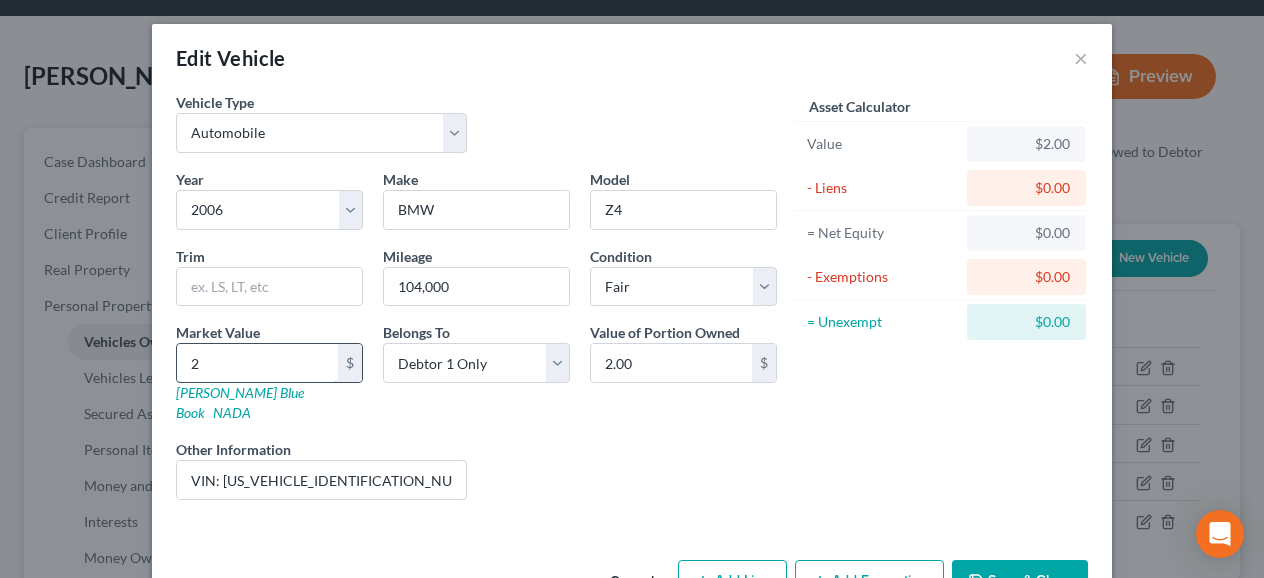 type 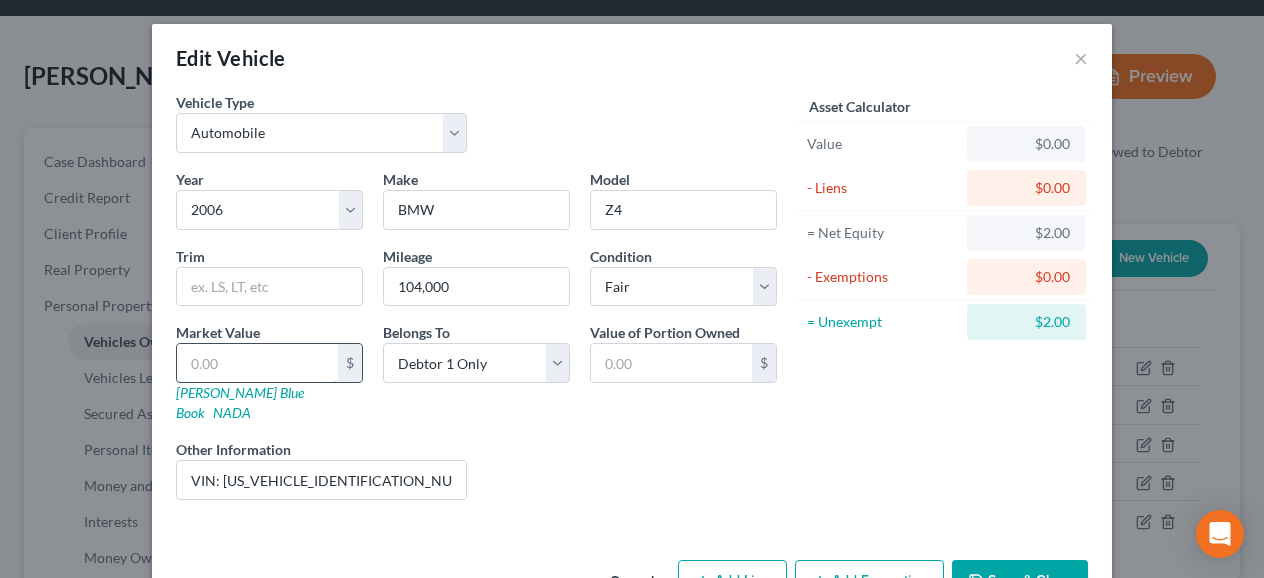 type on "3" 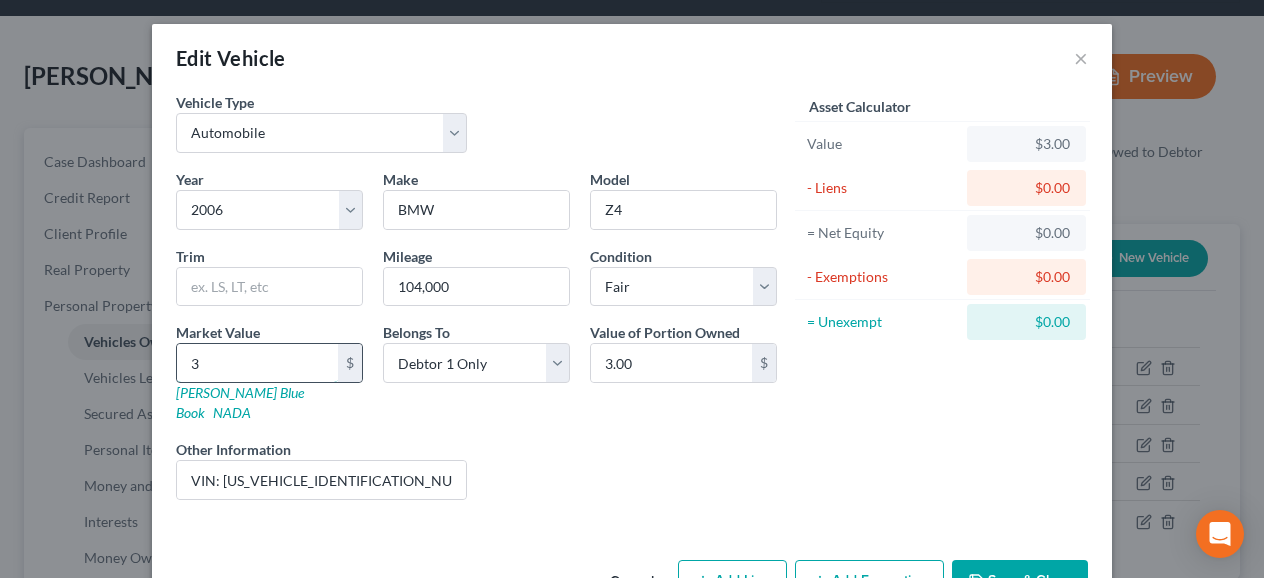 type on "30" 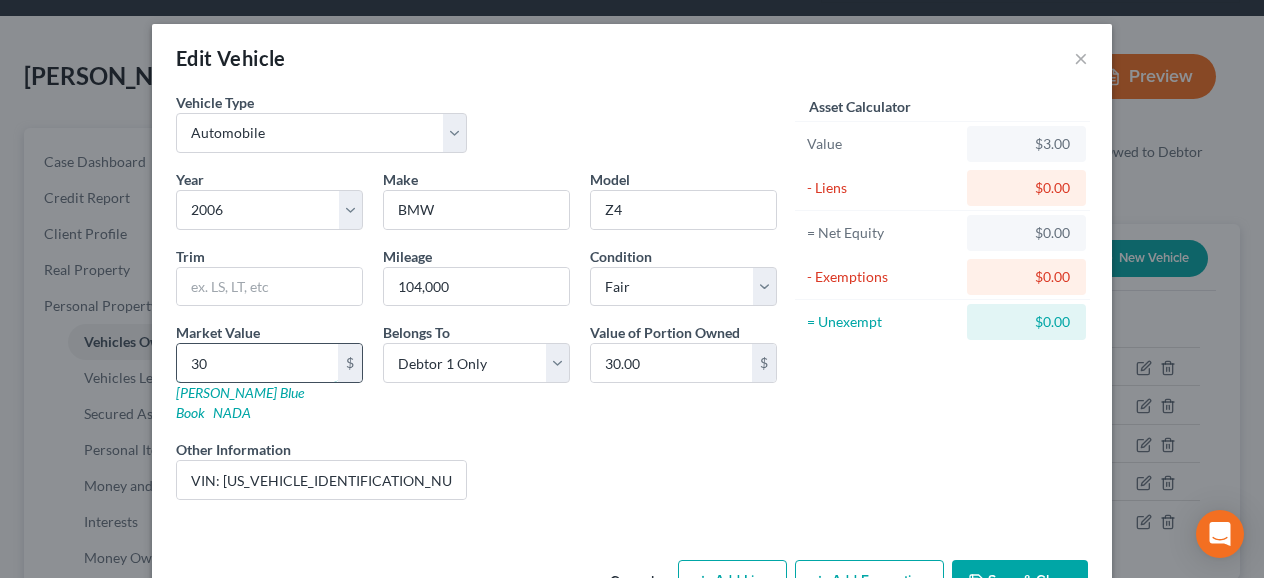 type on "300" 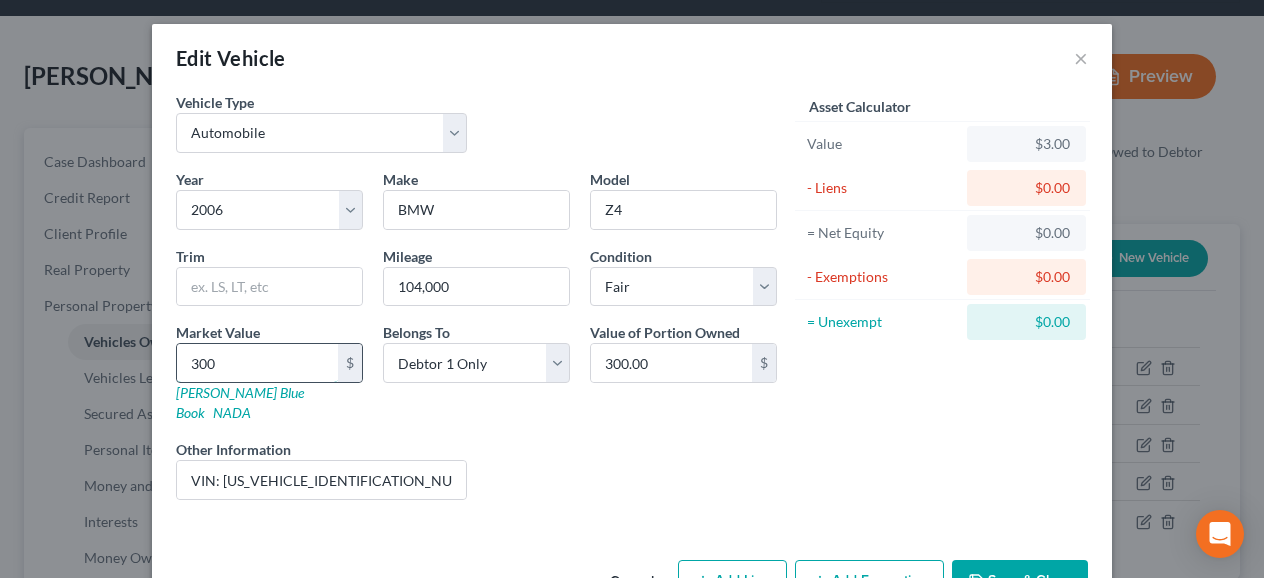 type on "3000" 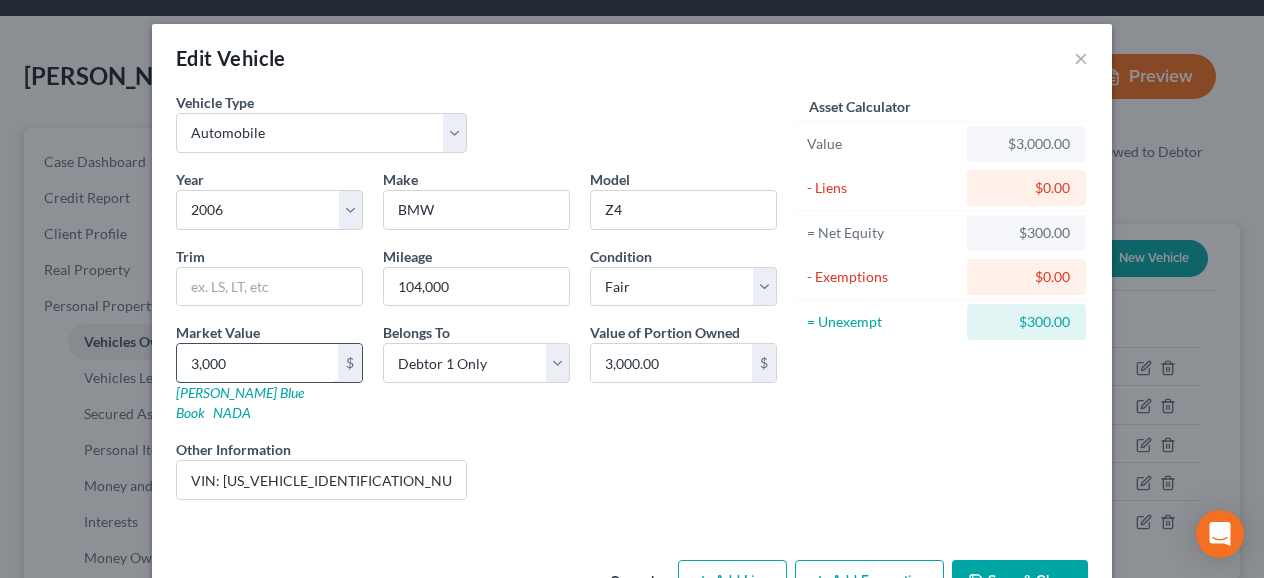 type on "3,0000" 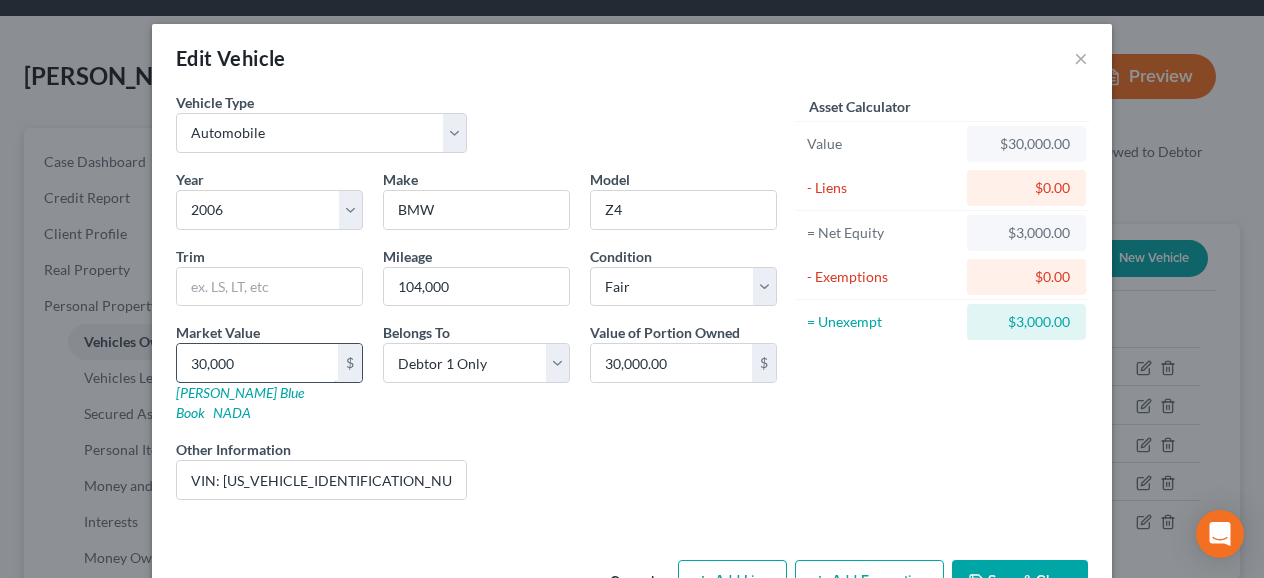 type on "30,00" 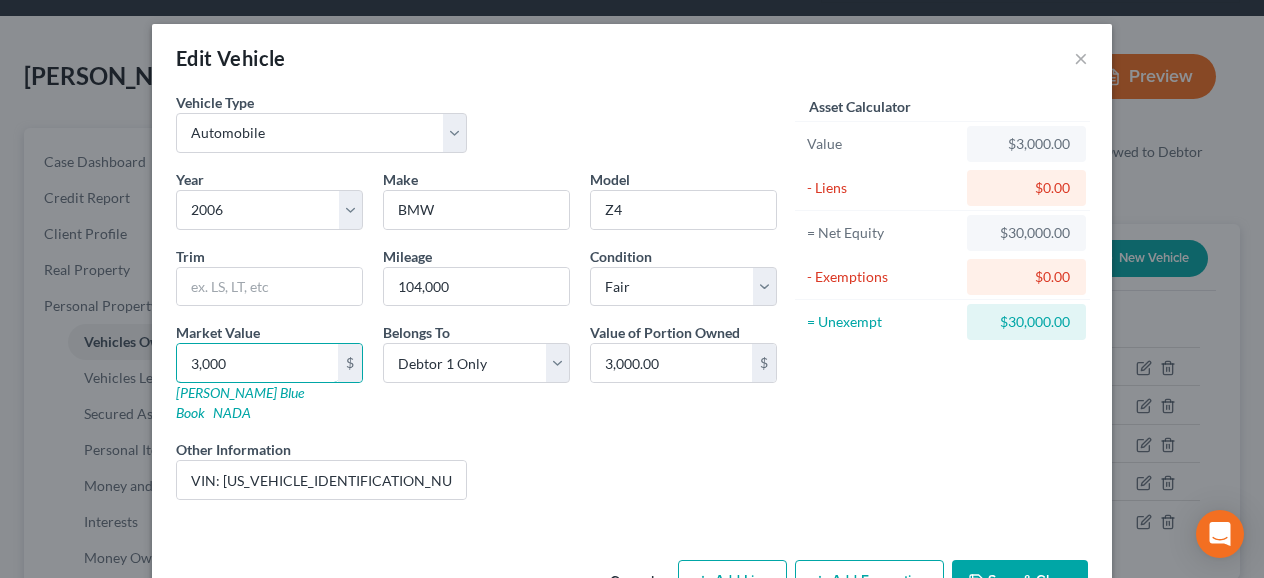 type on "3,000" 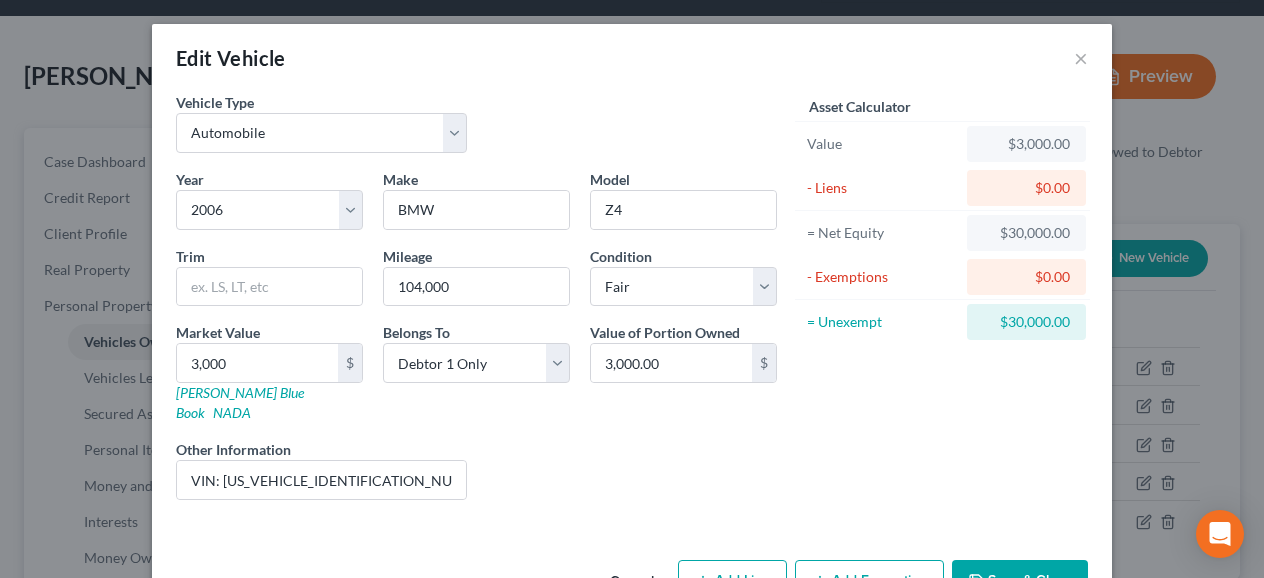 click on "Save & Close" at bounding box center [1020, 581] 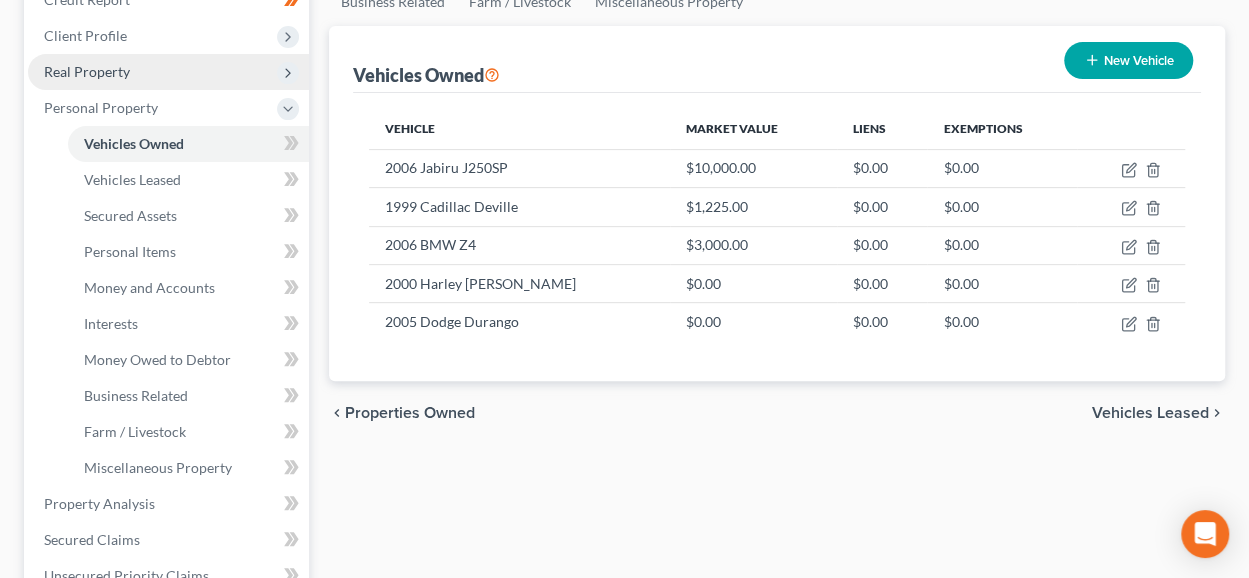scroll, scrollTop: 200, scrollLeft: 0, axis: vertical 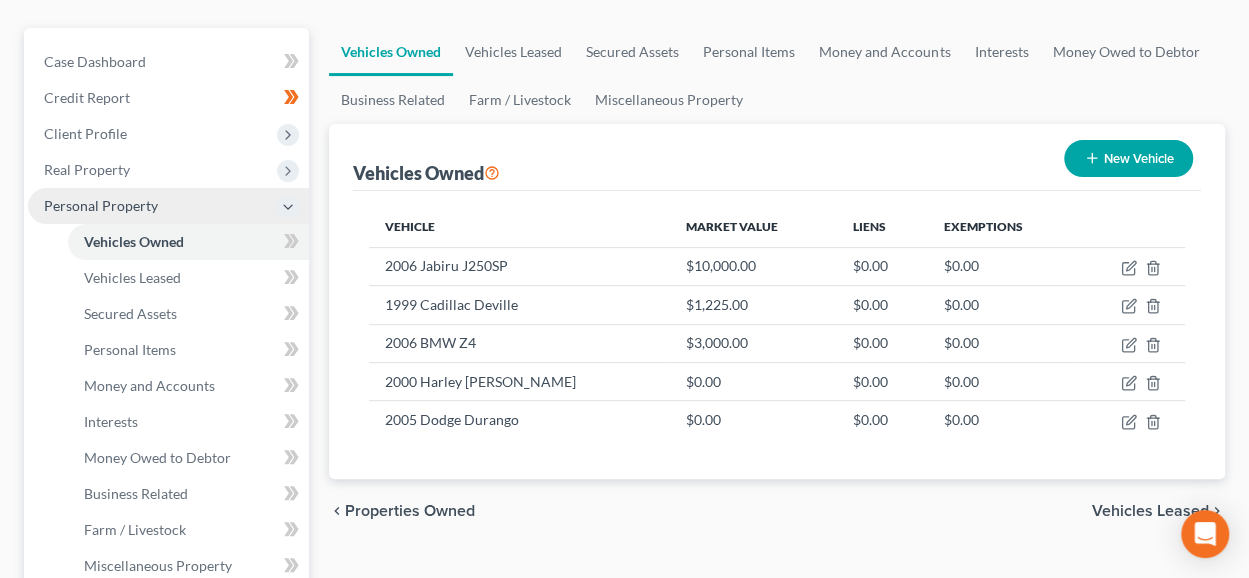 click on "Personal Property" at bounding box center (168, 206) 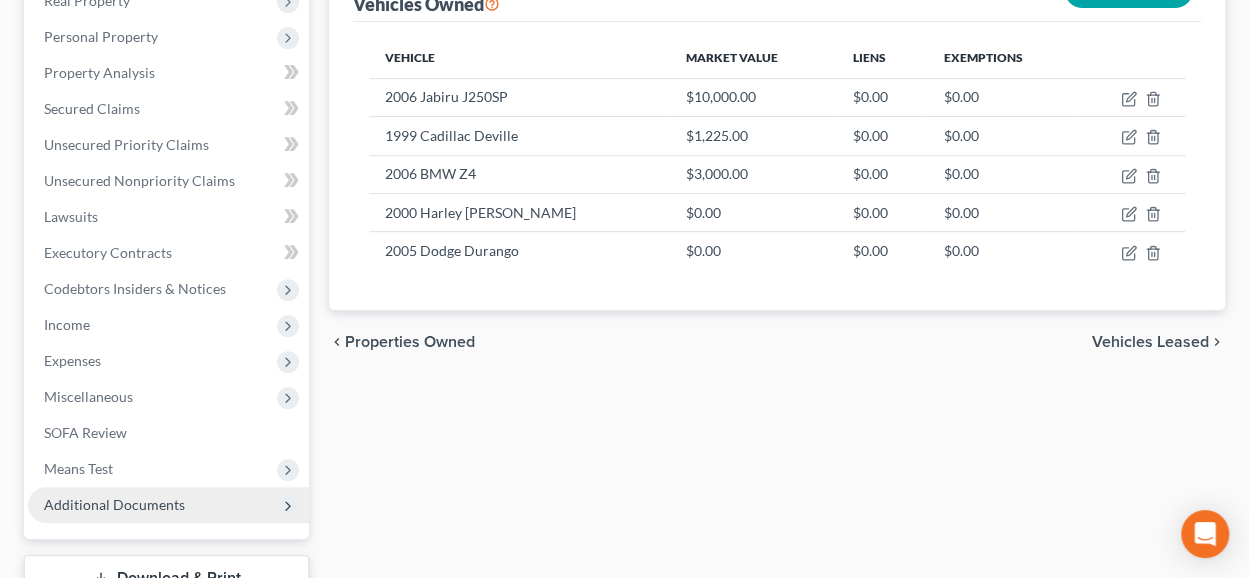 scroll, scrollTop: 400, scrollLeft: 0, axis: vertical 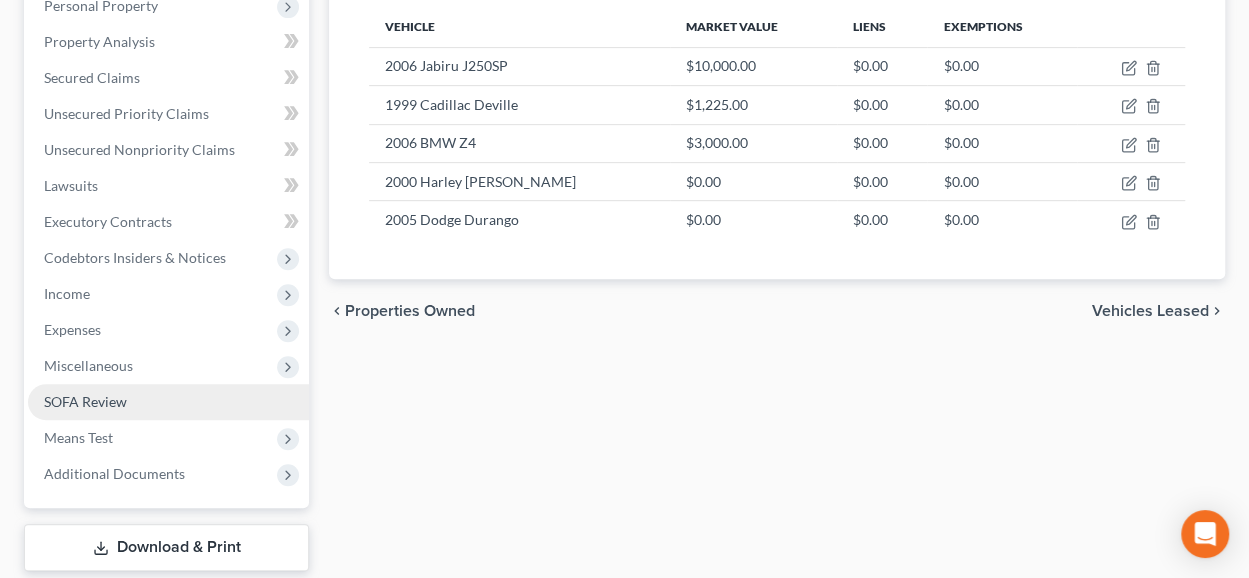 click on "SOFA Review" at bounding box center [168, 402] 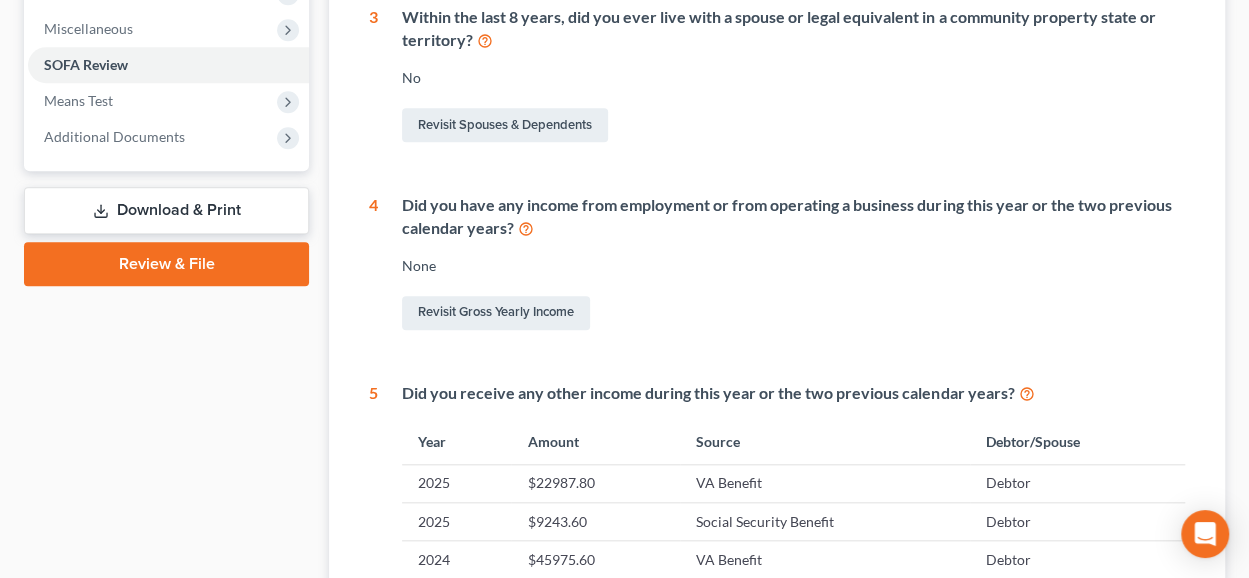 scroll, scrollTop: 700, scrollLeft: 0, axis: vertical 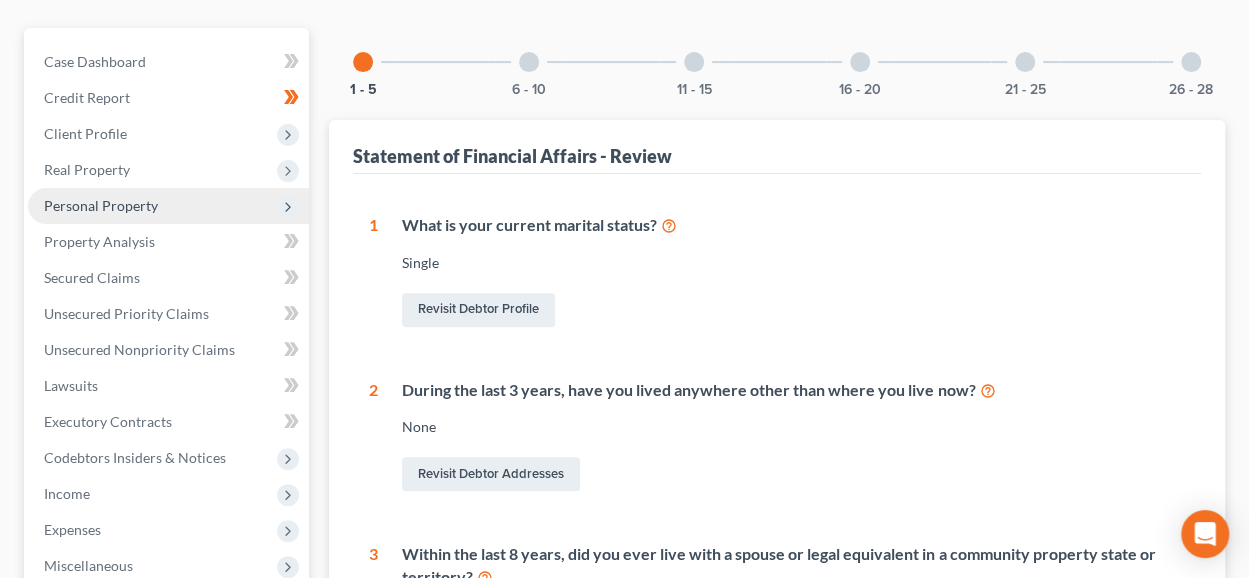 click on "Personal Property" at bounding box center [168, 206] 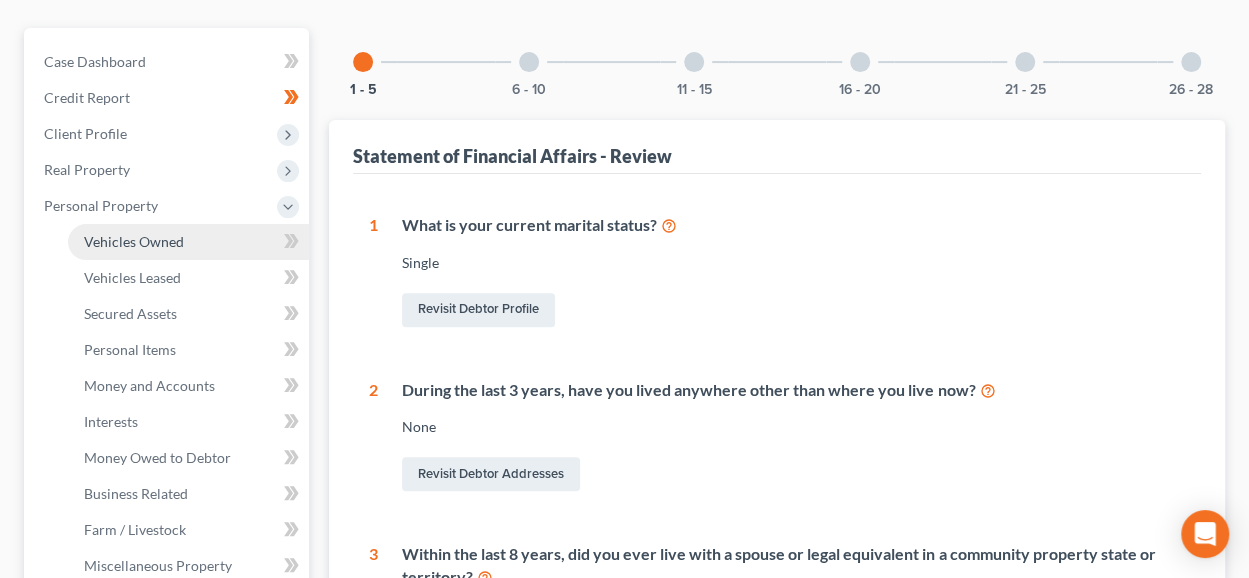 click on "Vehicles Owned" at bounding box center [134, 241] 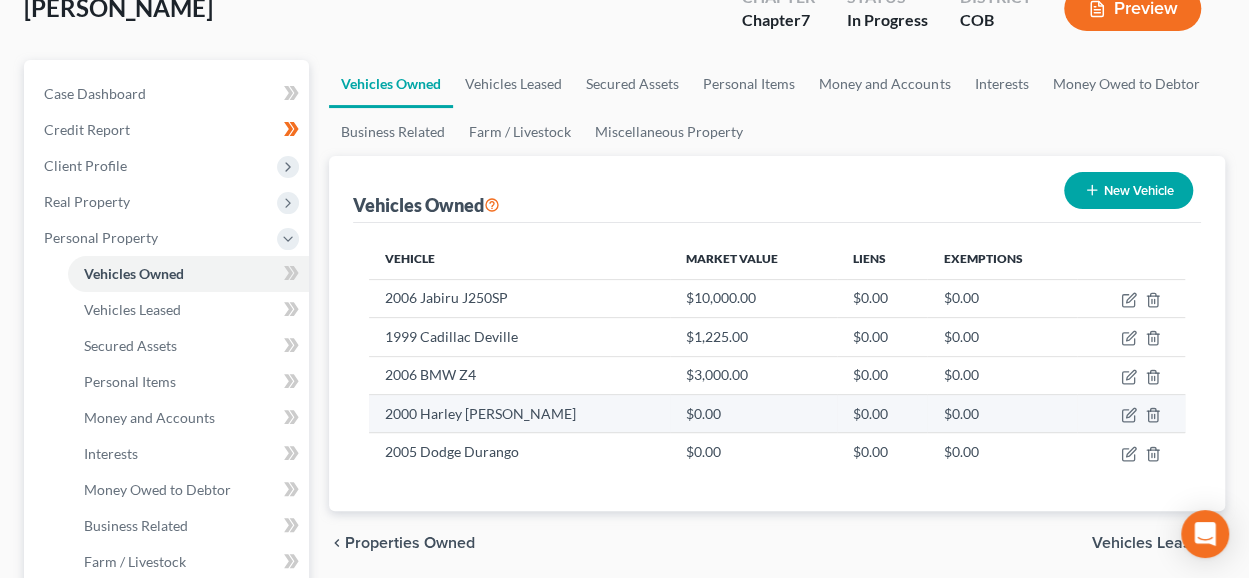 scroll, scrollTop: 200, scrollLeft: 0, axis: vertical 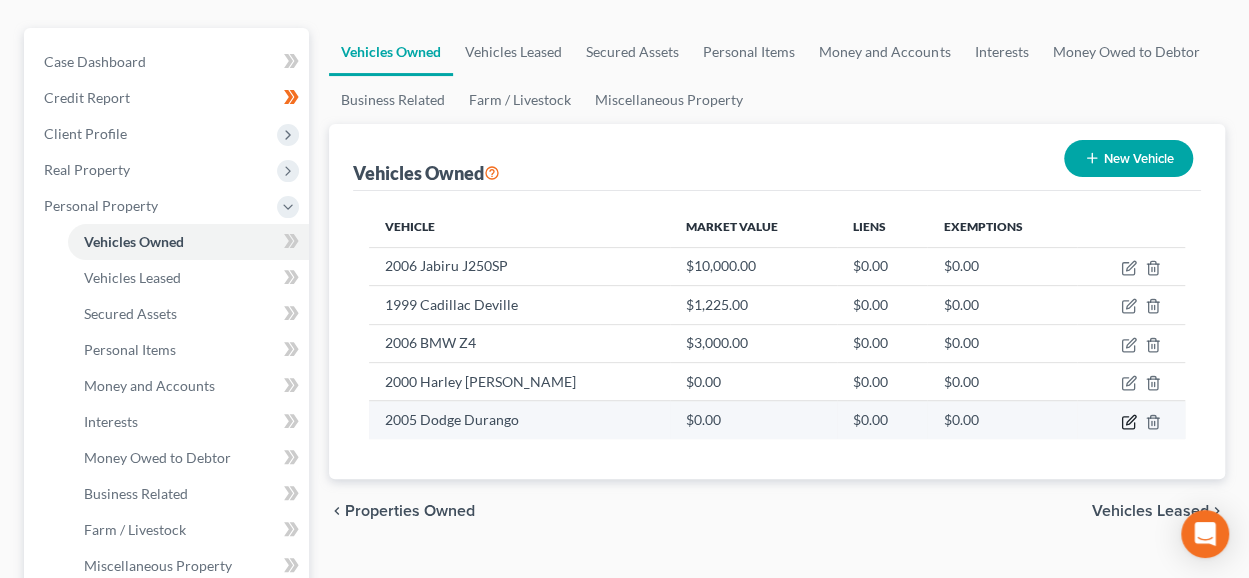 click 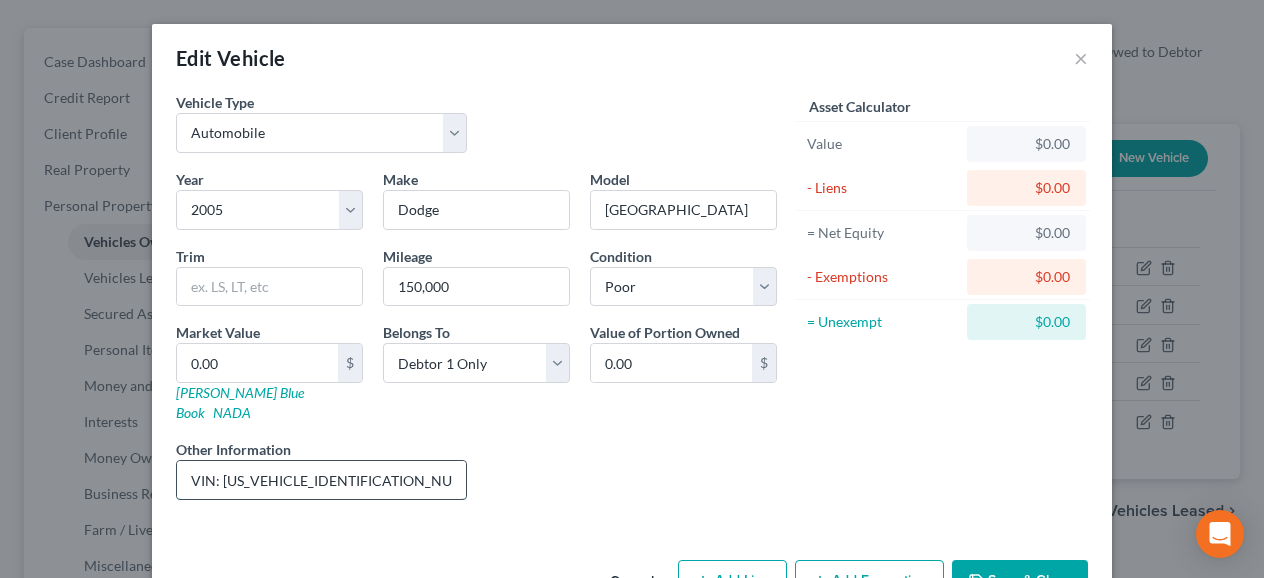 drag, startPoint x: 391, startPoint y: 464, endPoint x: 224, endPoint y: 459, distance: 167.07483 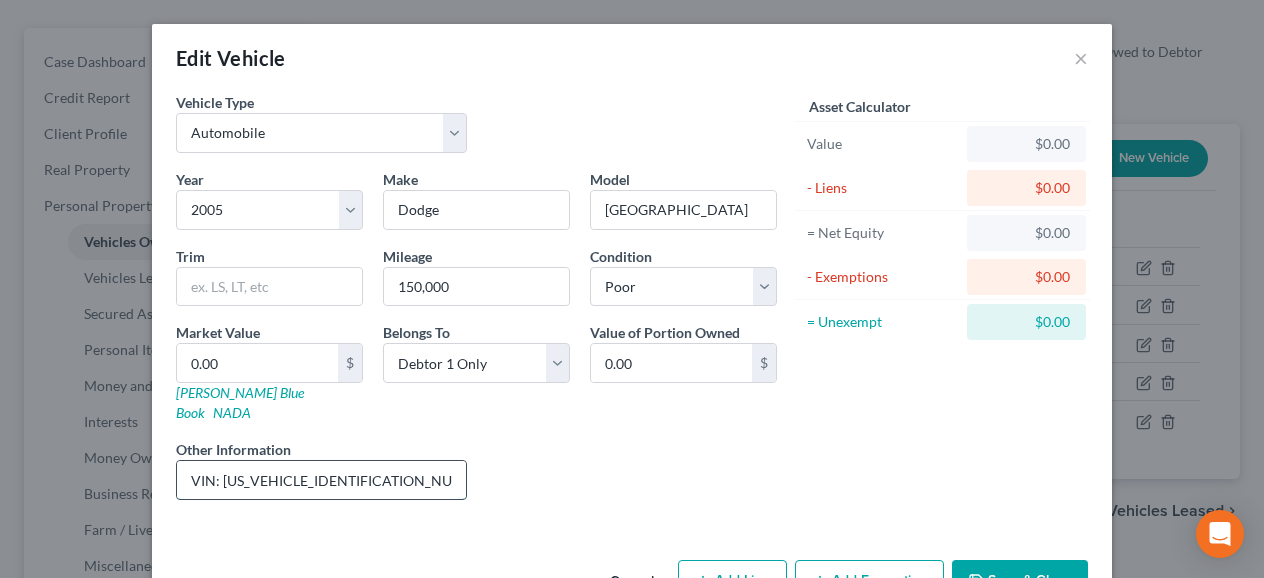 drag, startPoint x: 214, startPoint y: 452, endPoint x: 367, endPoint y: 455, distance: 153.0294 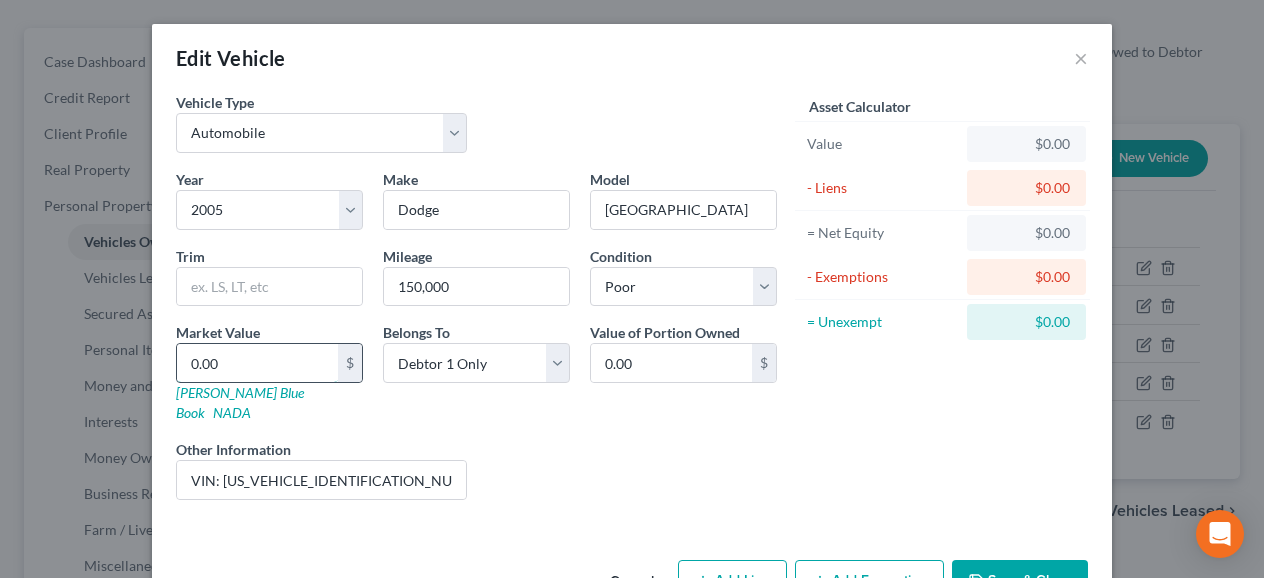 click on "0.00" at bounding box center (257, 363) 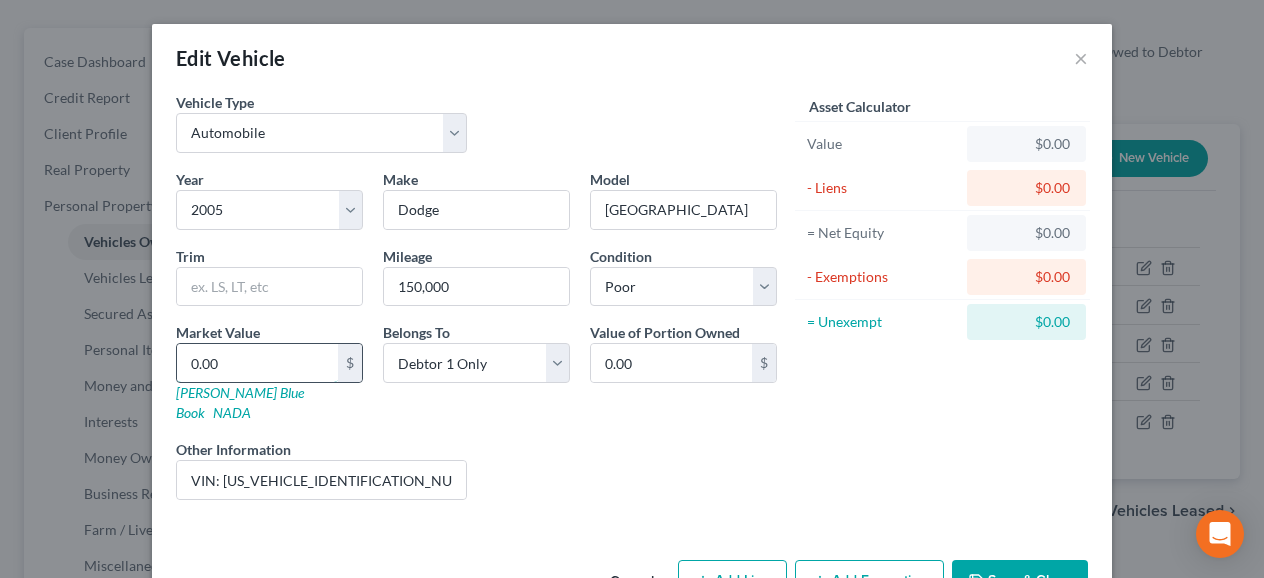 type on "2" 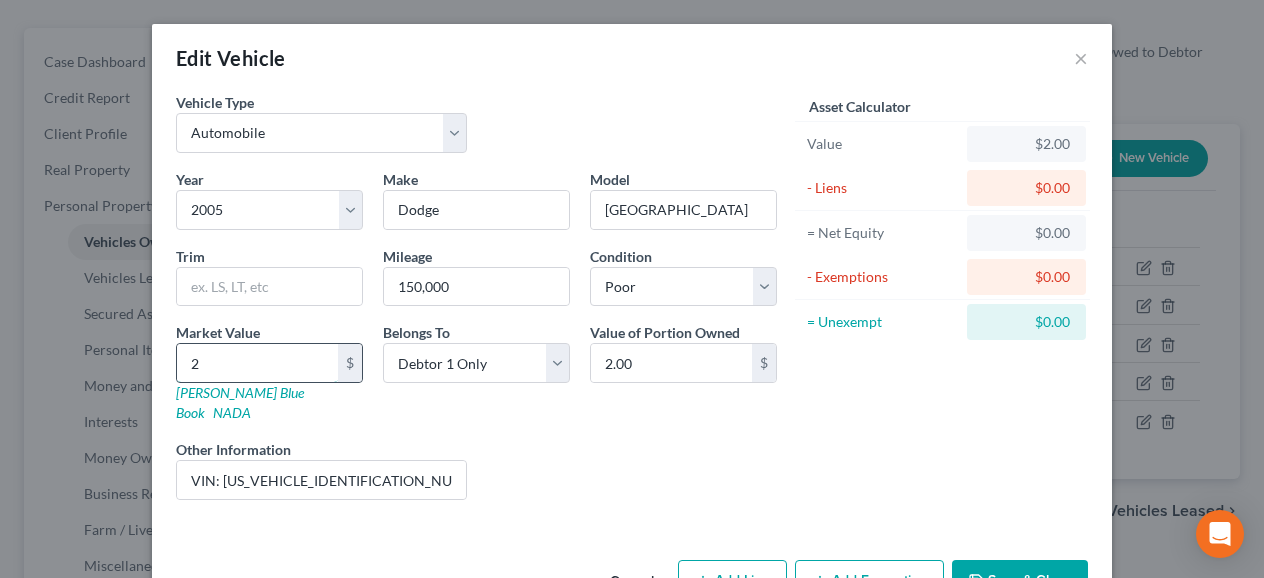 type on "27" 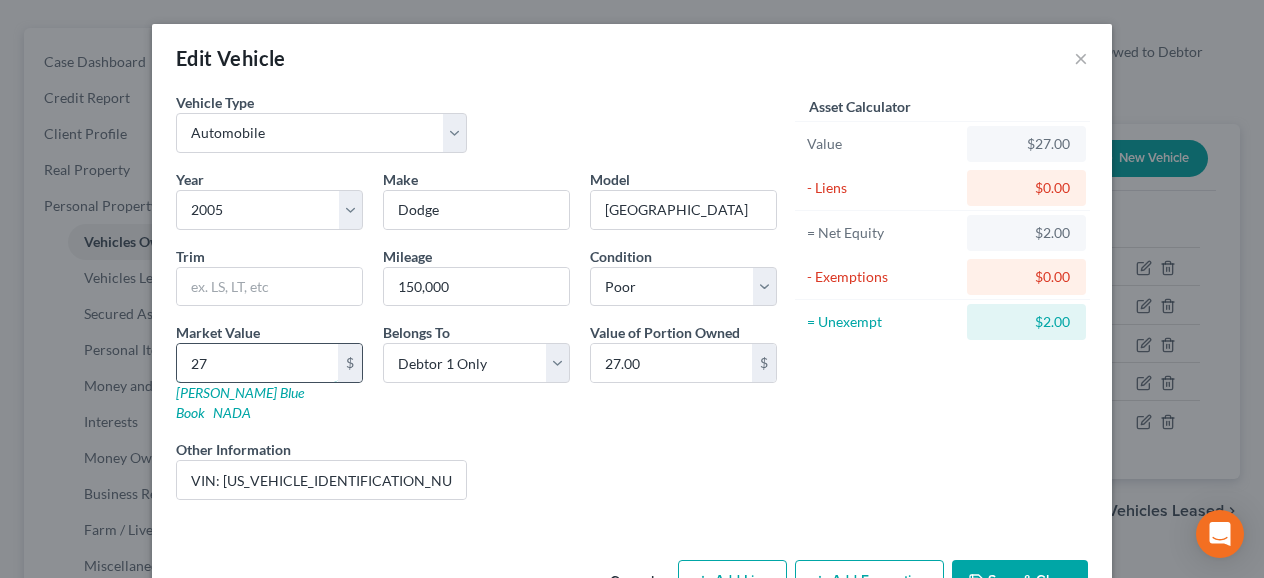 type on "275" 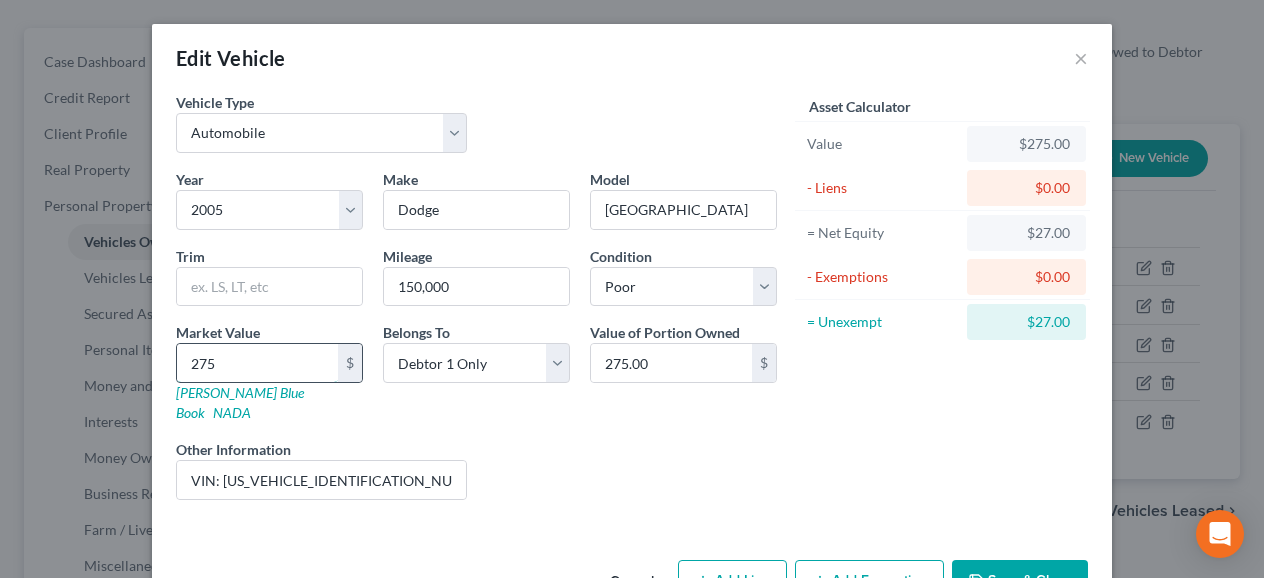 type on "2750" 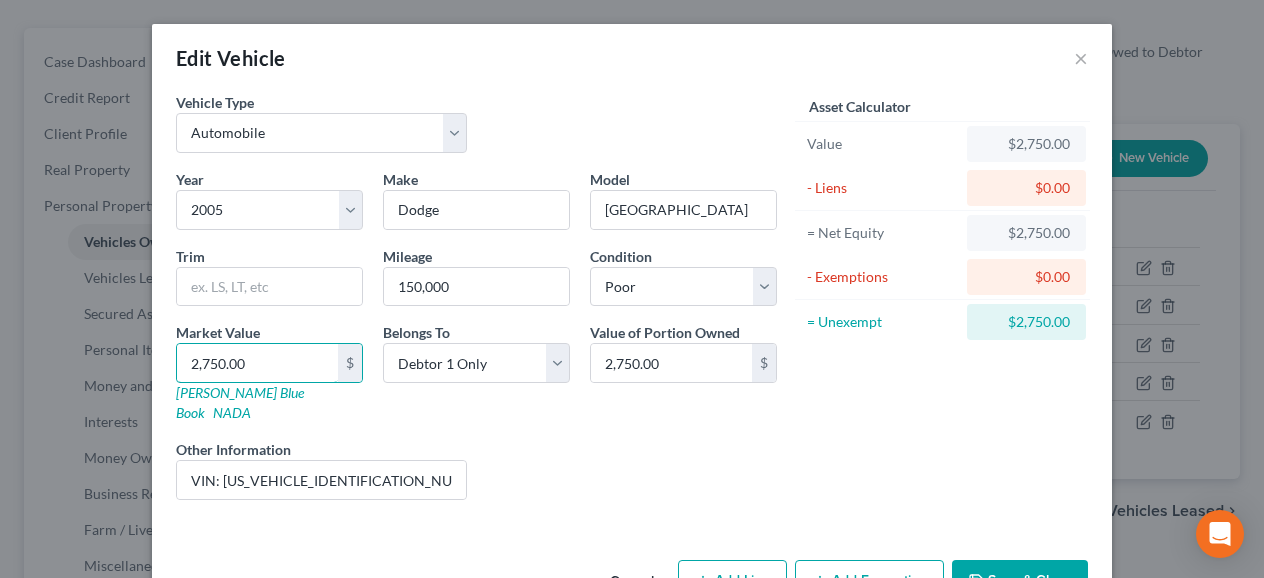 type on "2,750.00" 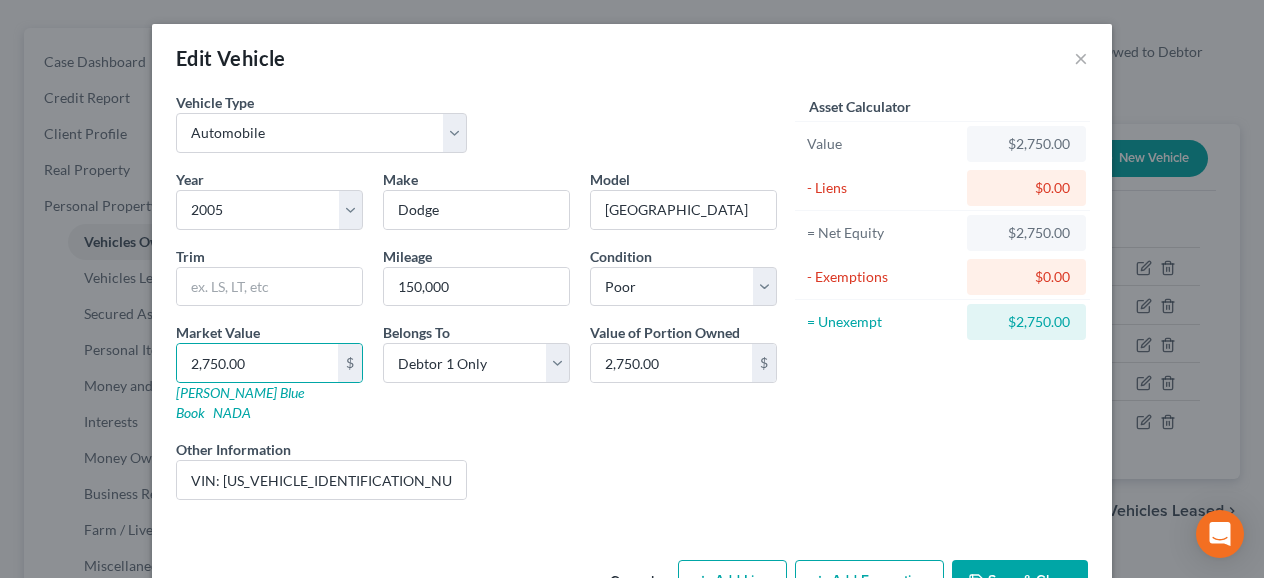 click on "Save & Close" at bounding box center [1020, 581] 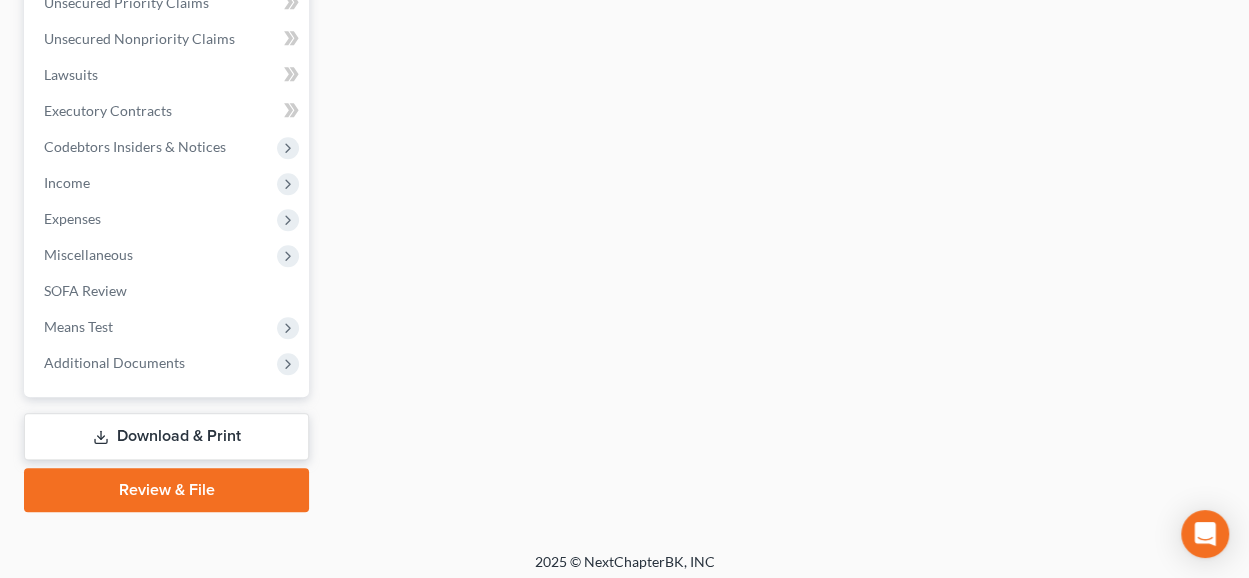 scroll, scrollTop: 878, scrollLeft: 0, axis: vertical 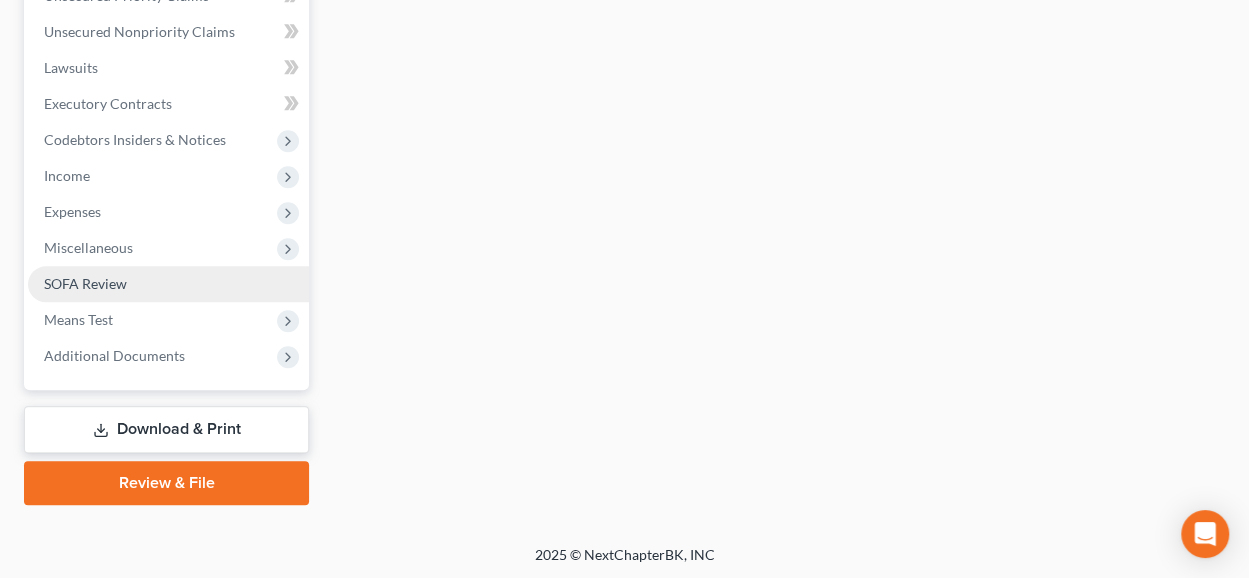 click on "SOFA Review" at bounding box center [168, 284] 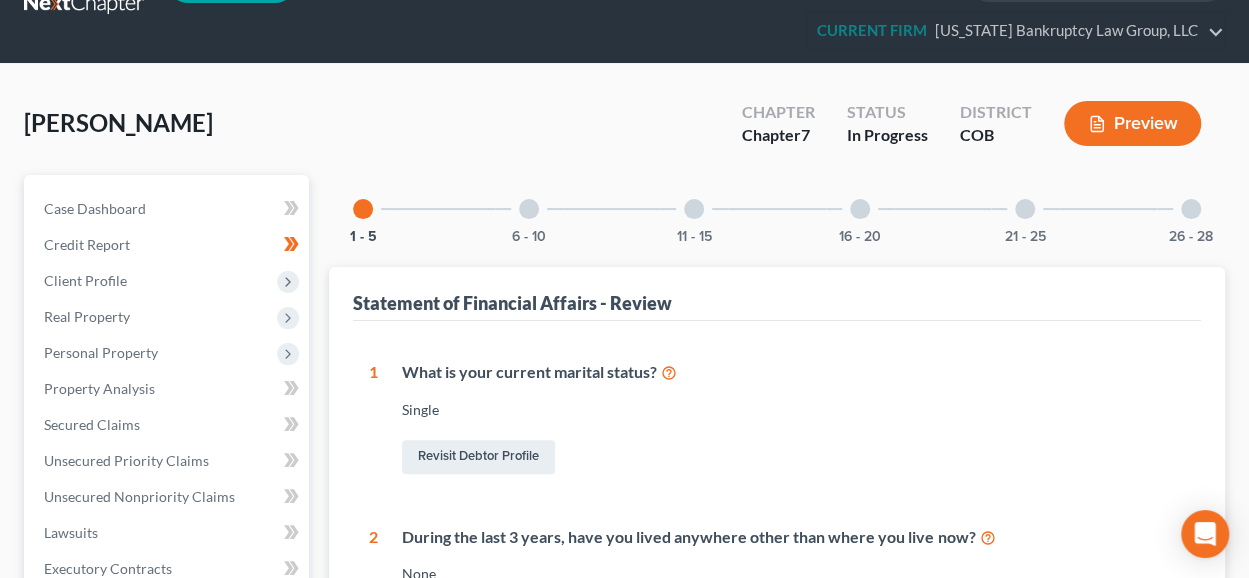scroll, scrollTop: 0, scrollLeft: 0, axis: both 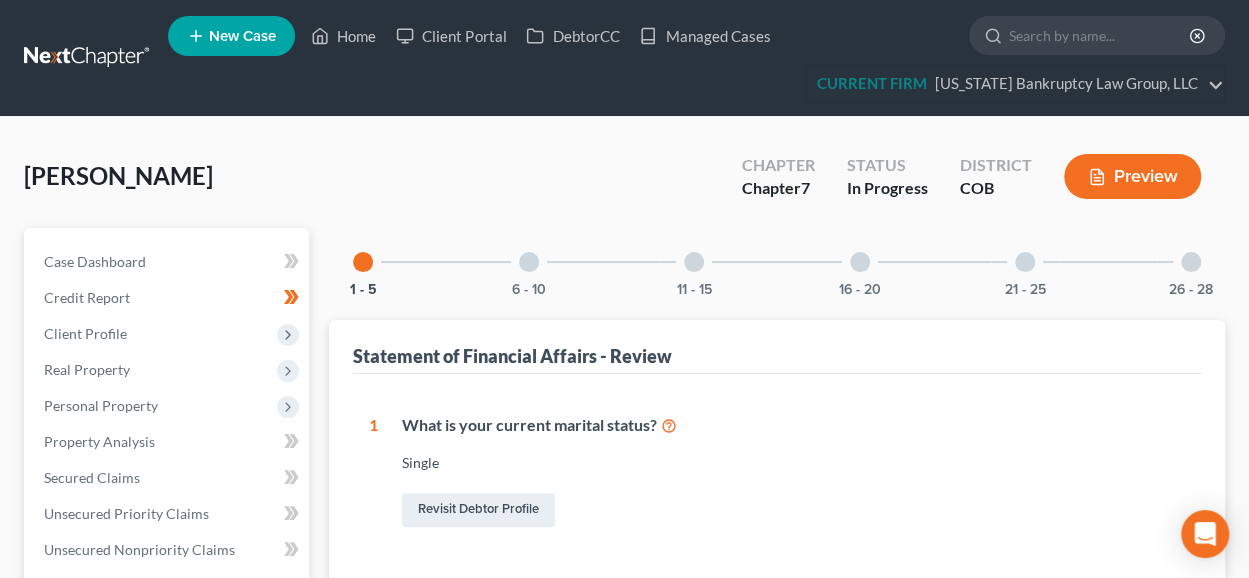 click at bounding box center (694, 262) 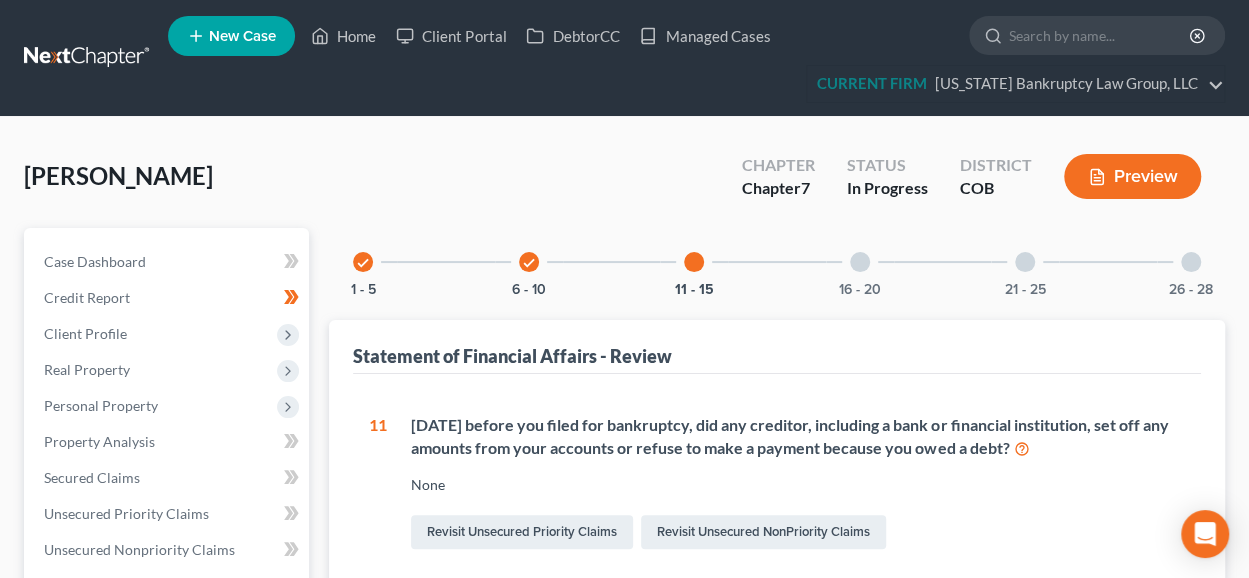 click on "16 - 20" at bounding box center [860, 262] 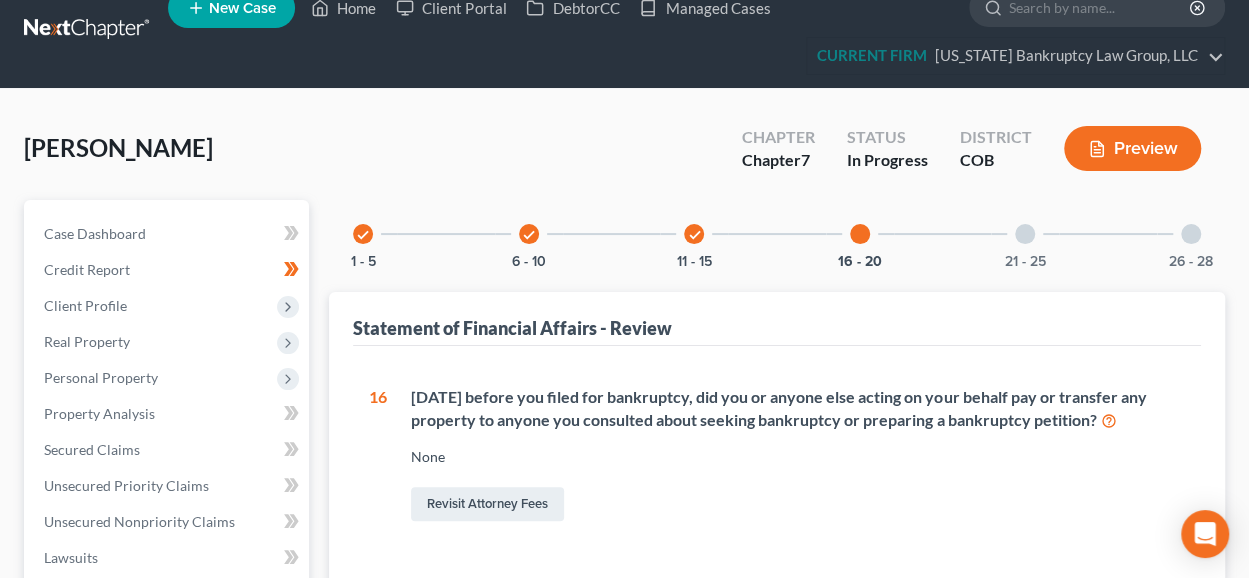 scroll, scrollTop: 0, scrollLeft: 0, axis: both 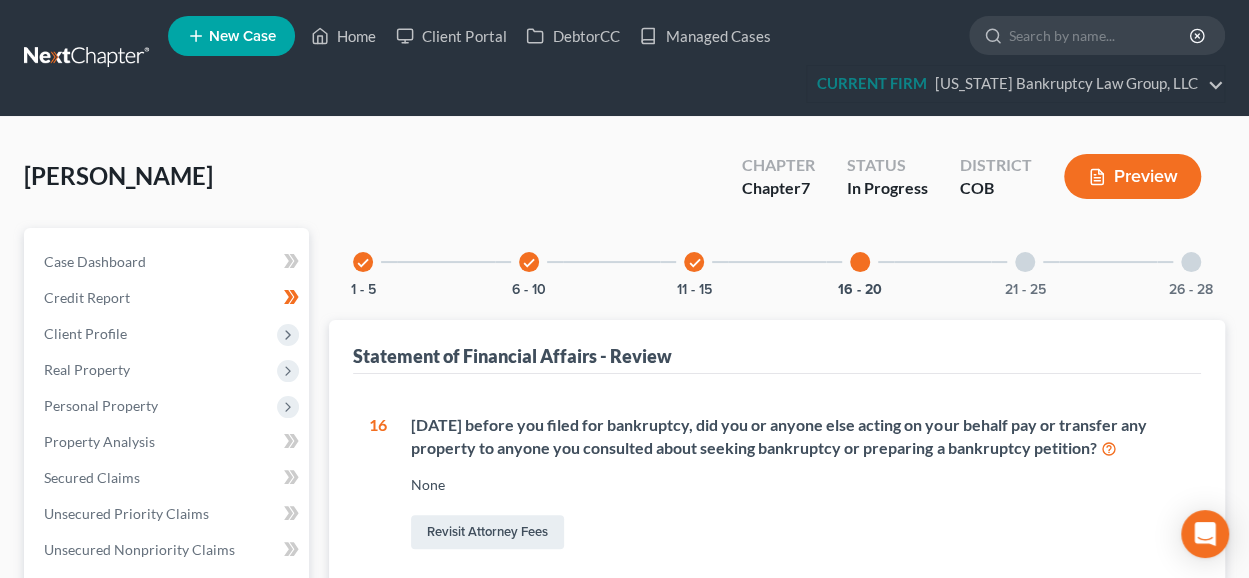 click on "21 - 25" at bounding box center [1025, 262] 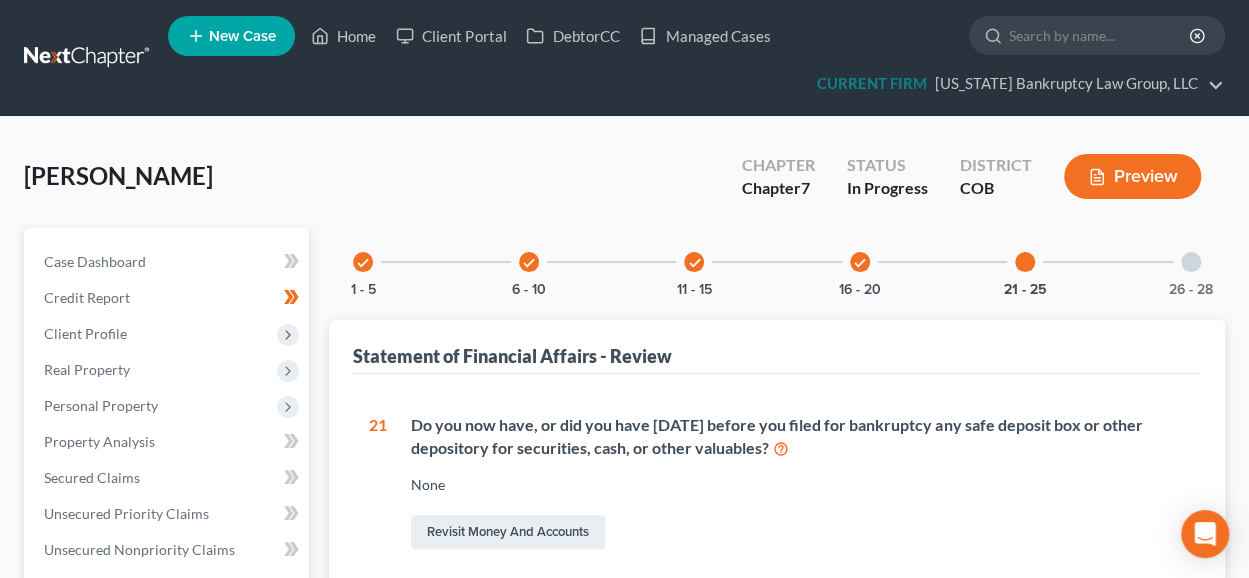 click at bounding box center [1191, 262] 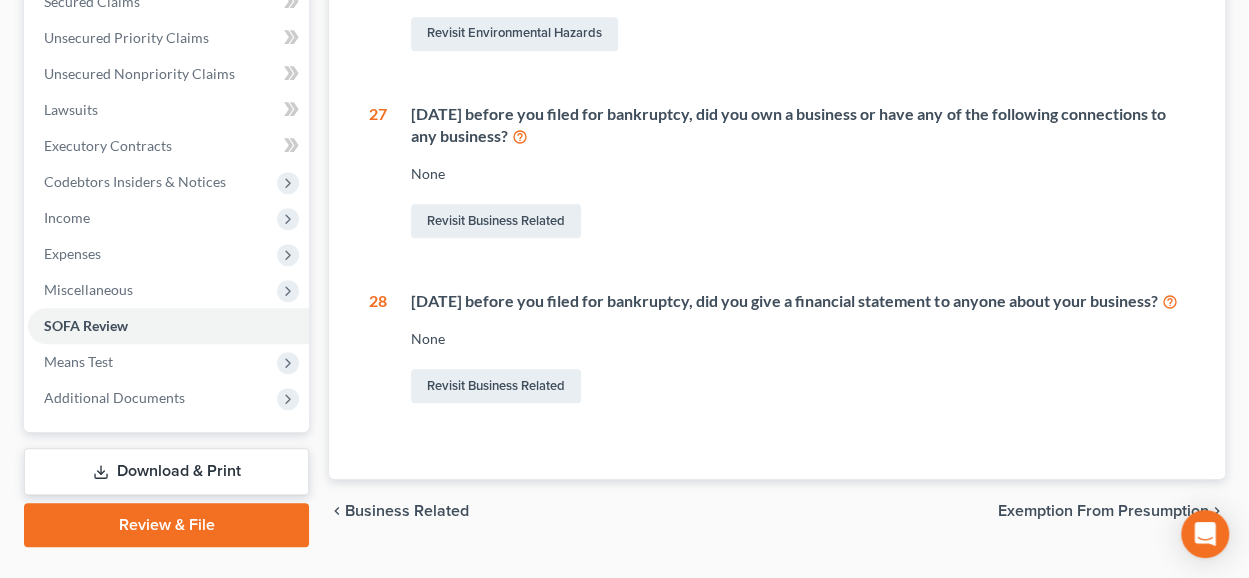 scroll, scrollTop: 538, scrollLeft: 0, axis: vertical 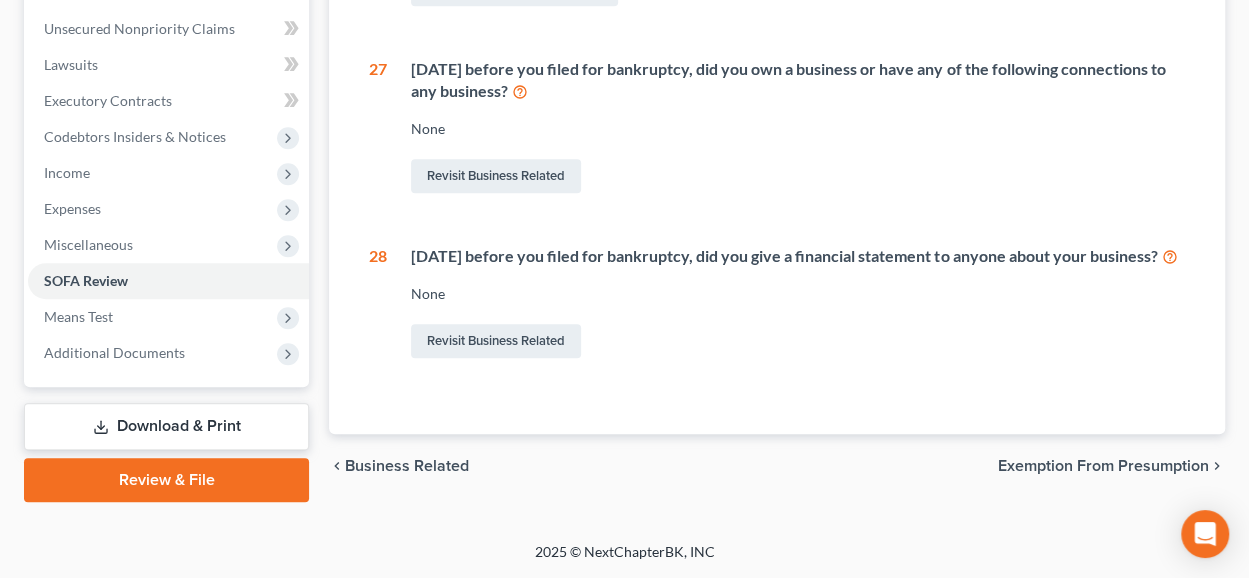 click on "Case Dashboard
Payments
Invoices
Payments
Payments
Credit Report
Client Profile
Home" at bounding box center [166, 47] 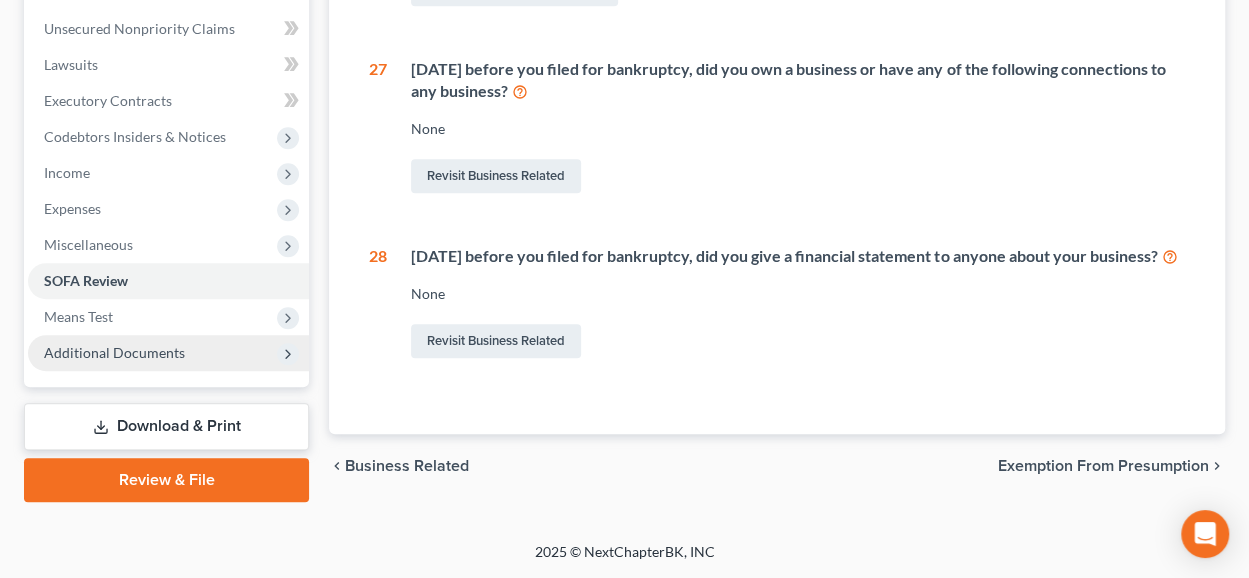 click on "Additional Documents" at bounding box center (114, 352) 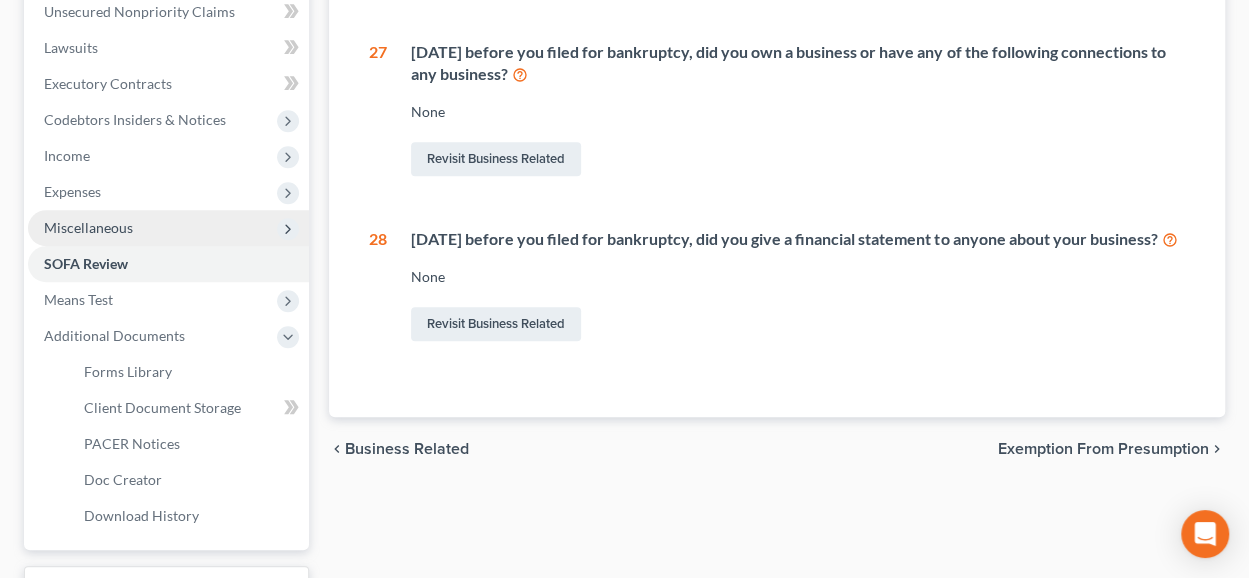 click on "Miscellaneous" at bounding box center [168, 228] 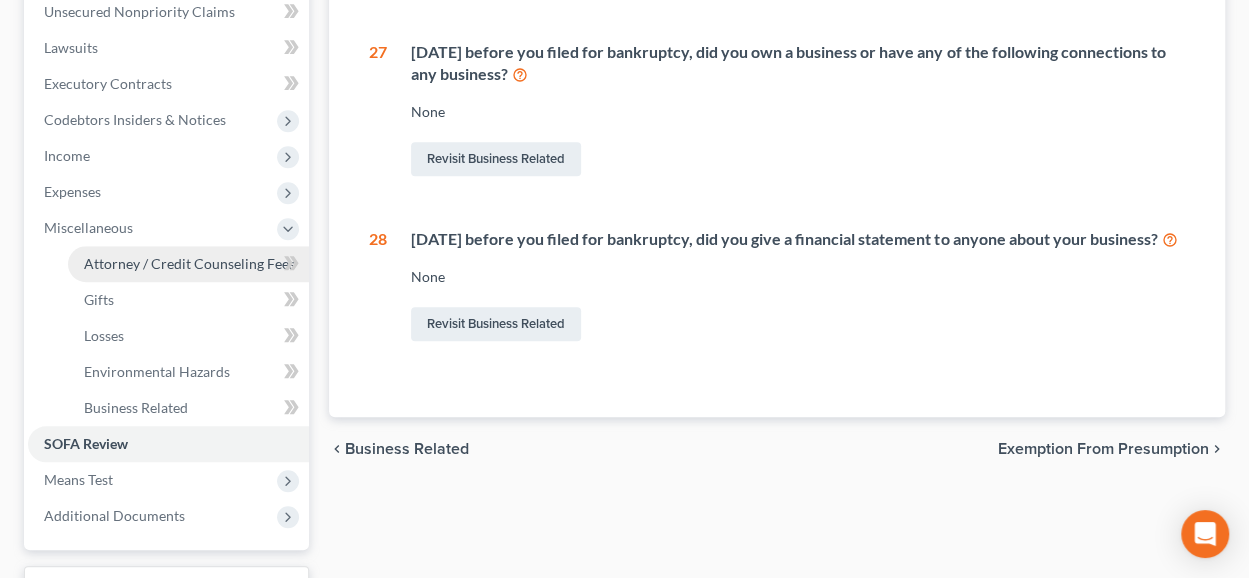 click on "Attorney / Credit Counseling Fees" at bounding box center [189, 263] 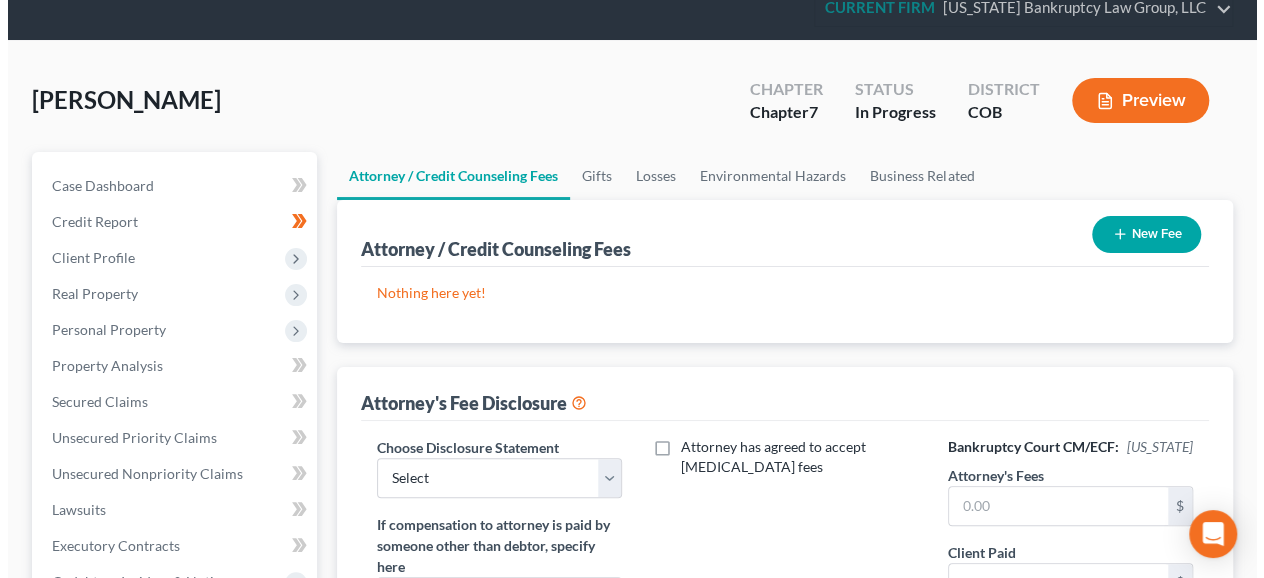 scroll, scrollTop: 0, scrollLeft: 0, axis: both 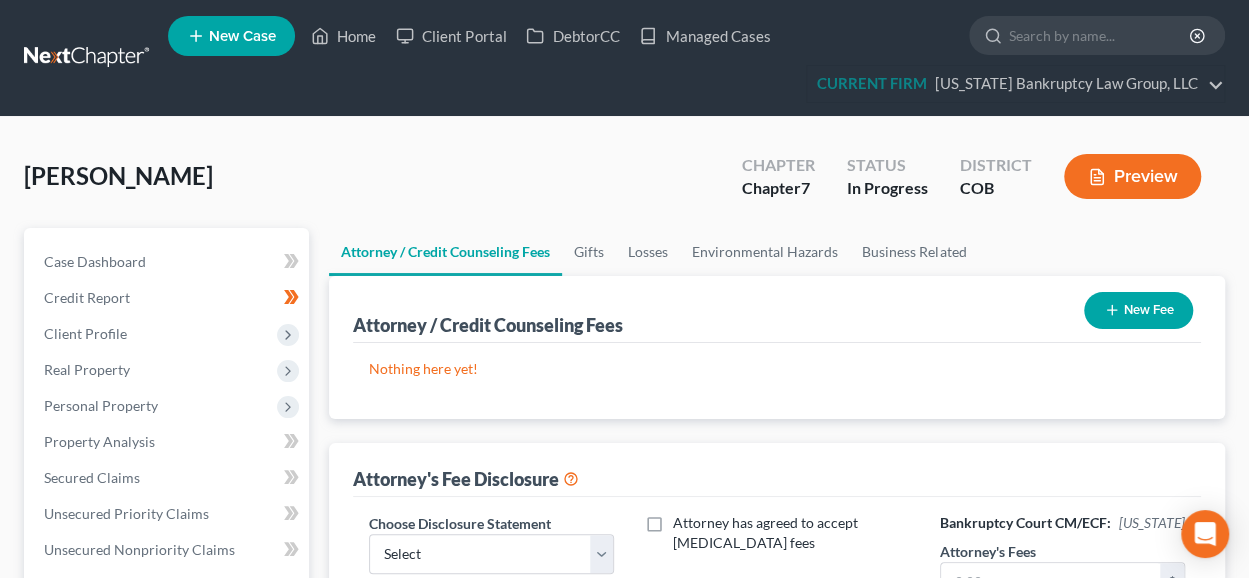 click on "New Fee" at bounding box center (1138, 310) 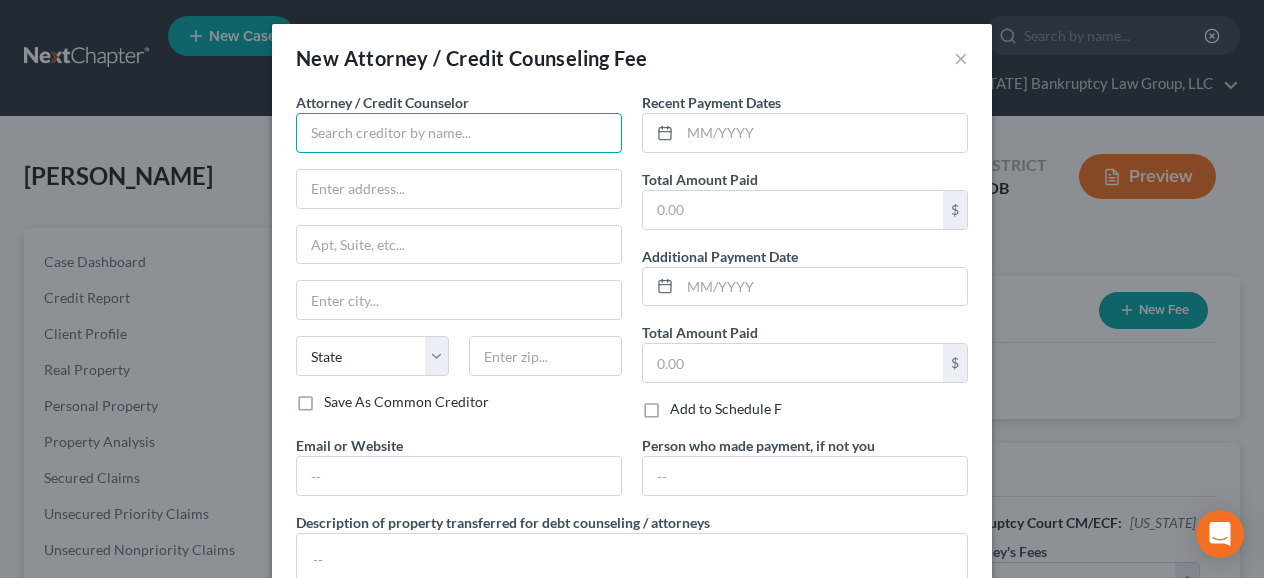click at bounding box center [459, 133] 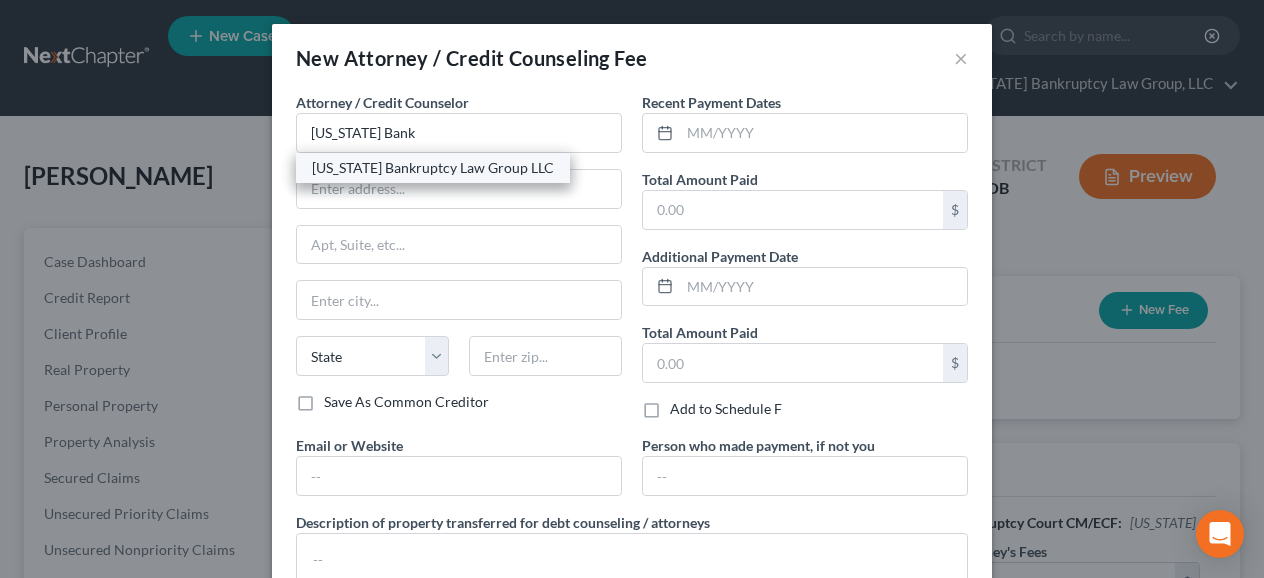 click on "[US_STATE] Bankruptcy Law Group LLC" at bounding box center [433, 168] 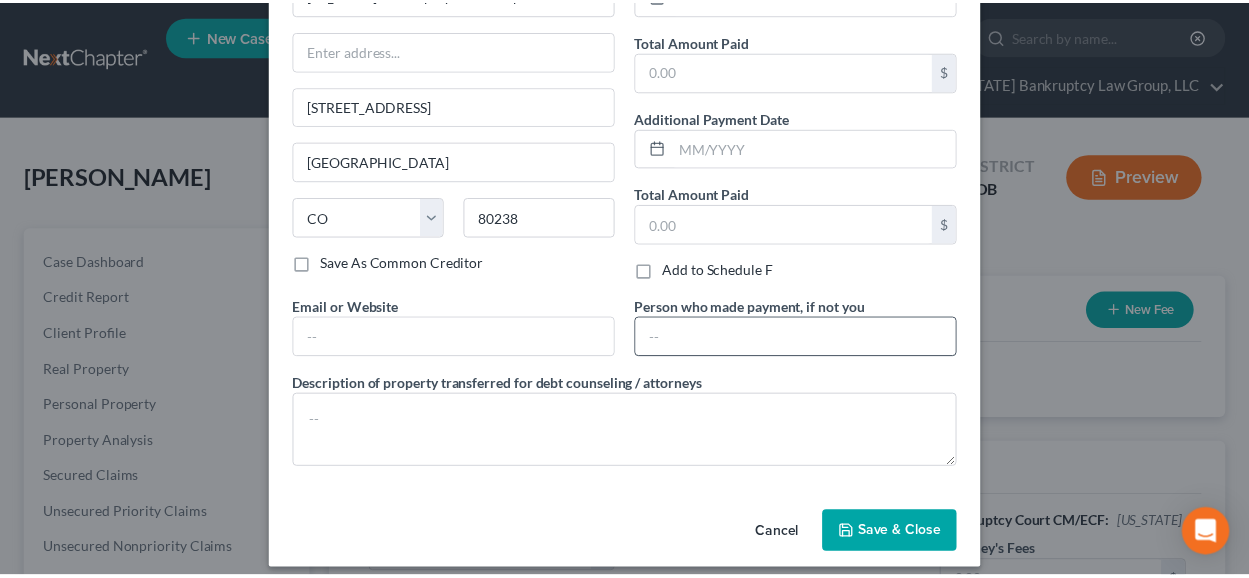 scroll, scrollTop: 150, scrollLeft: 0, axis: vertical 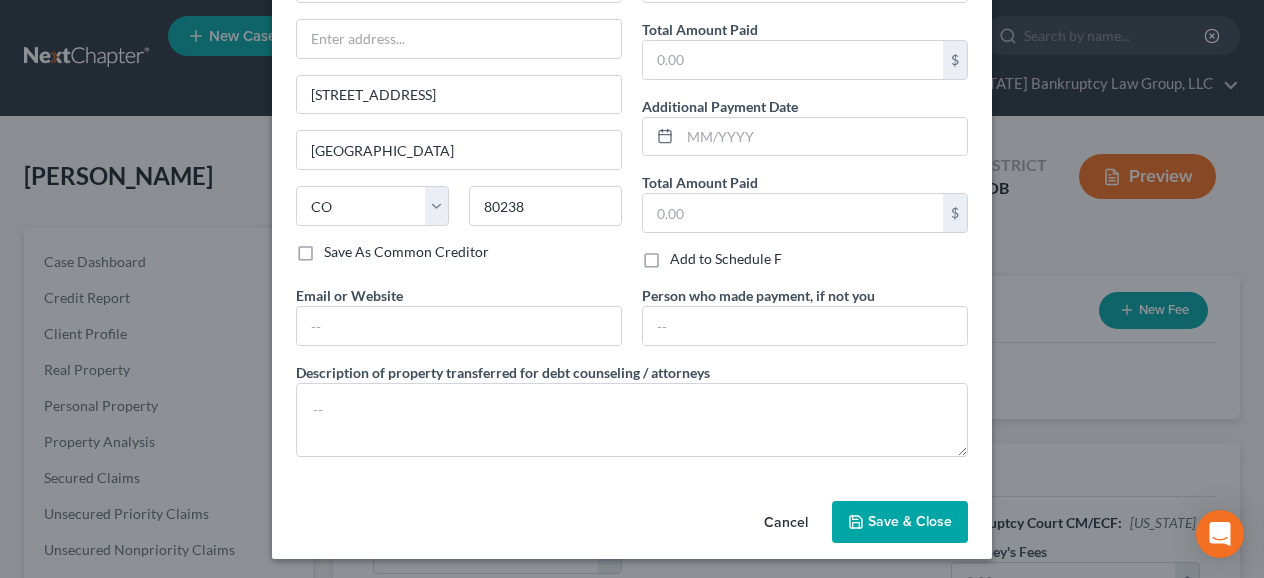 click on "Save & Close" at bounding box center (900, 522) 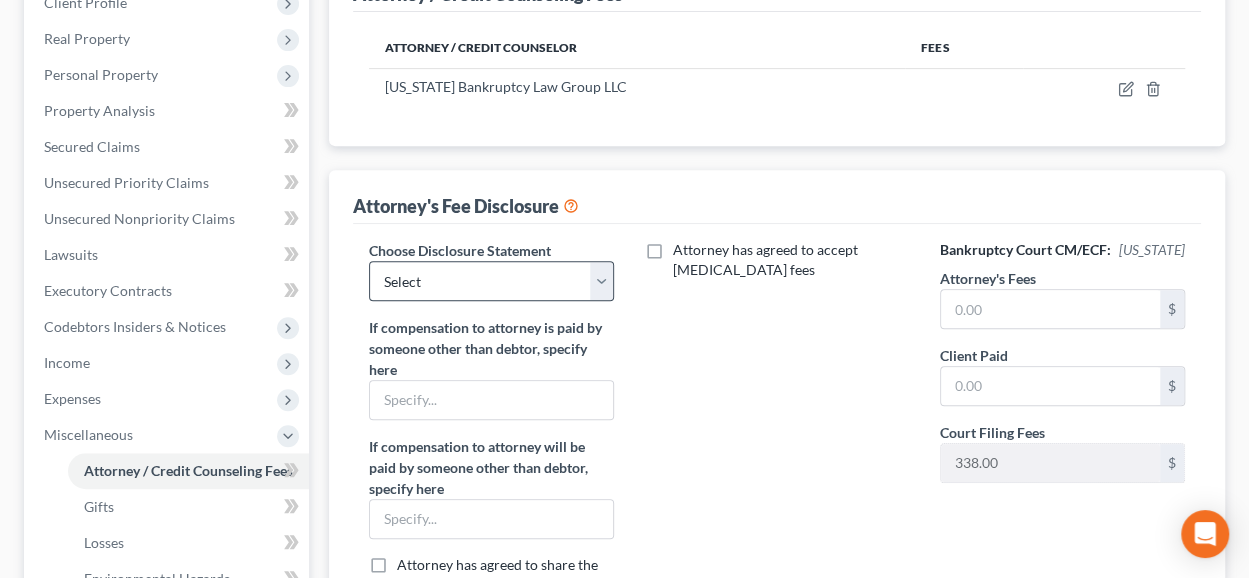 scroll, scrollTop: 300, scrollLeft: 0, axis: vertical 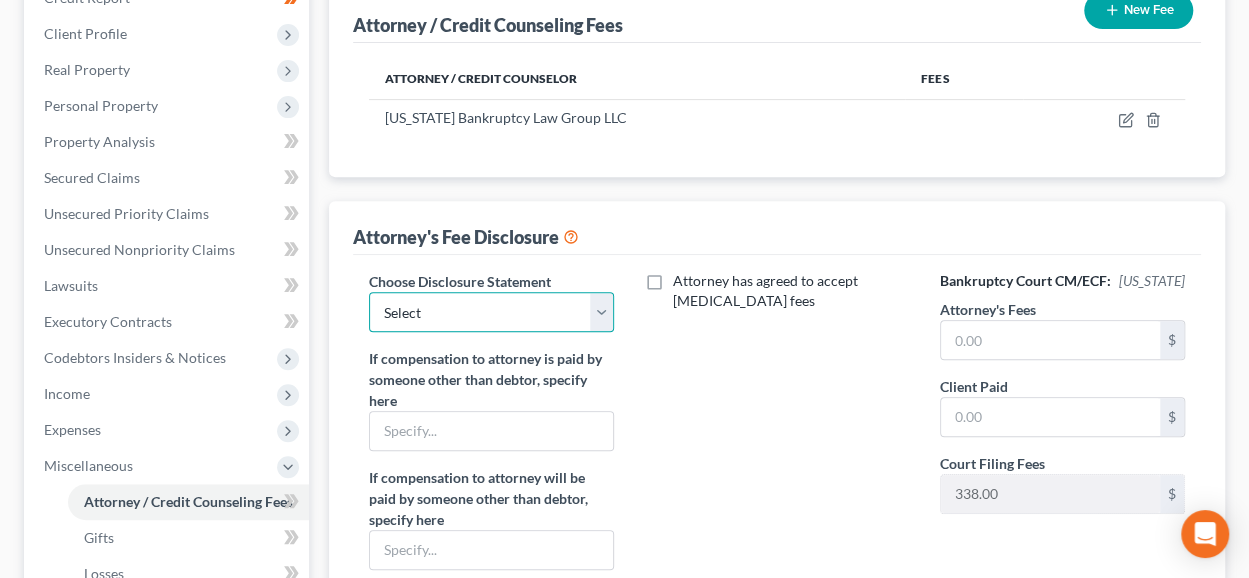 click on "Select Disclosure" at bounding box center [491, 312] 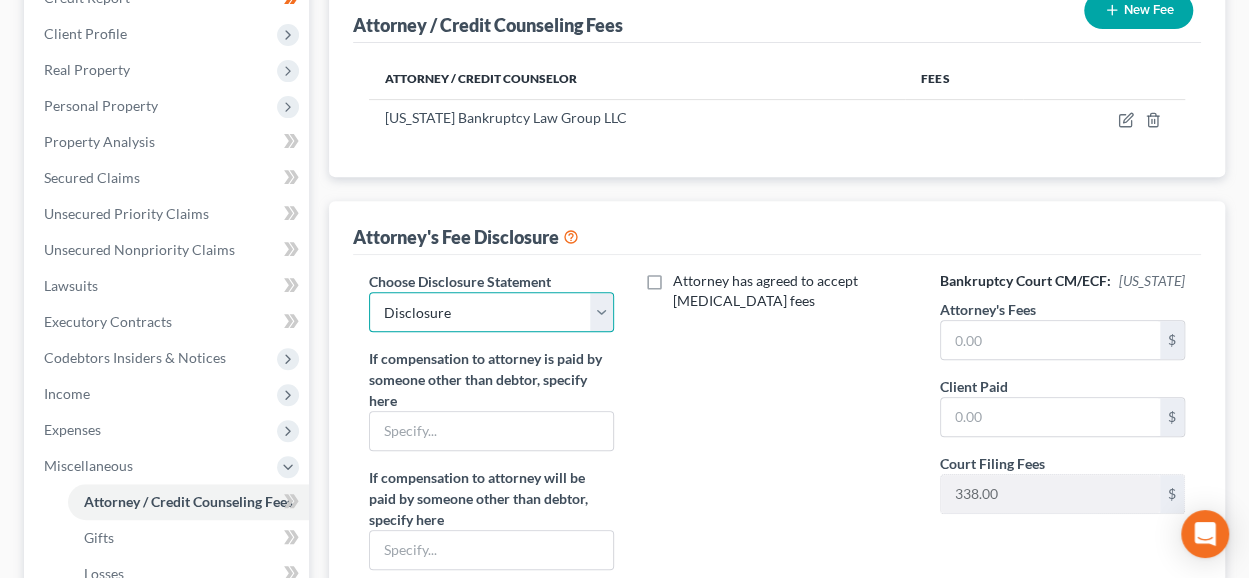 click on "Select Disclosure" at bounding box center (491, 312) 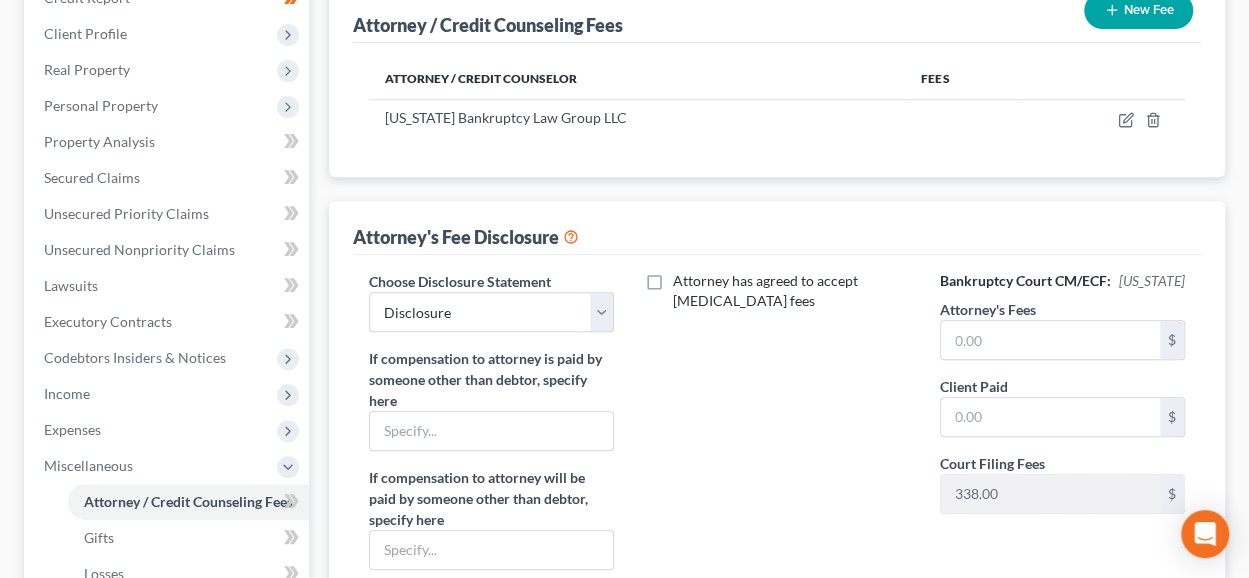 click on "Attorney has agreed to accept [MEDICAL_DATA] fees" at bounding box center (776, 477) 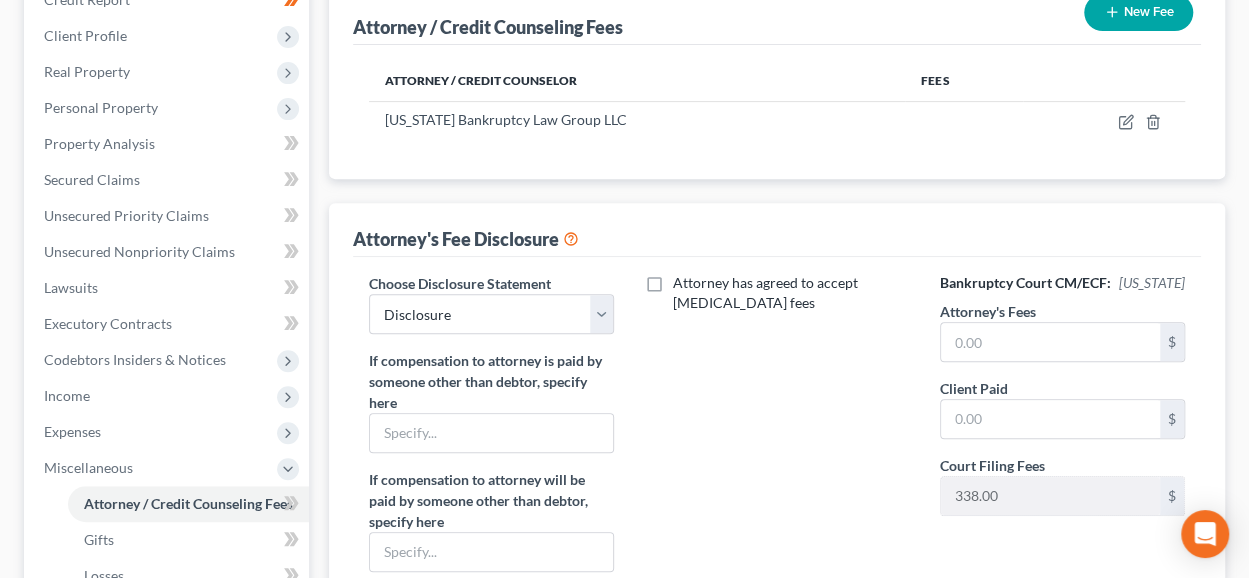 scroll, scrollTop: 0, scrollLeft: 0, axis: both 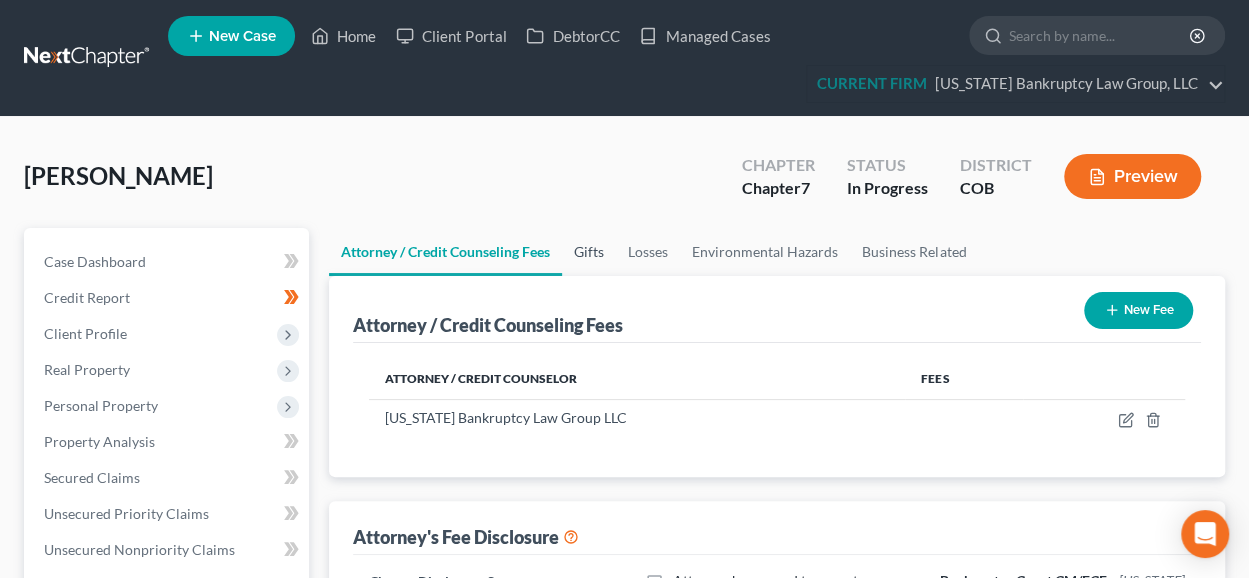 click on "Gifts" at bounding box center [589, 252] 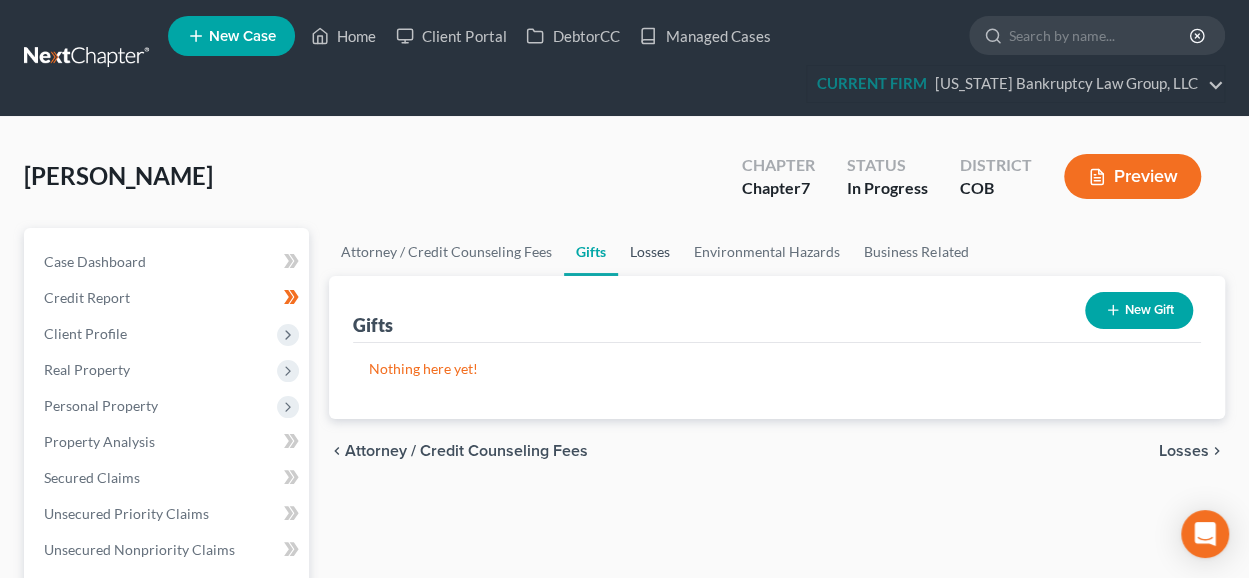 click on "Losses" at bounding box center (650, 252) 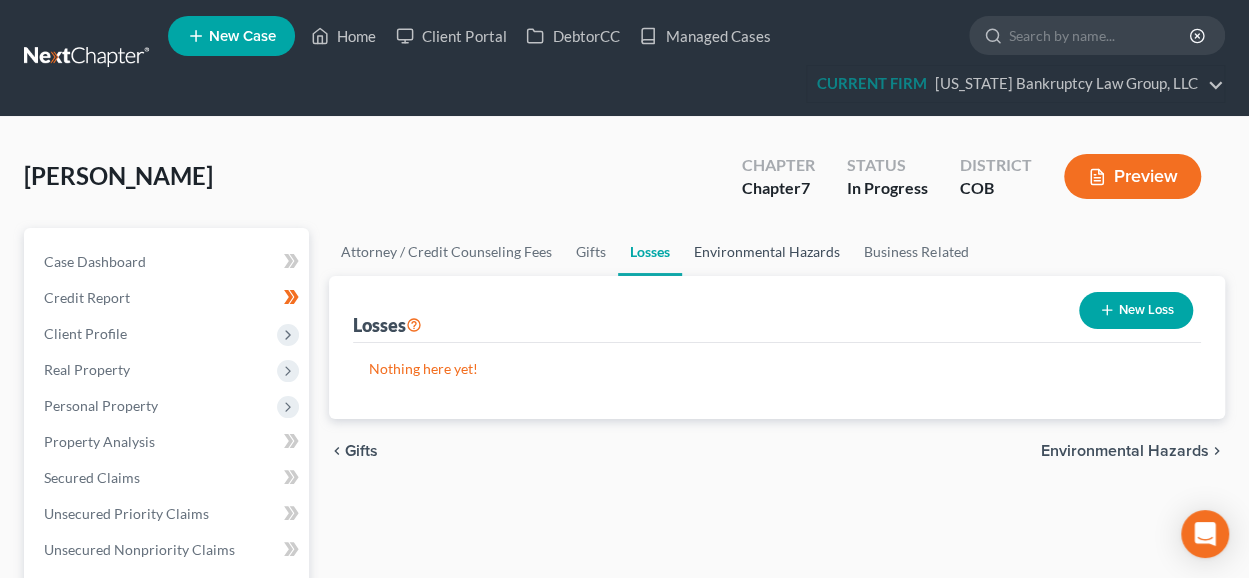 click on "Environmental Hazards" at bounding box center [767, 252] 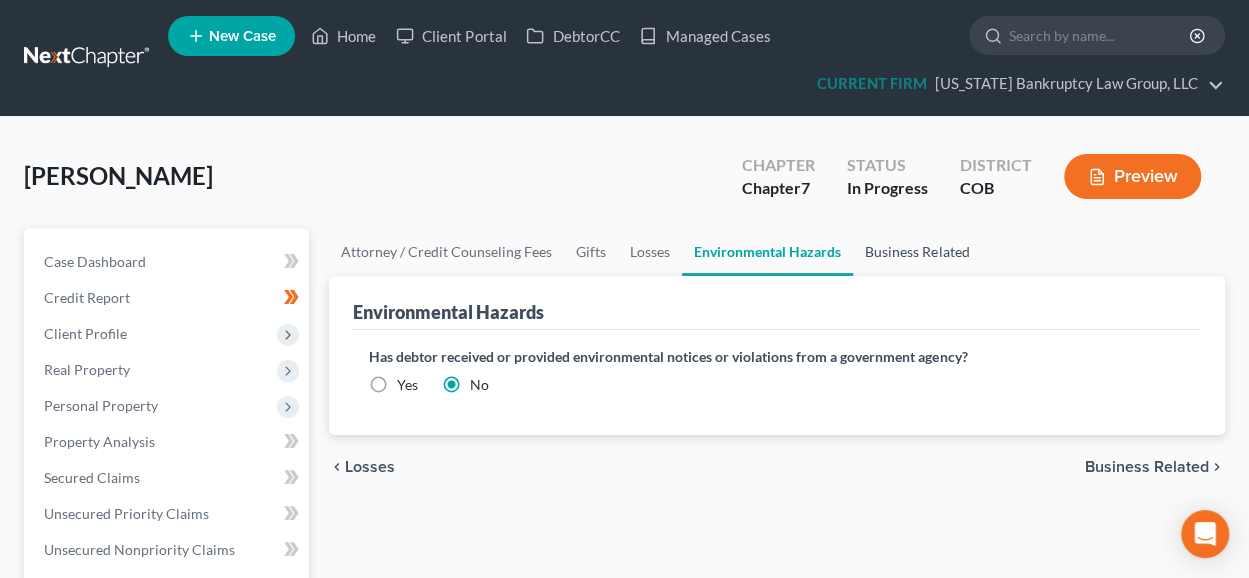 click on "Business Related" at bounding box center (917, 252) 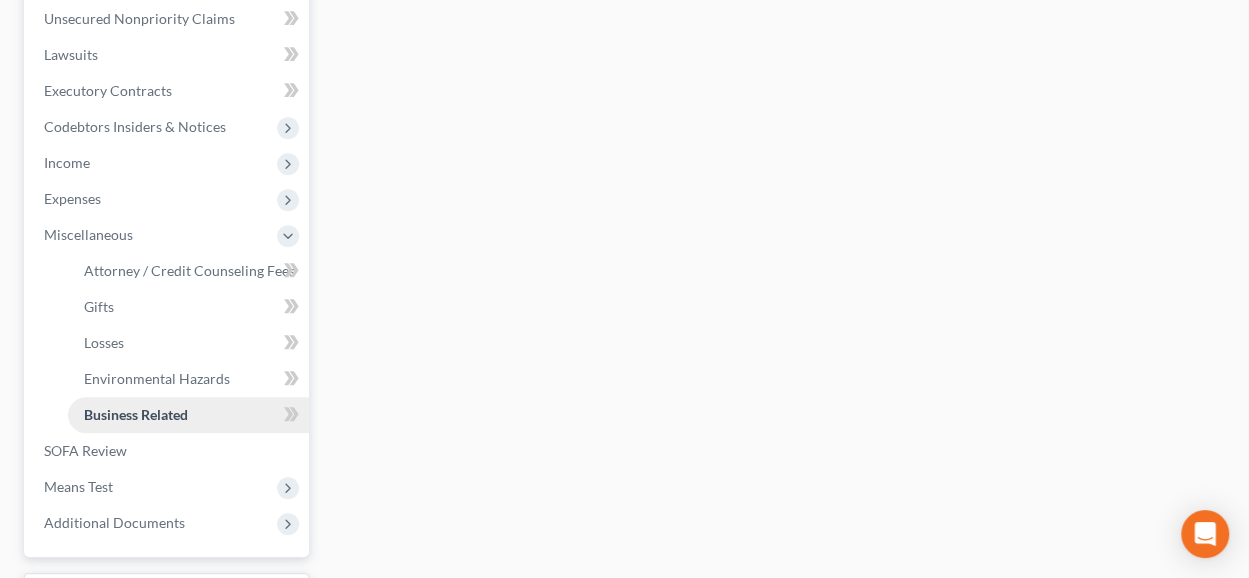 scroll, scrollTop: 600, scrollLeft: 0, axis: vertical 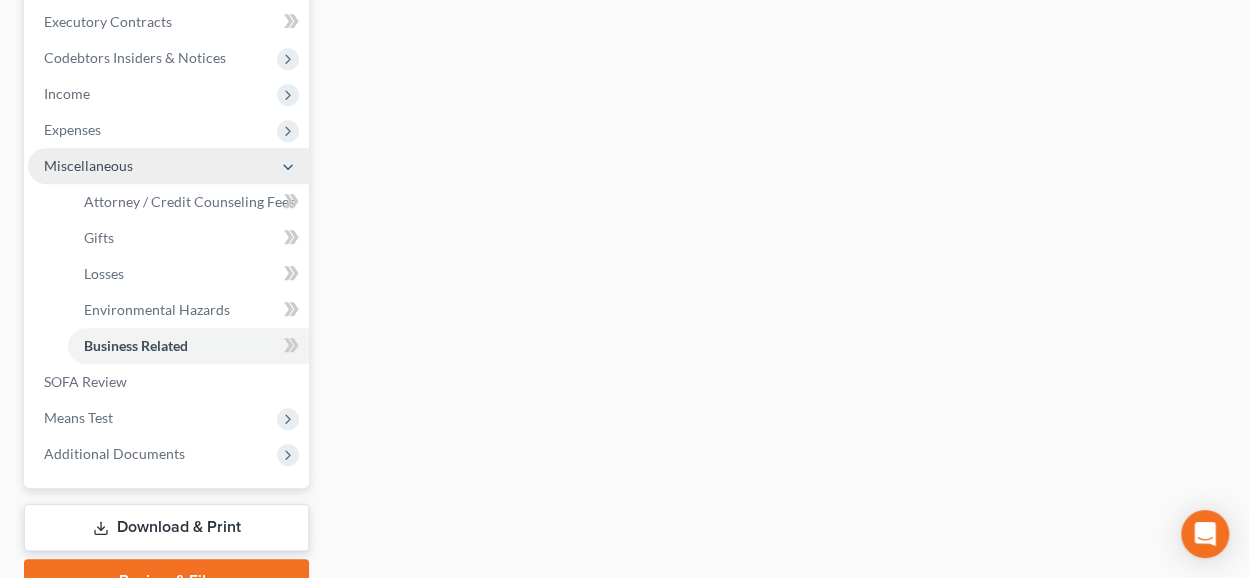 click on "Miscellaneous" at bounding box center [168, 166] 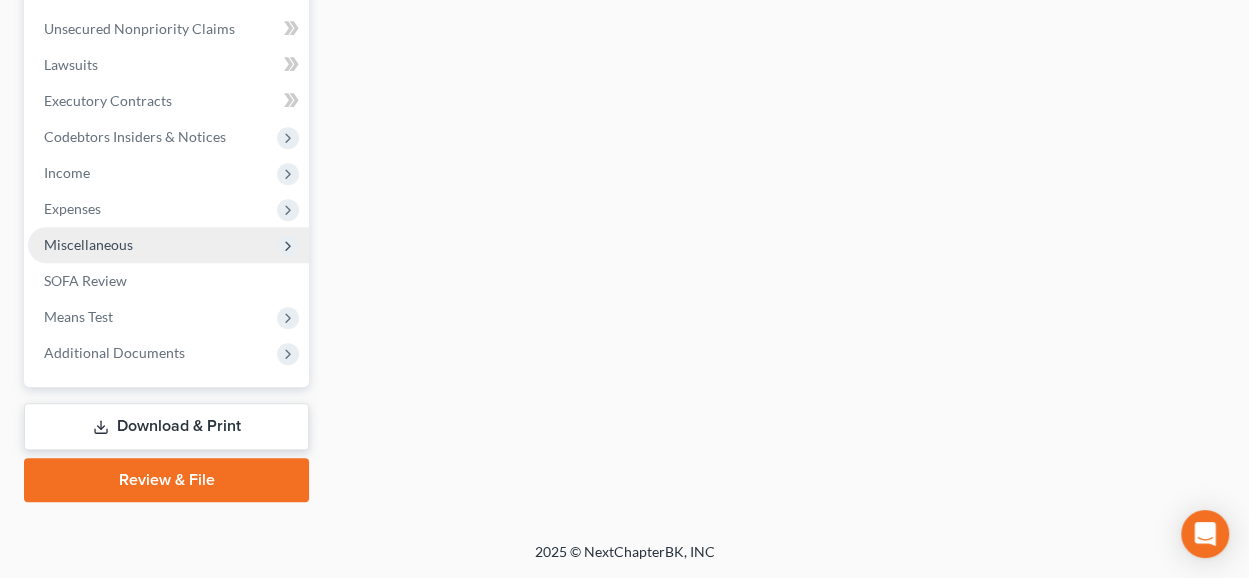 scroll, scrollTop: 518, scrollLeft: 0, axis: vertical 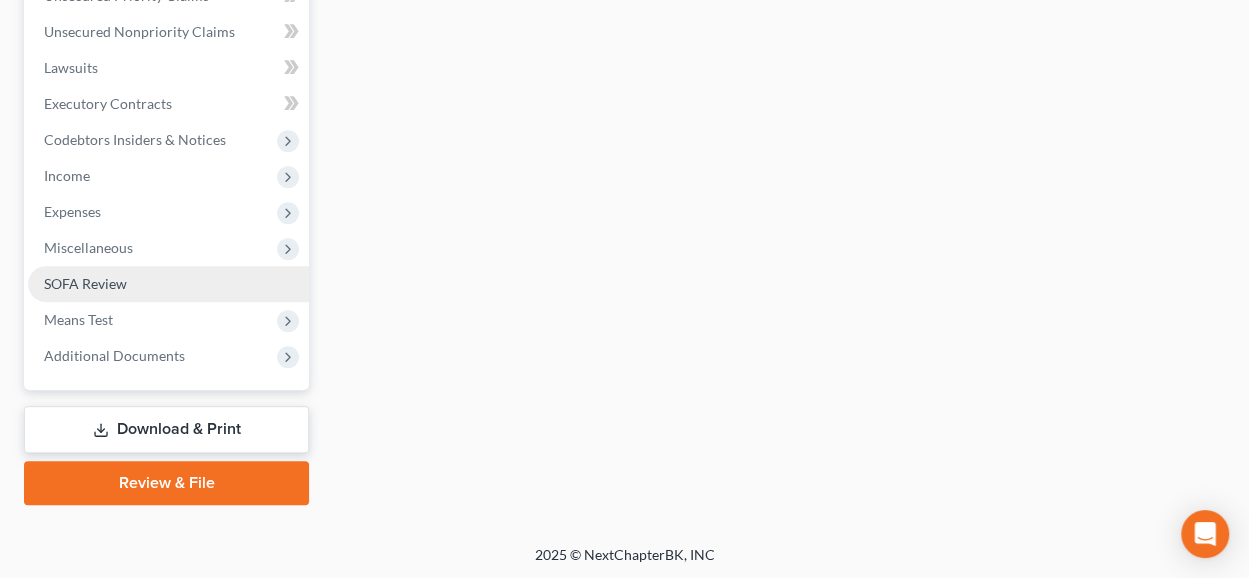 click on "SOFA Review" at bounding box center [168, 284] 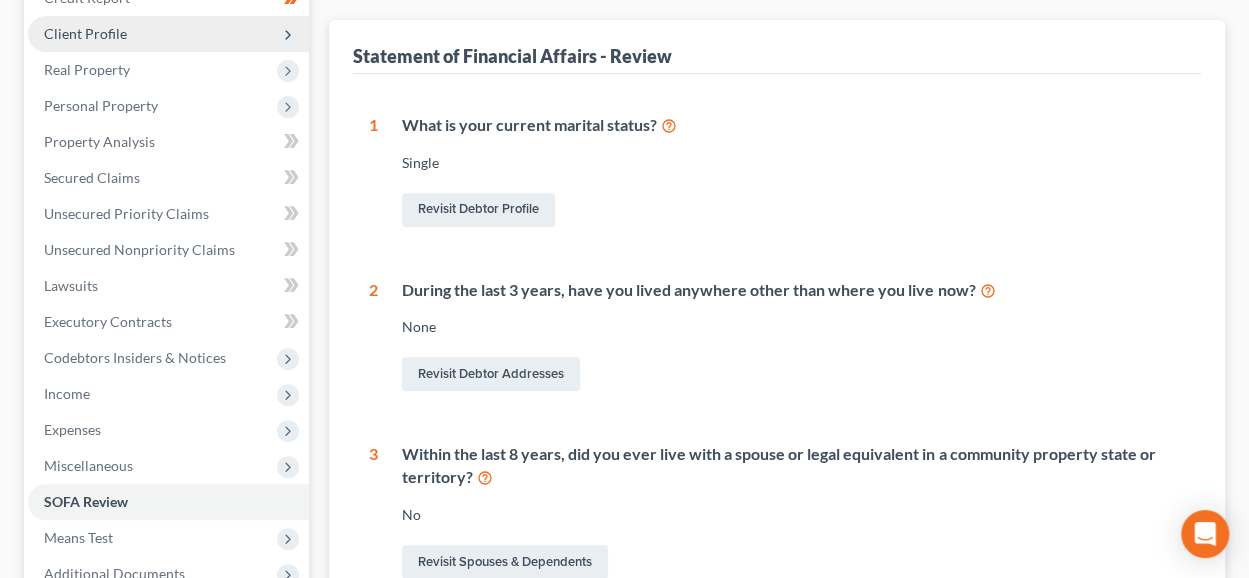 scroll, scrollTop: 500, scrollLeft: 0, axis: vertical 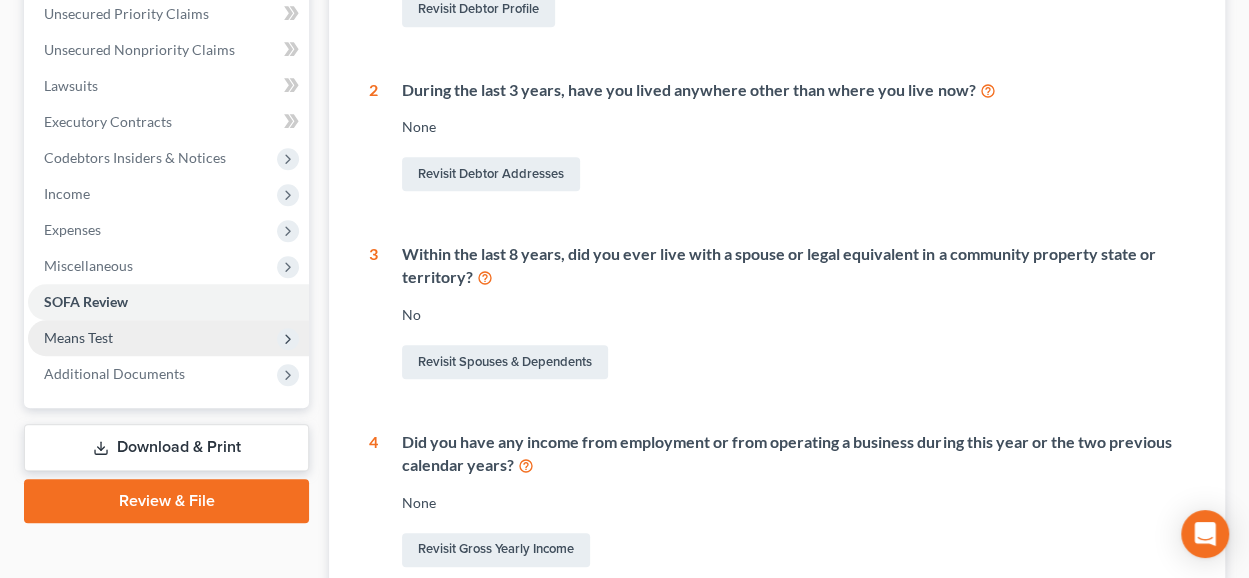click on "Means Test" at bounding box center (168, 338) 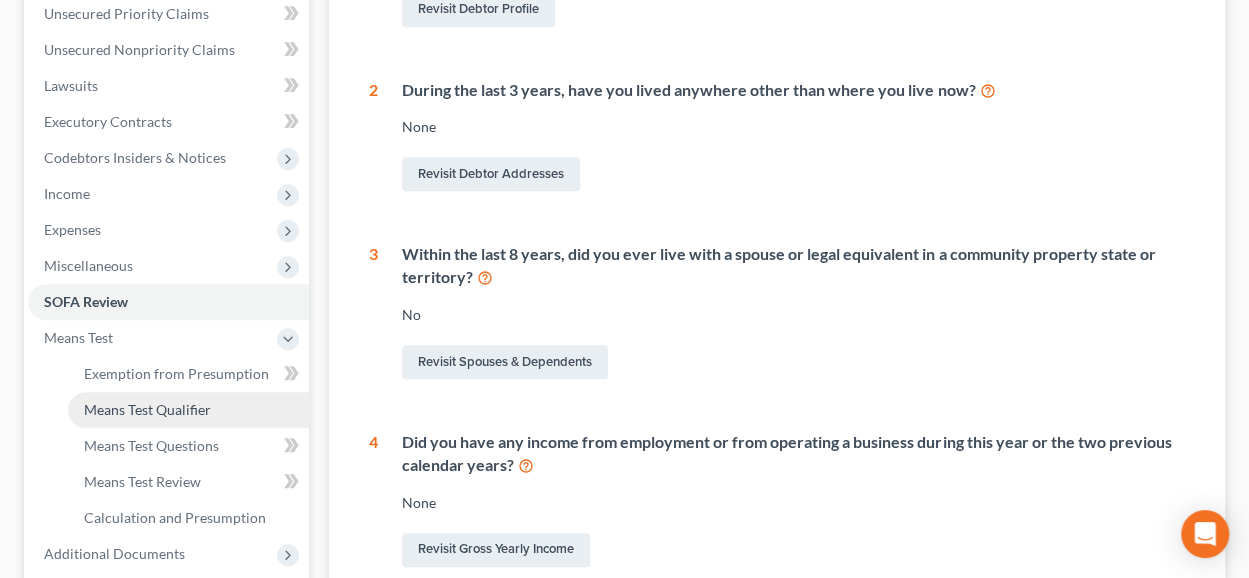 click on "Means Test Qualifier" at bounding box center (188, 410) 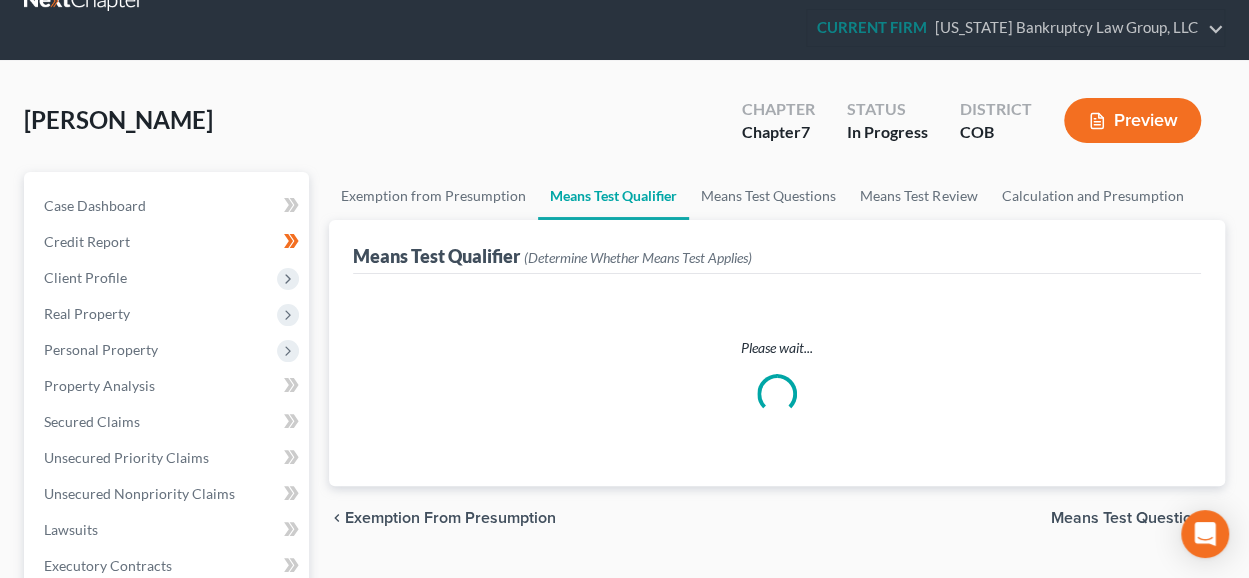 scroll, scrollTop: 0, scrollLeft: 0, axis: both 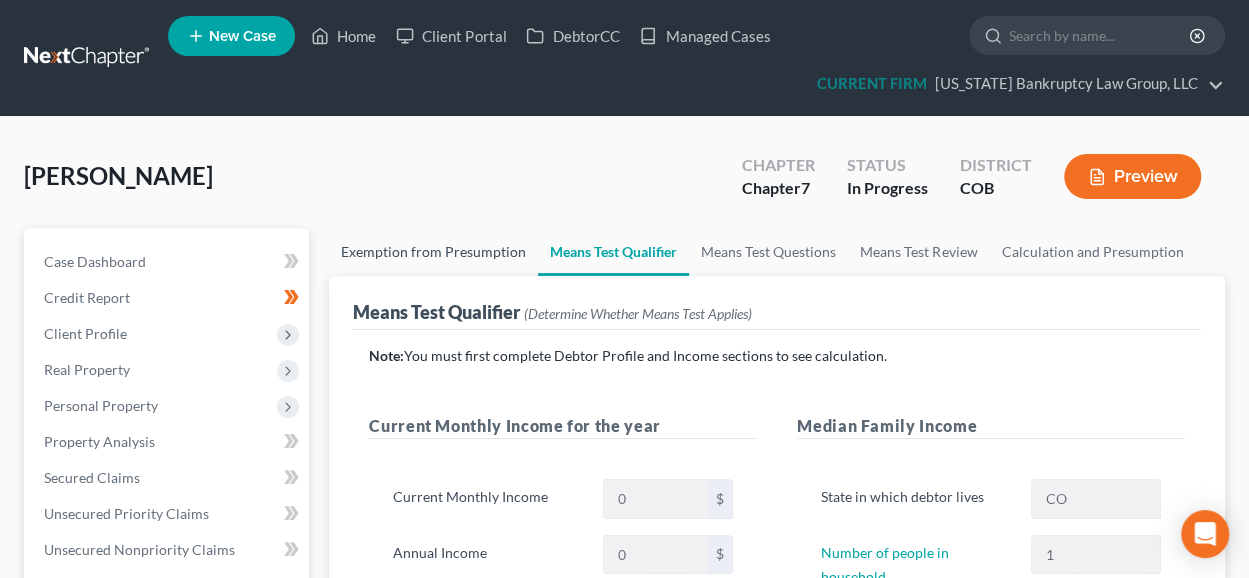 click on "Exemption from Presumption" at bounding box center [433, 252] 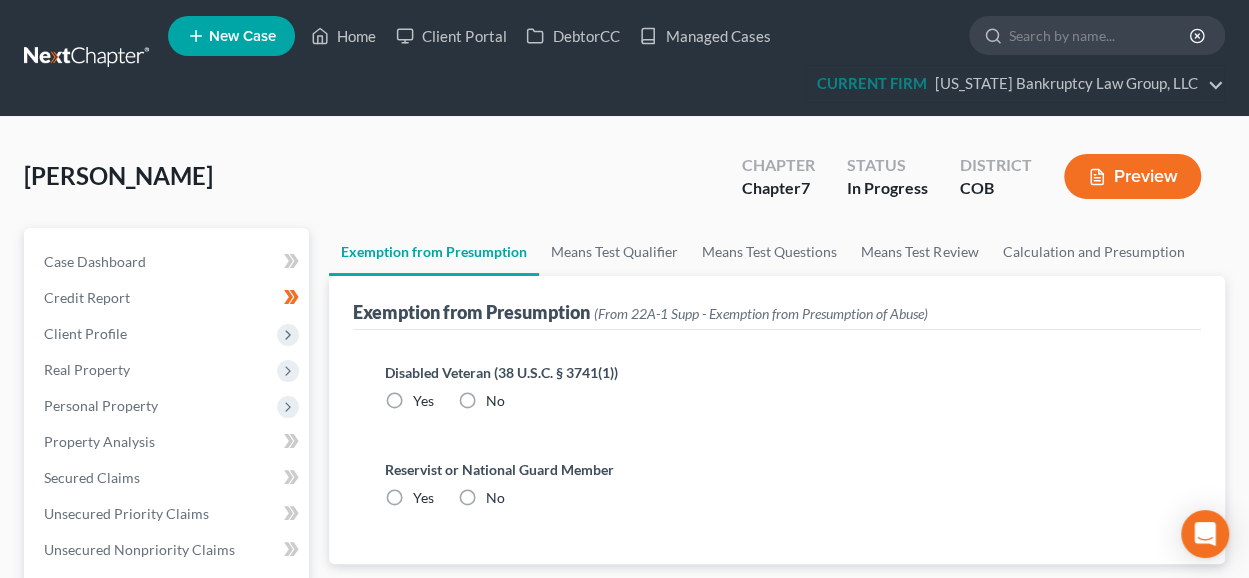 click on "No" at bounding box center (495, 401) 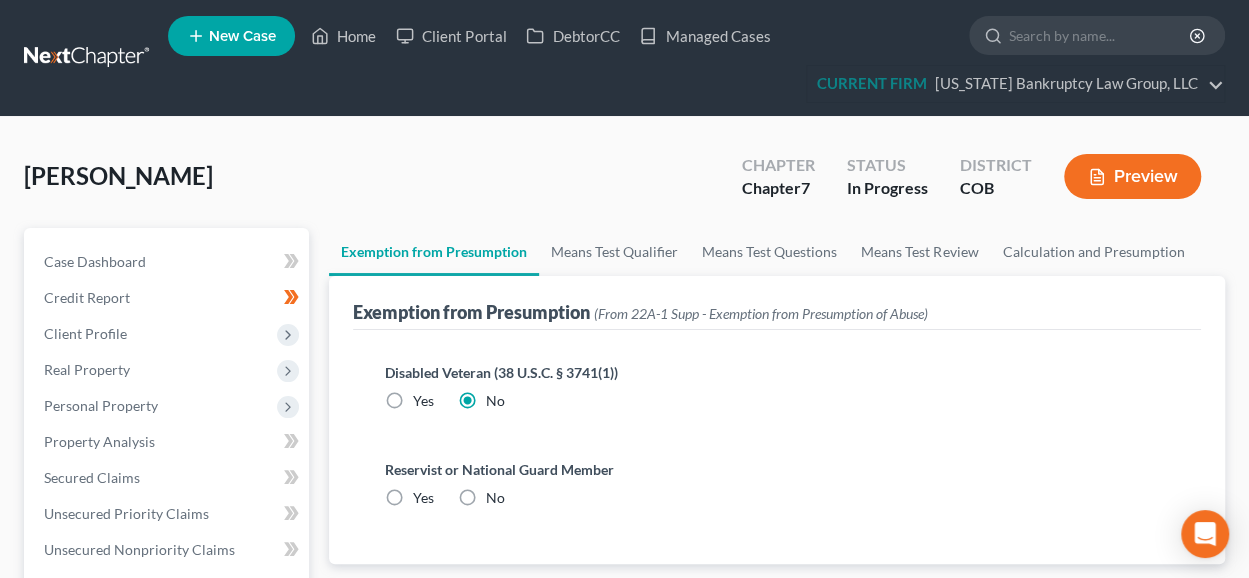 click on "No" at bounding box center [495, 498] 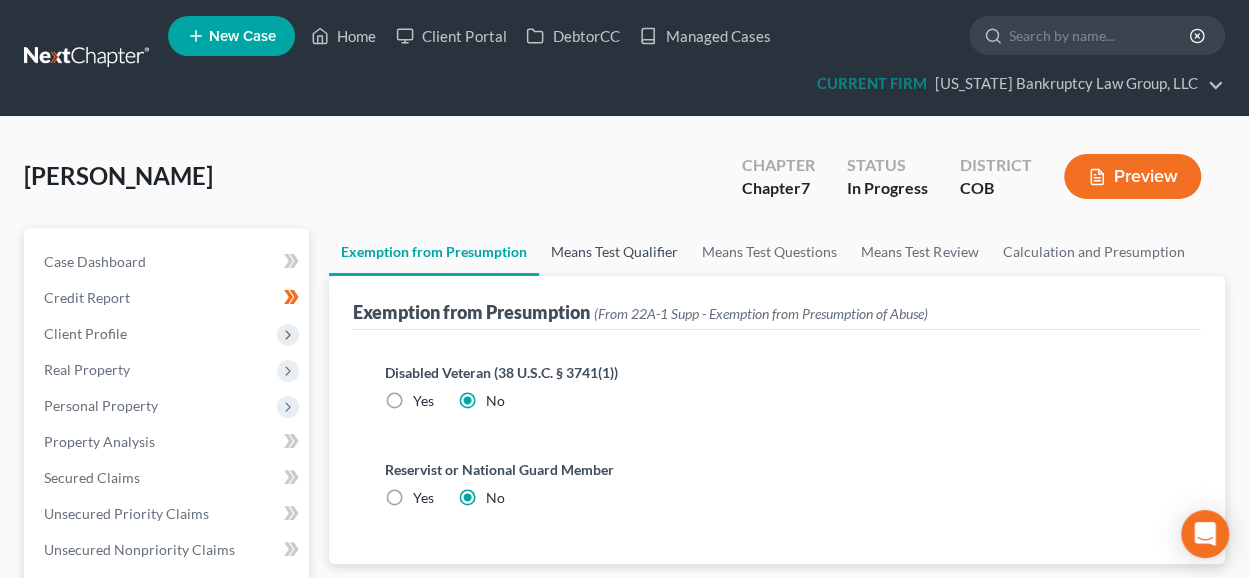 click on "Means Test Qualifier" at bounding box center (614, 252) 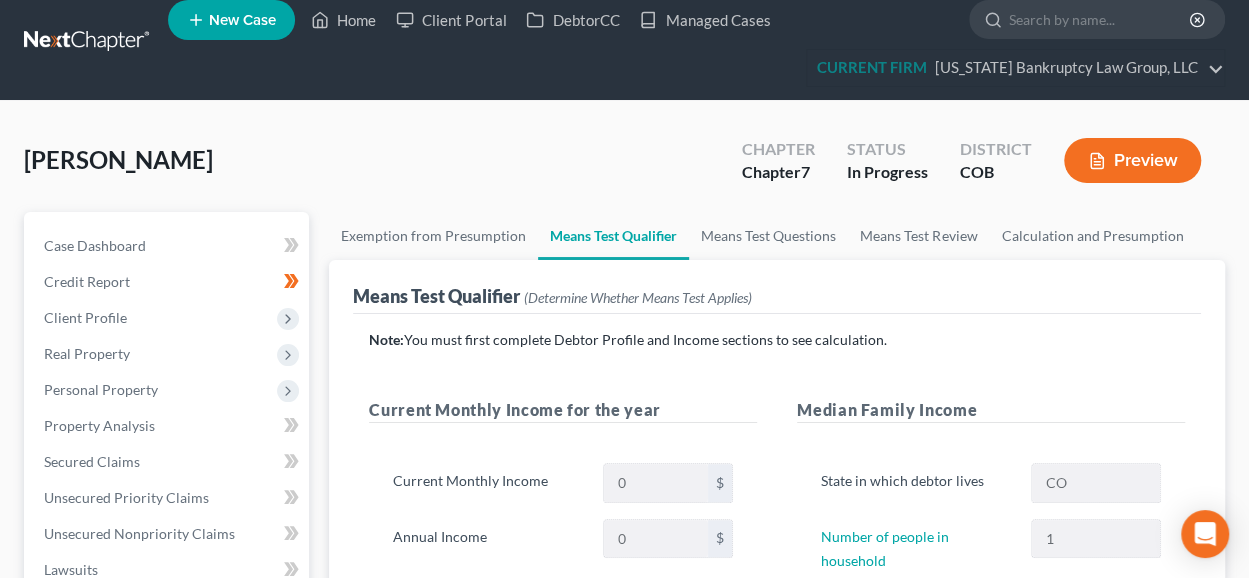 scroll, scrollTop: 100, scrollLeft: 0, axis: vertical 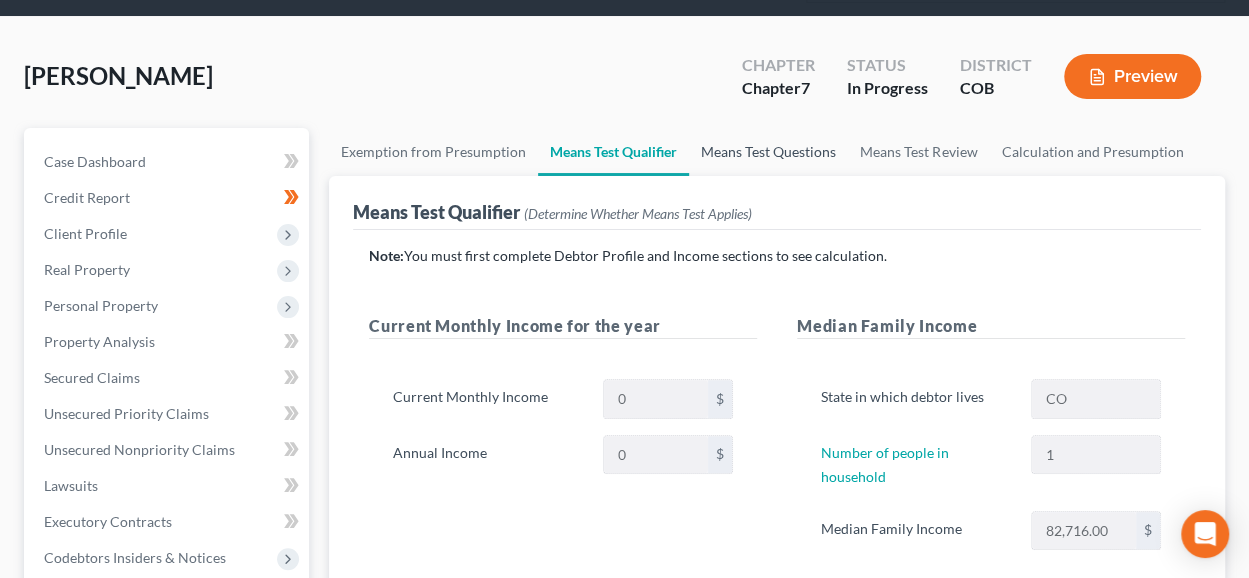 click on "Means Test Questions" at bounding box center [768, 152] 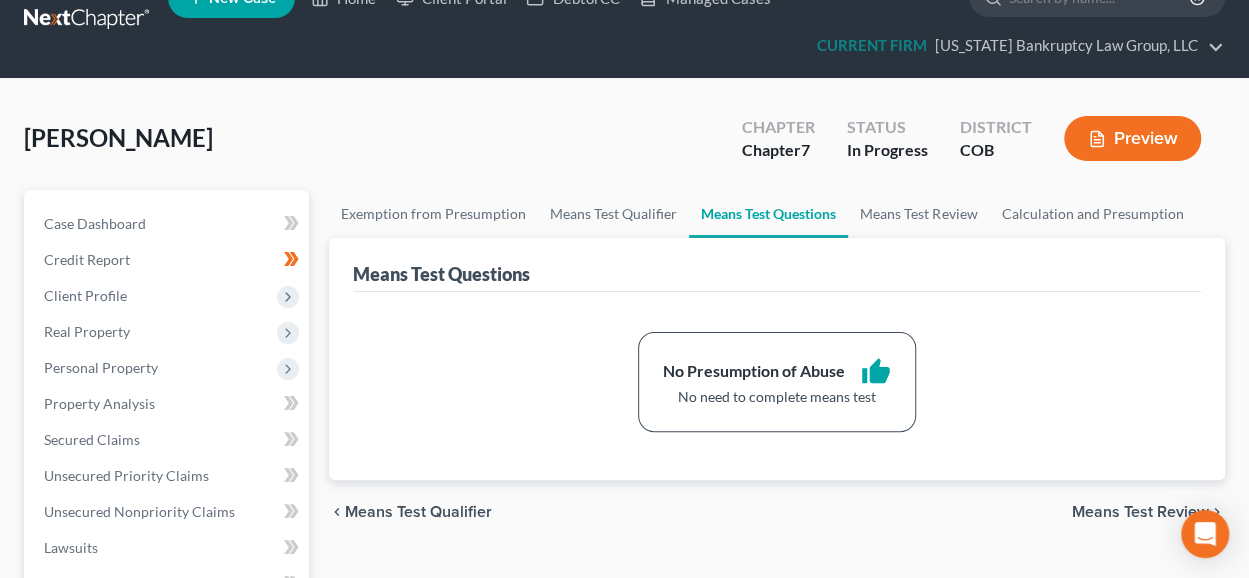 scroll, scrollTop: 0, scrollLeft: 0, axis: both 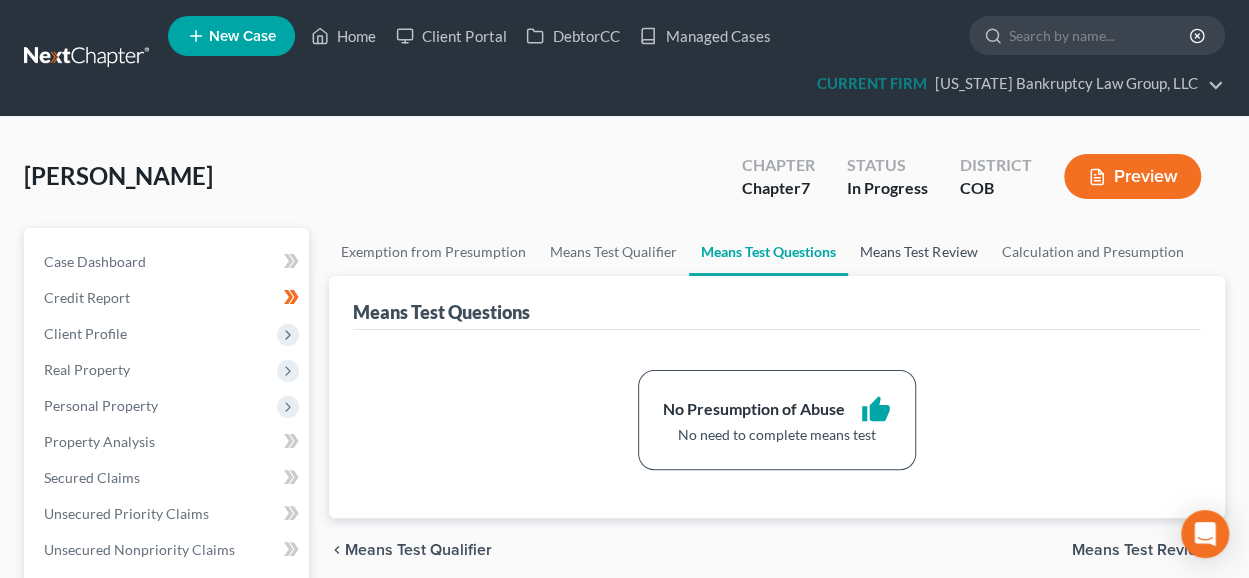 click on "Means Test Review" at bounding box center (918, 252) 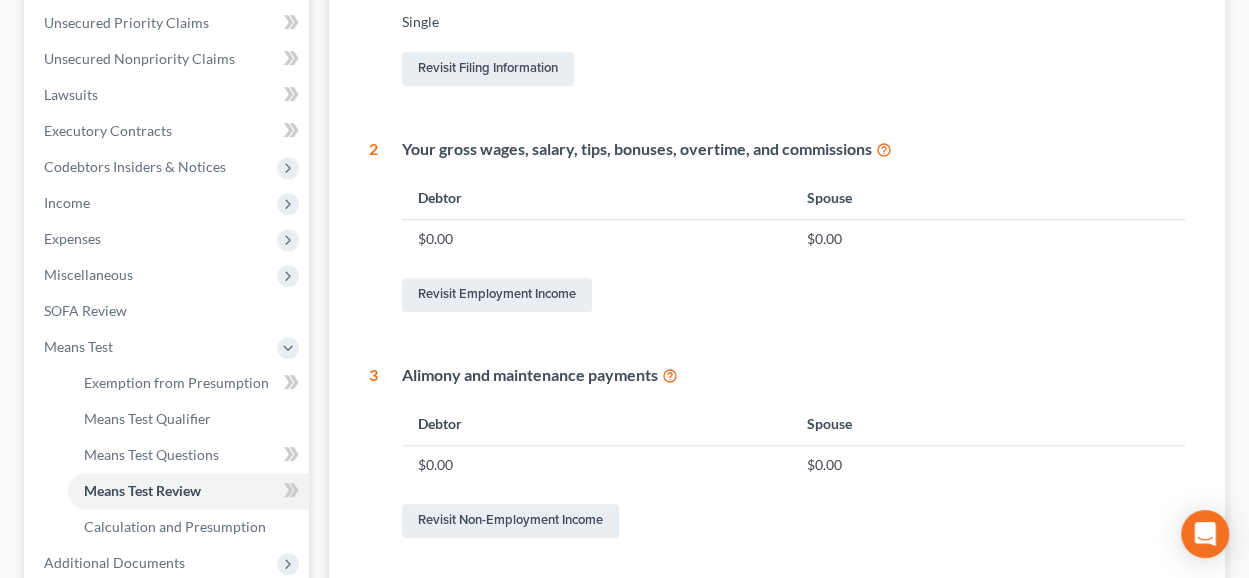 scroll, scrollTop: 600, scrollLeft: 0, axis: vertical 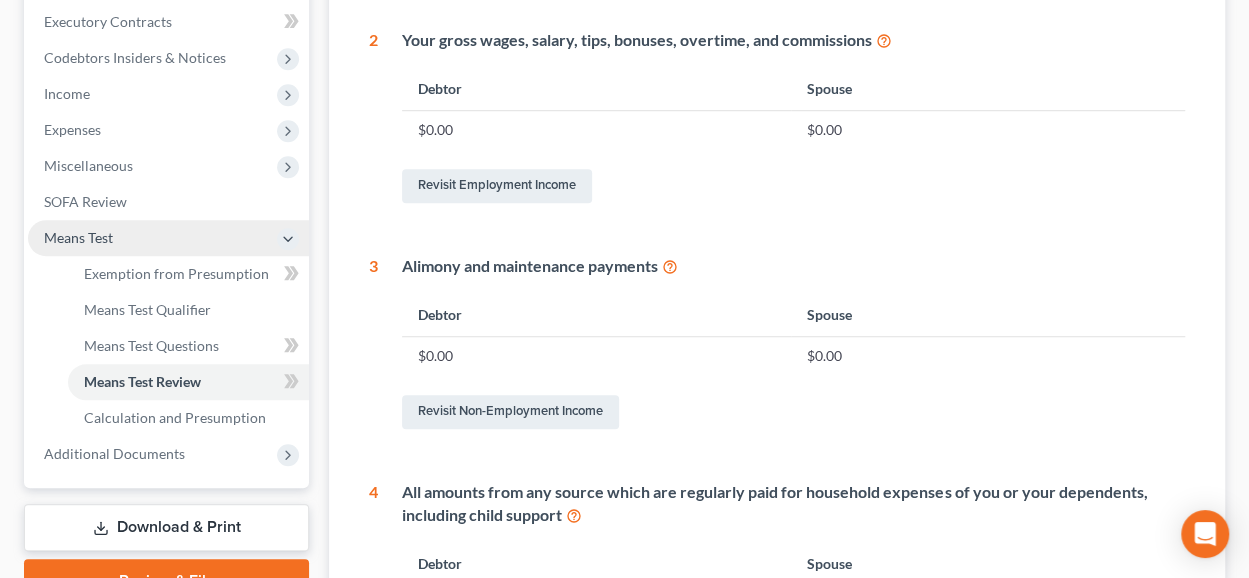 click on "Means Test" at bounding box center (168, 238) 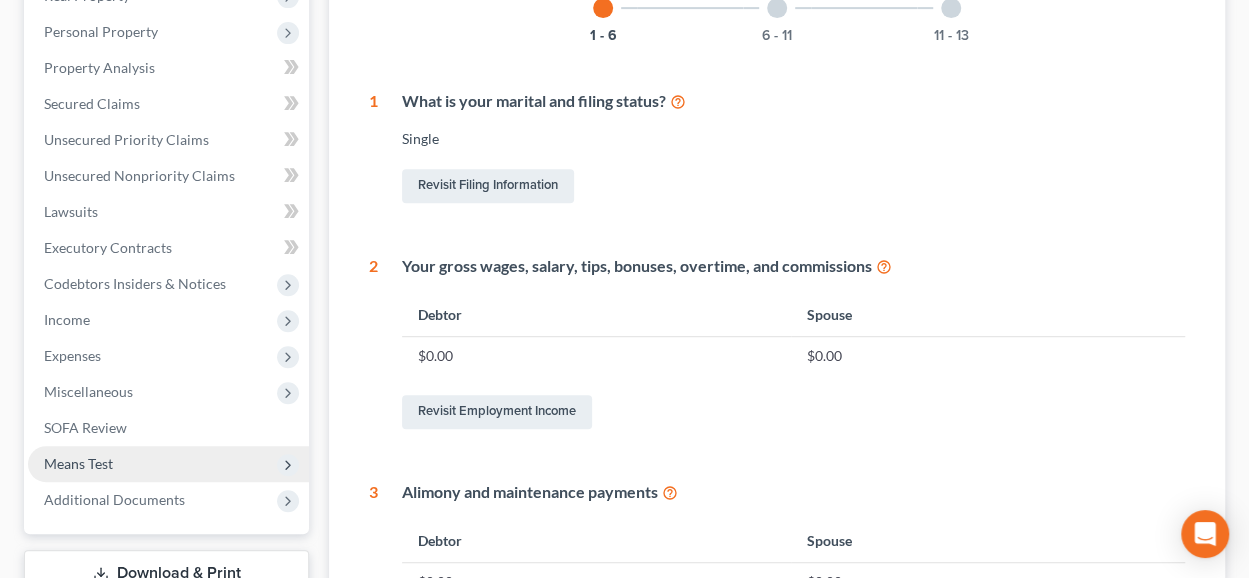 scroll, scrollTop: 100, scrollLeft: 0, axis: vertical 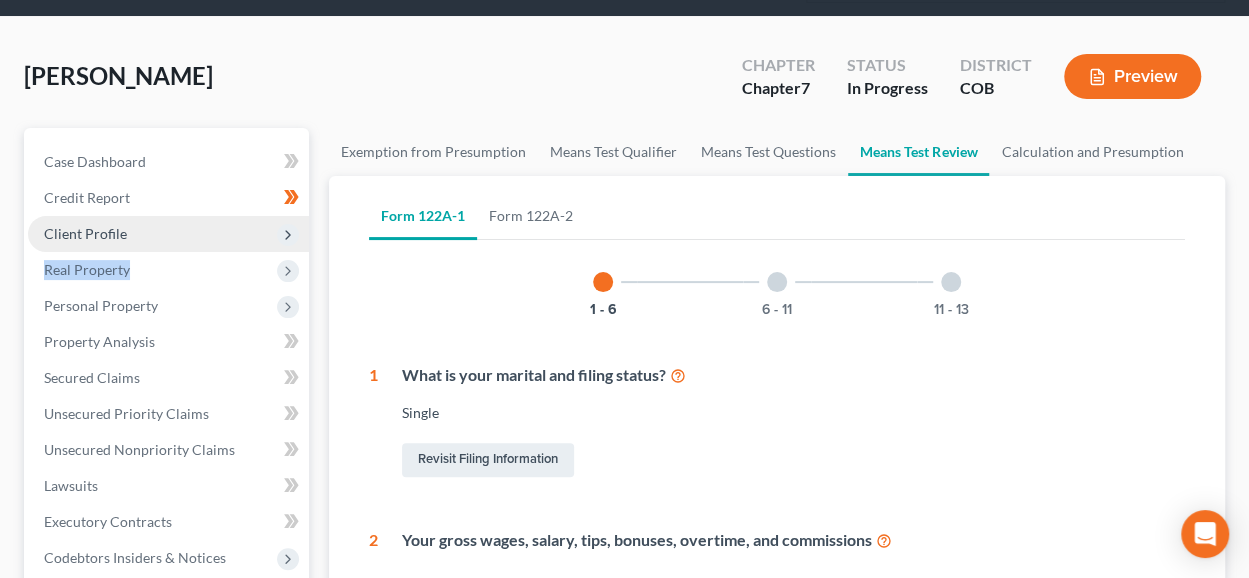 drag, startPoint x: 250, startPoint y: 257, endPoint x: 258, endPoint y: 241, distance: 17.888544 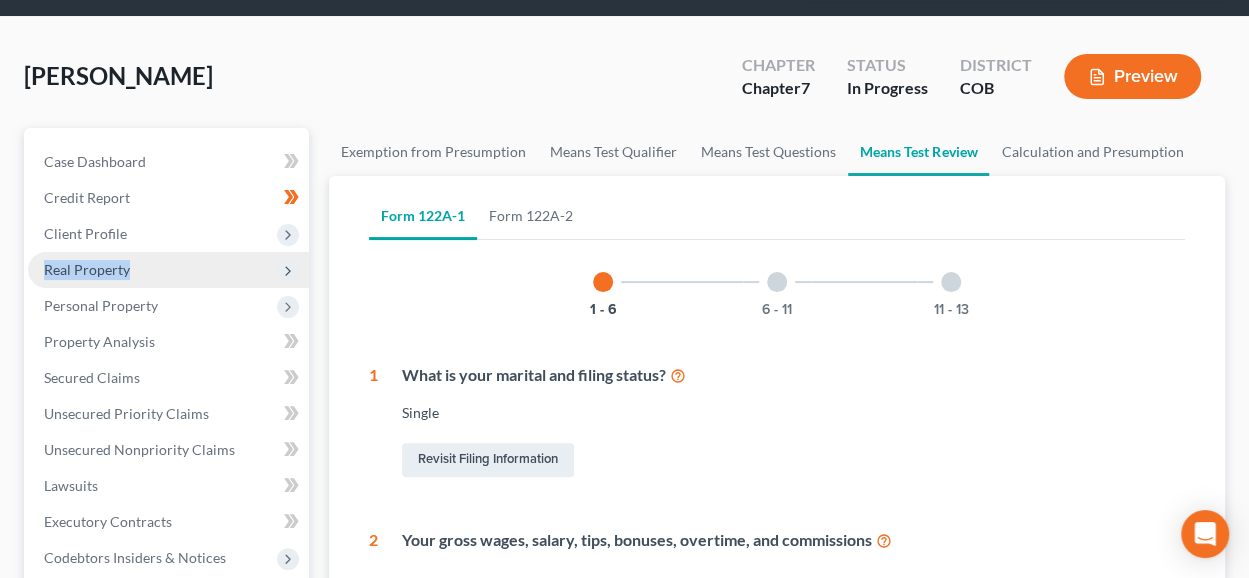 click on "Real Property" at bounding box center [168, 270] 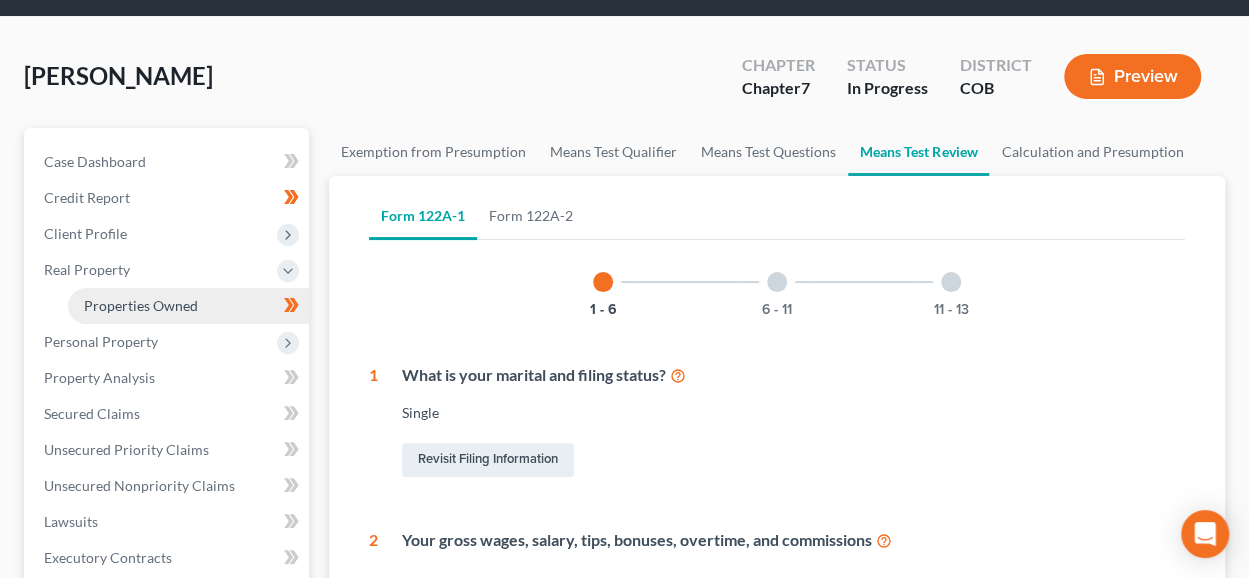 click on "Properties Owned" at bounding box center (188, 306) 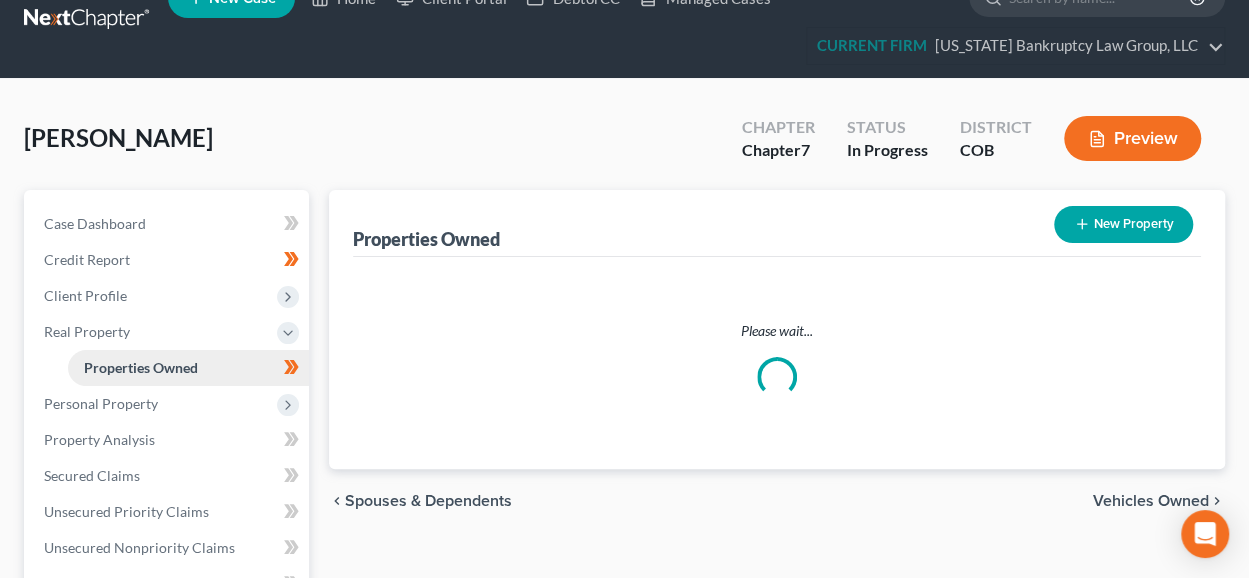 scroll, scrollTop: 0, scrollLeft: 0, axis: both 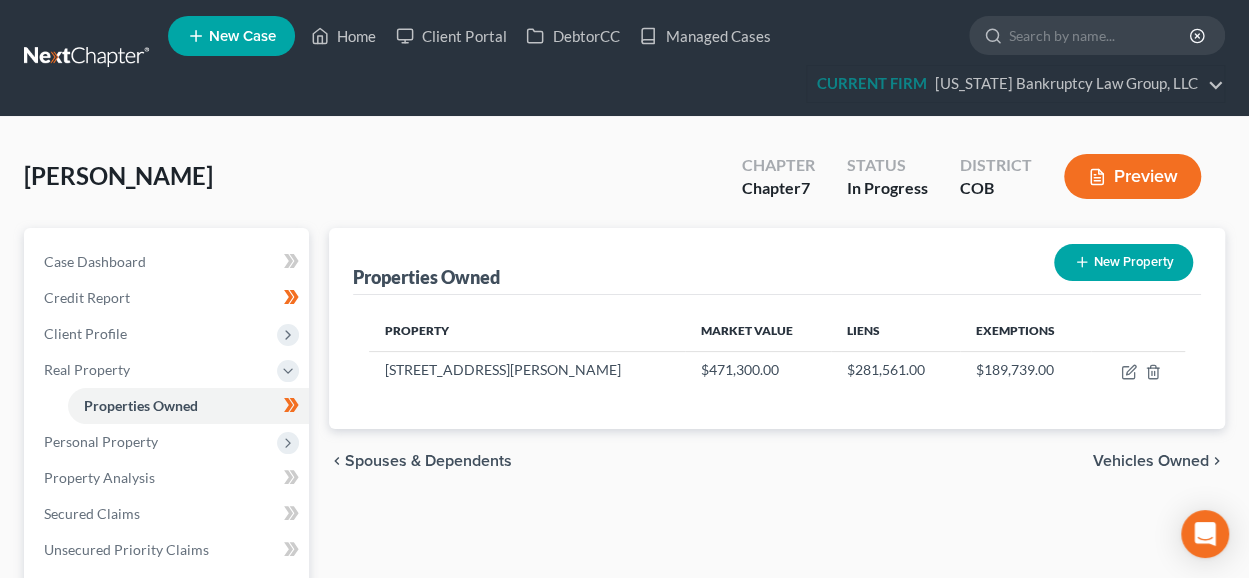 click on "New Property" at bounding box center (1123, 262) 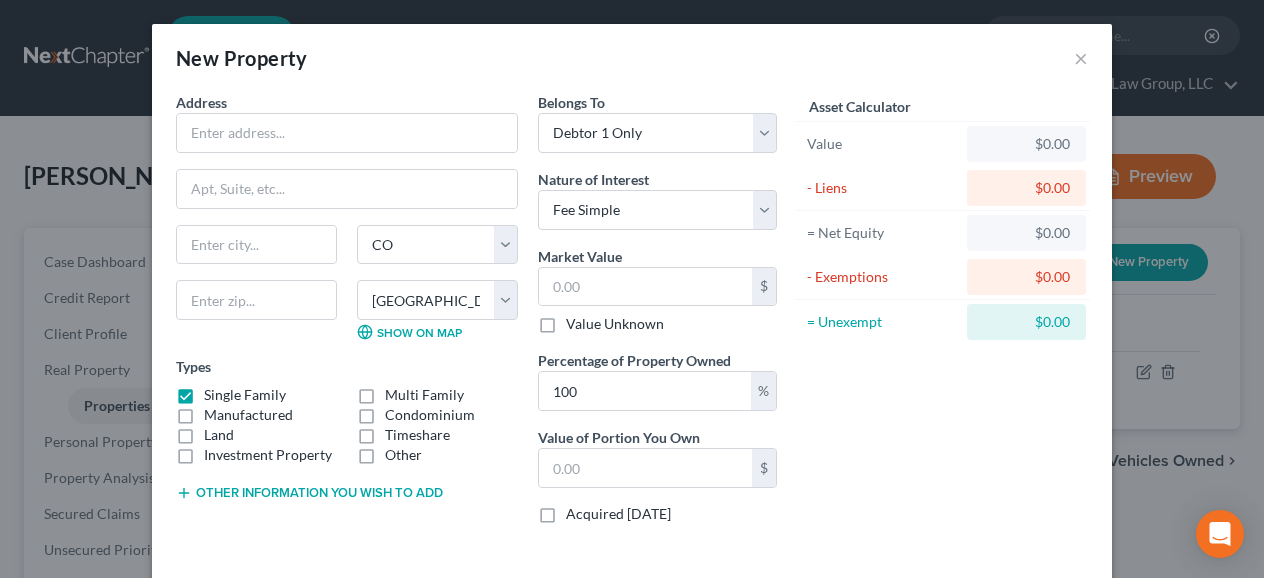 click on "New Property ×" at bounding box center (632, 58) 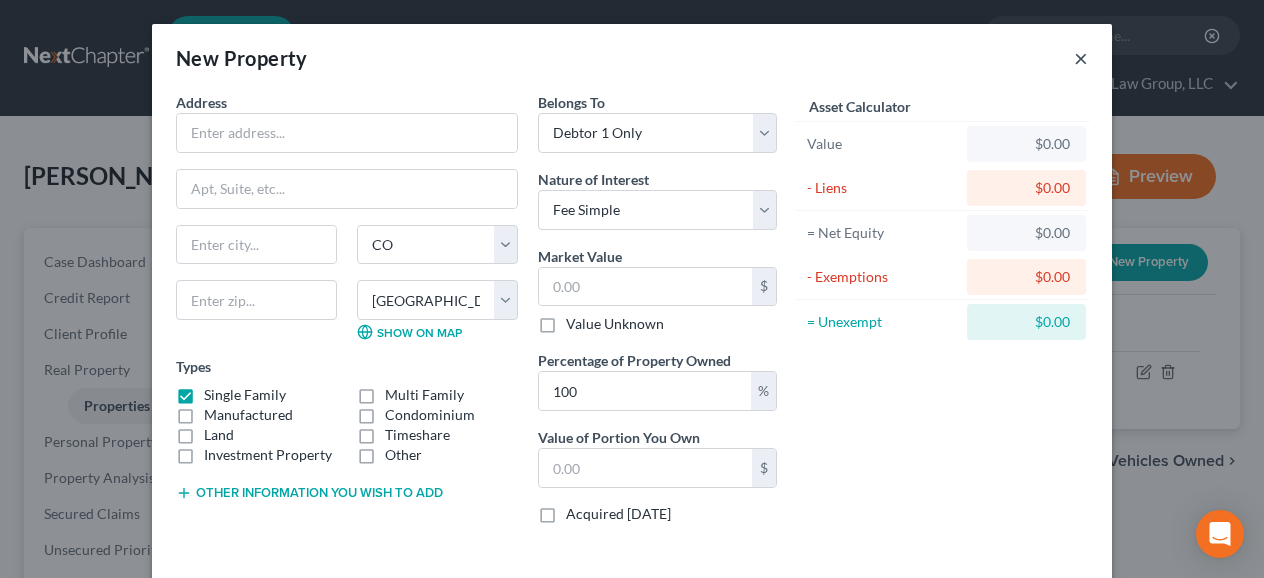 click on "×" at bounding box center [1081, 58] 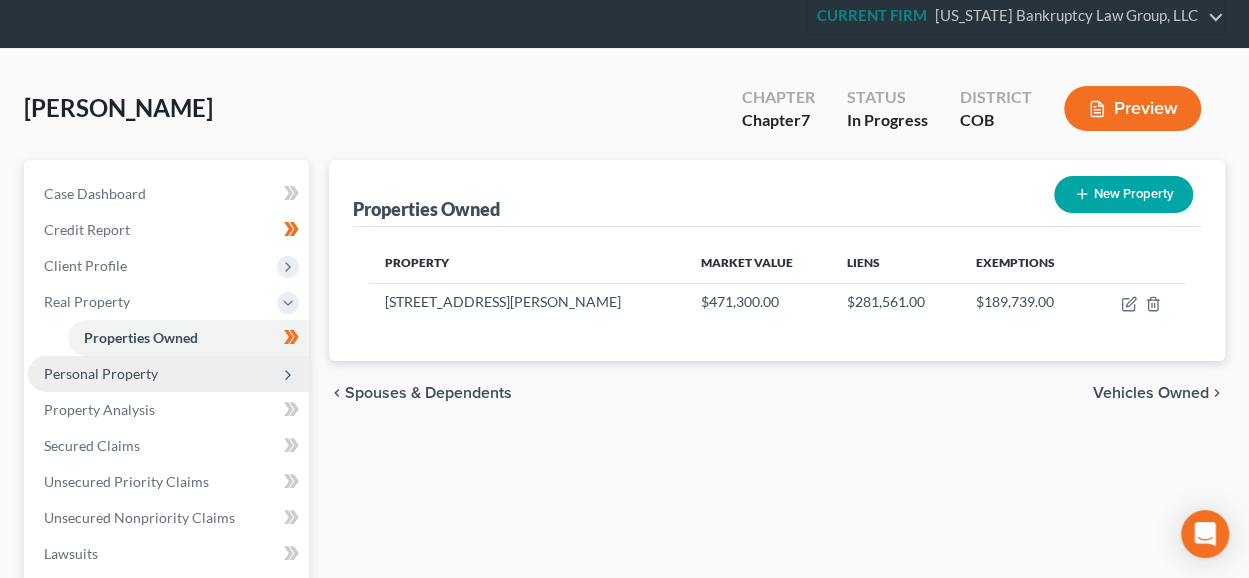 scroll, scrollTop: 100, scrollLeft: 0, axis: vertical 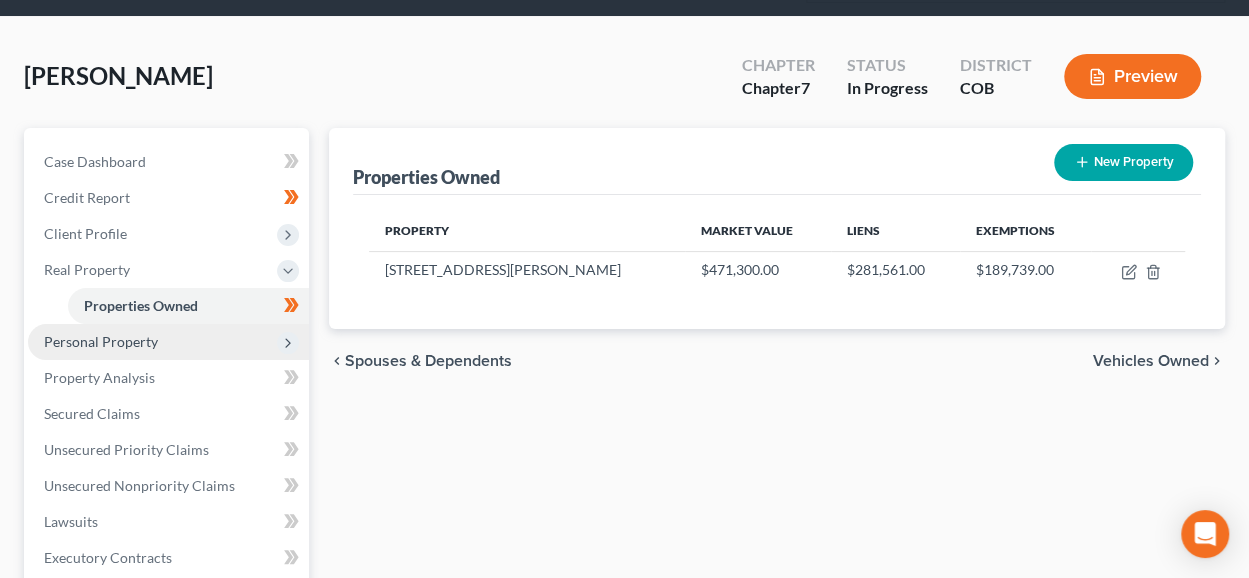 click on "Personal Property" at bounding box center [168, 342] 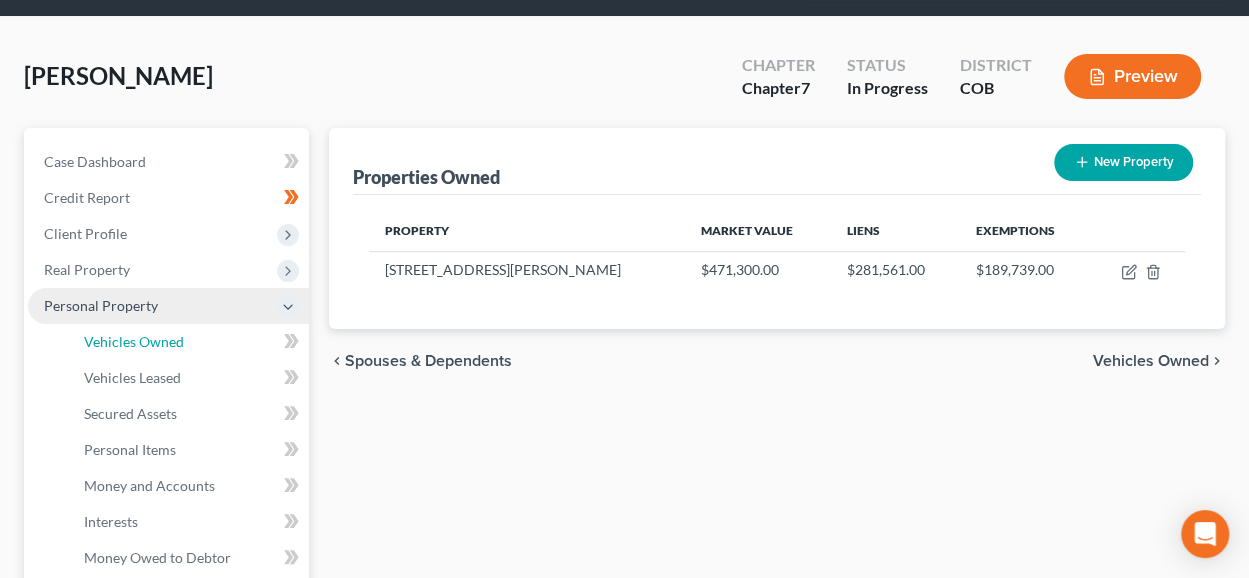 click on "Vehicles Owned" at bounding box center [134, 341] 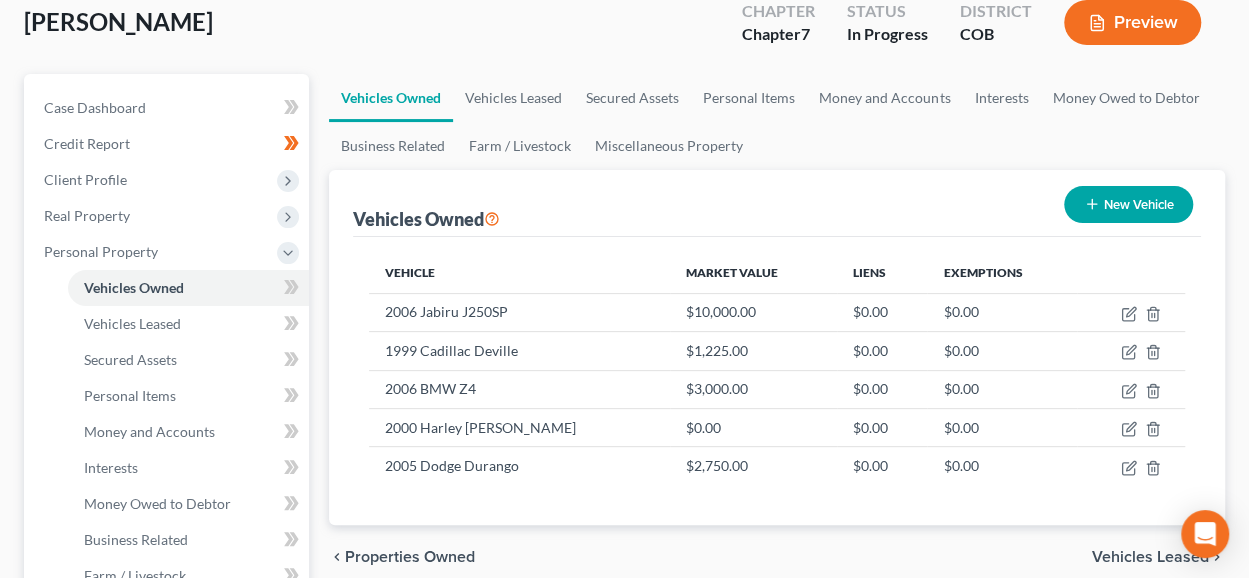 scroll, scrollTop: 200, scrollLeft: 0, axis: vertical 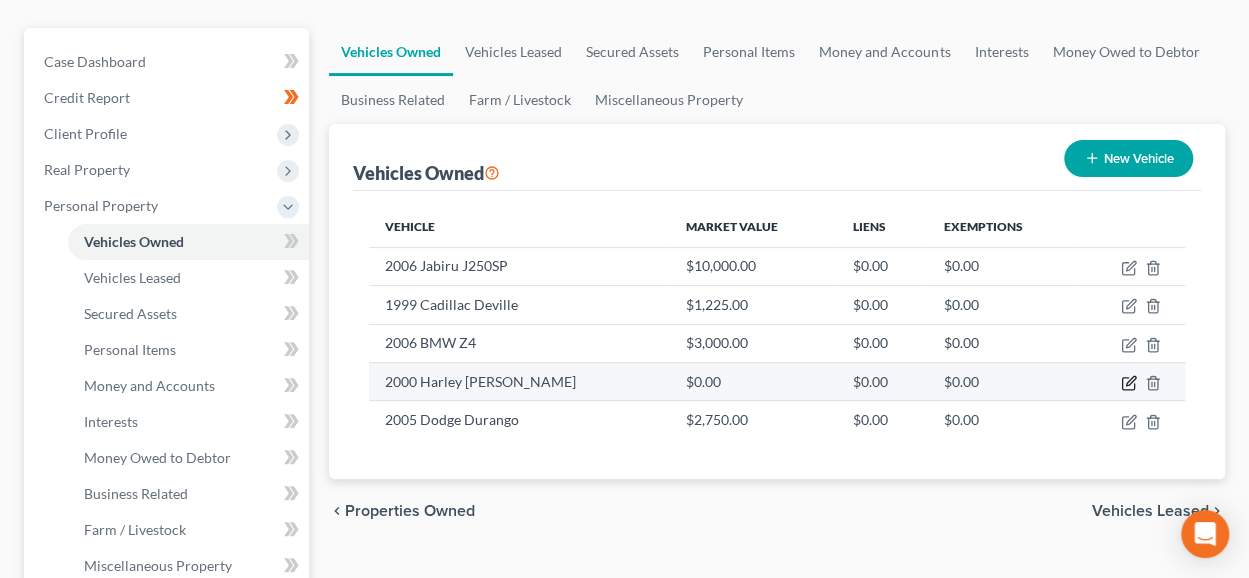 click 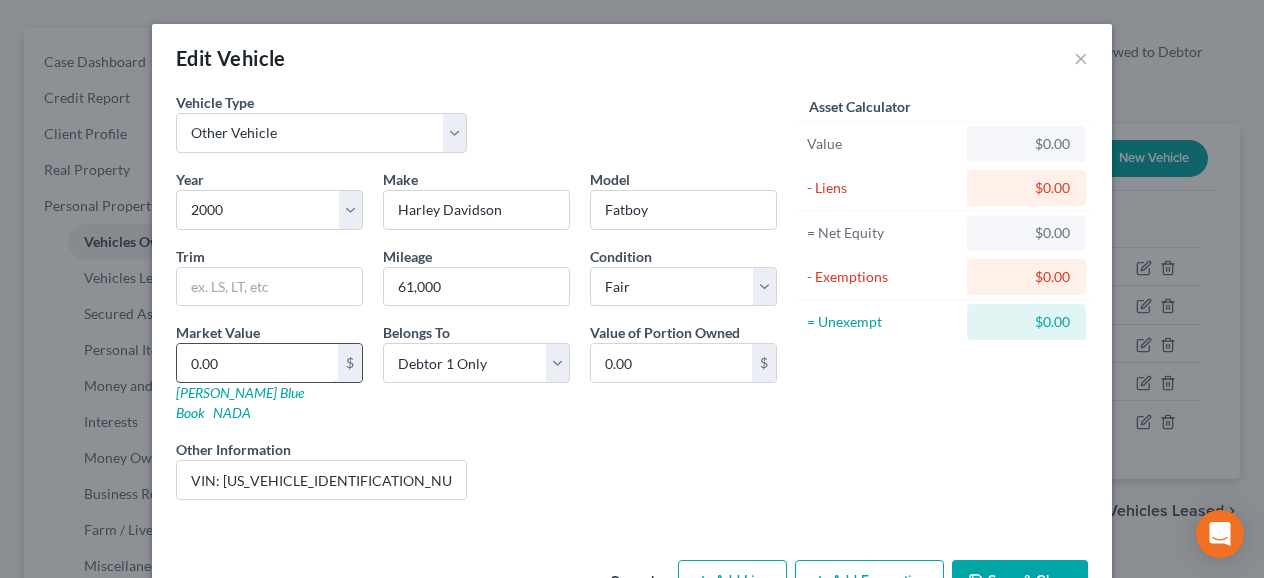 click on "0.00" at bounding box center (257, 363) 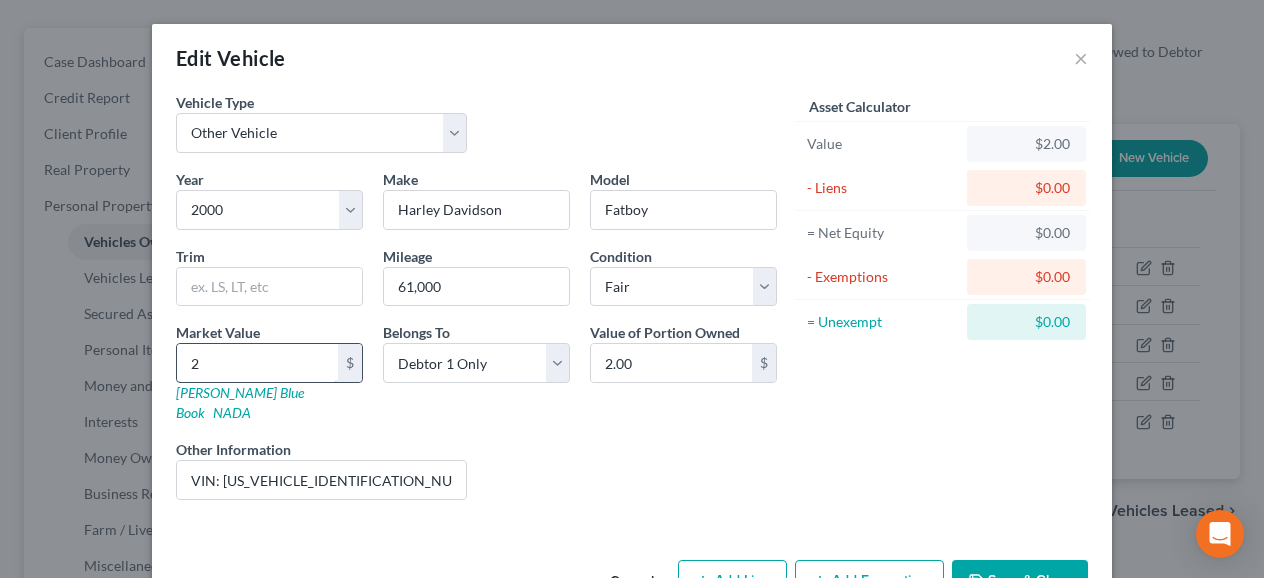 type on "26" 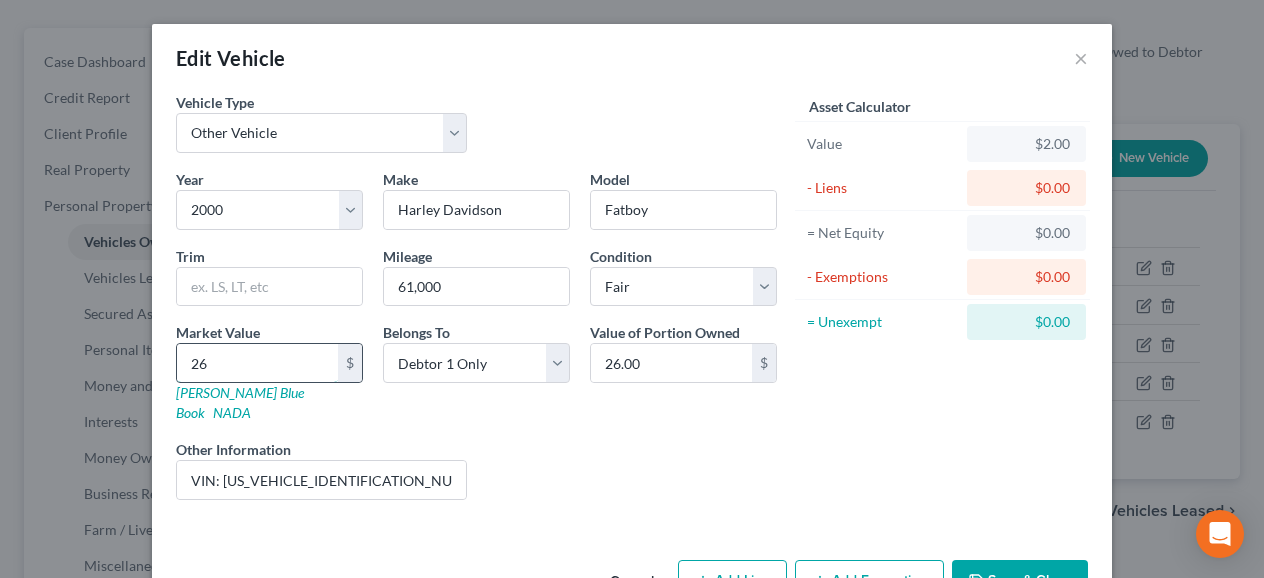 type on "267" 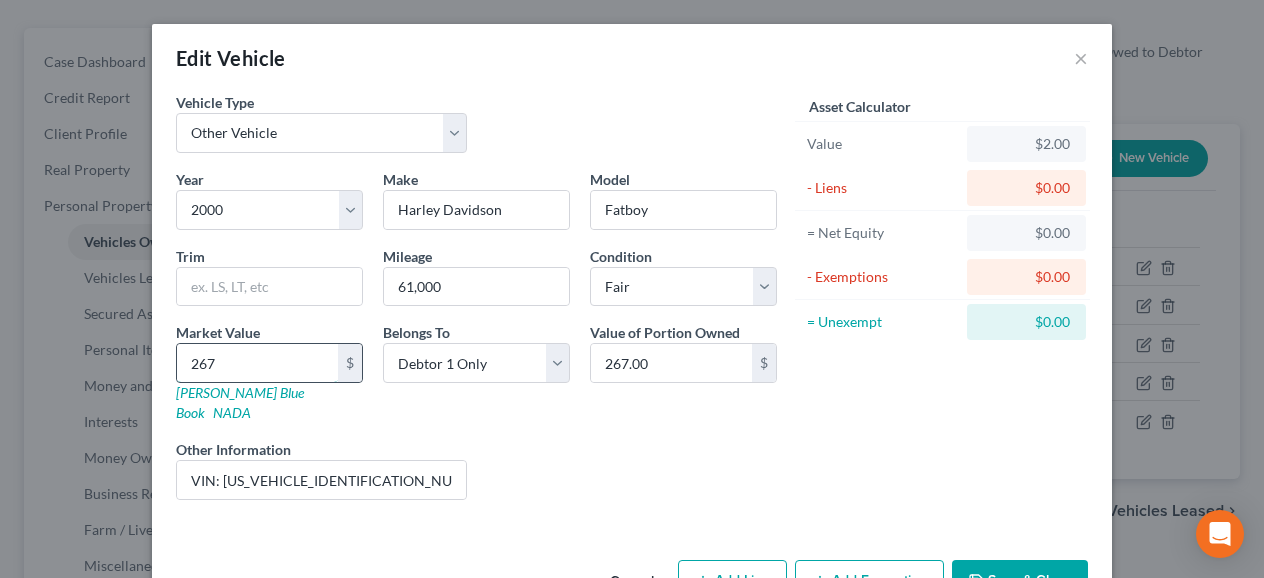 type on "2675" 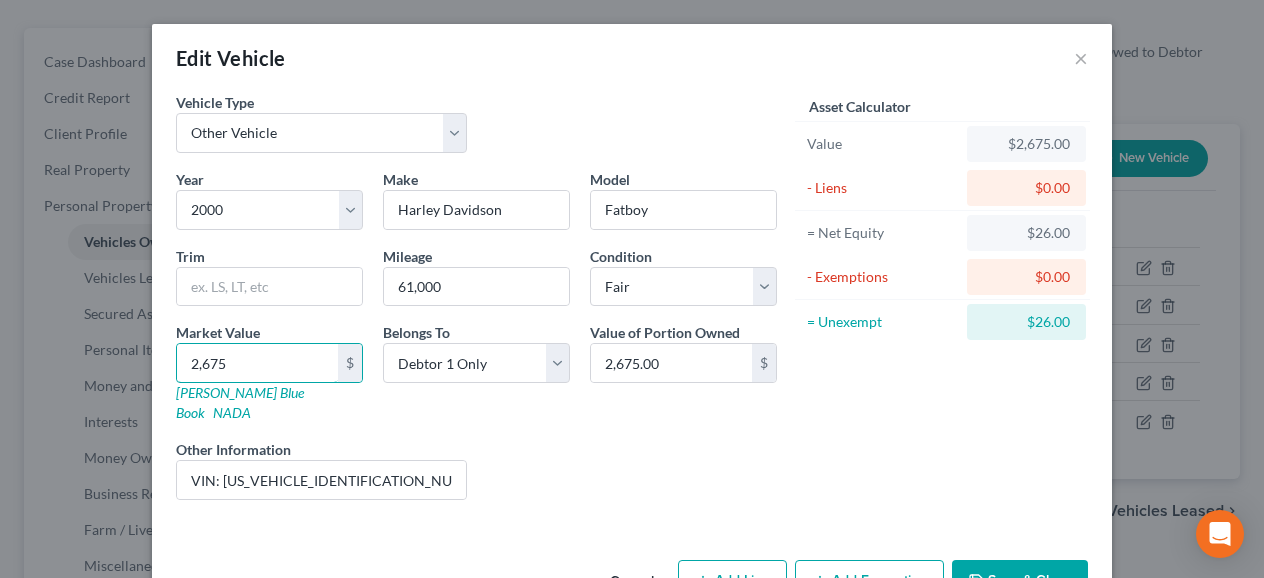 type on "2,675" 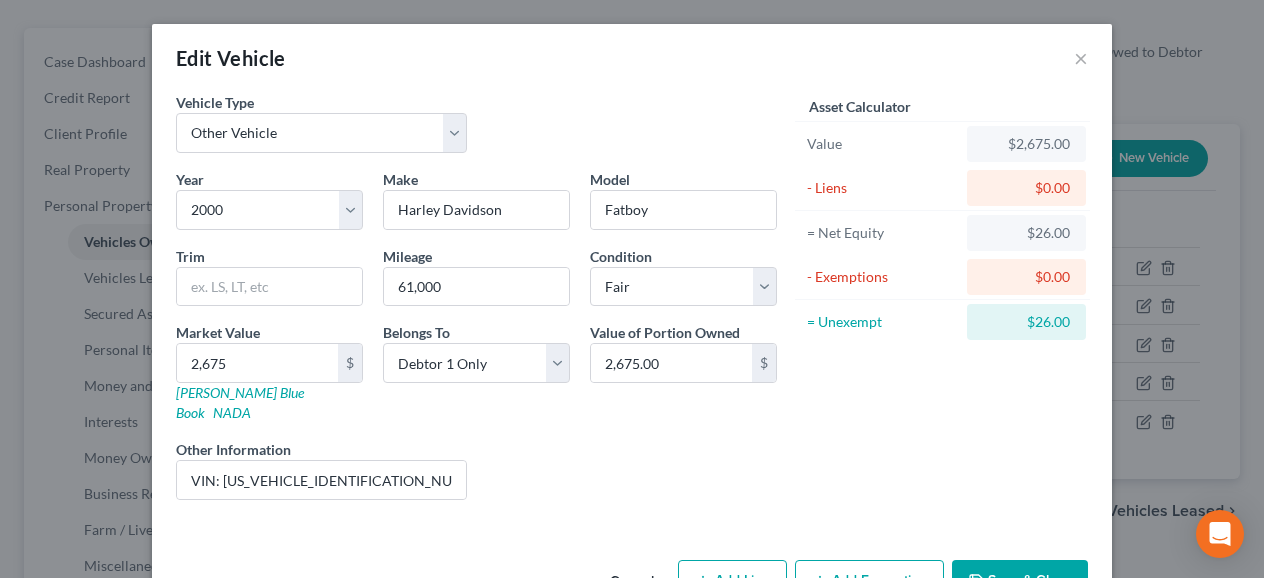 click on "Save & Close" at bounding box center [1020, 581] 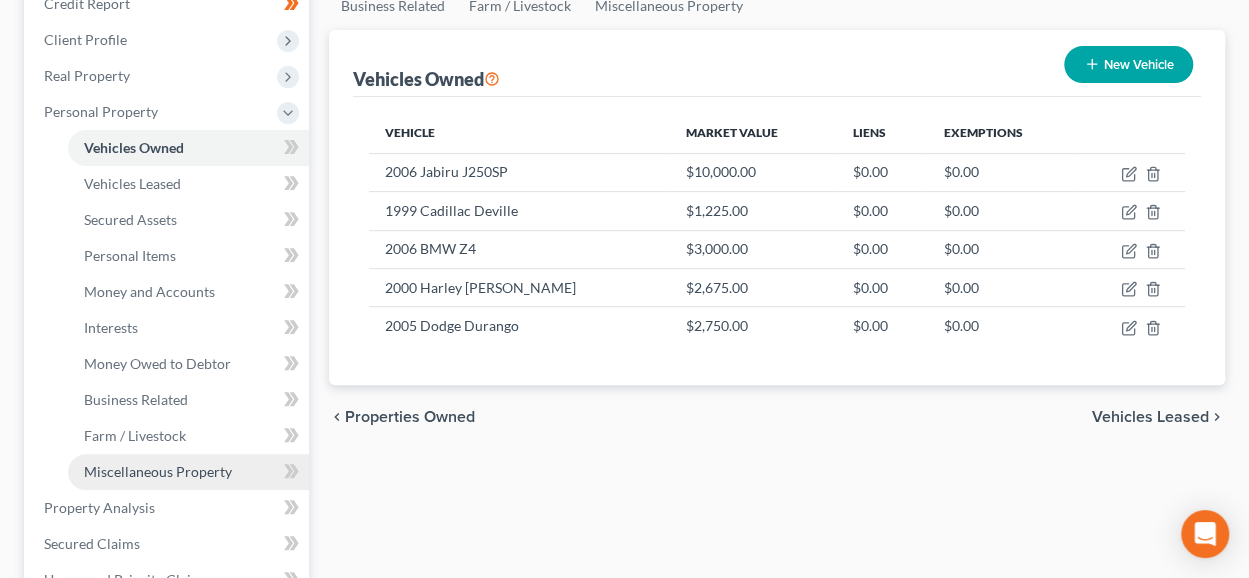 scroll, scrollTop: 500, scrollLeft: 0, axis: vertical 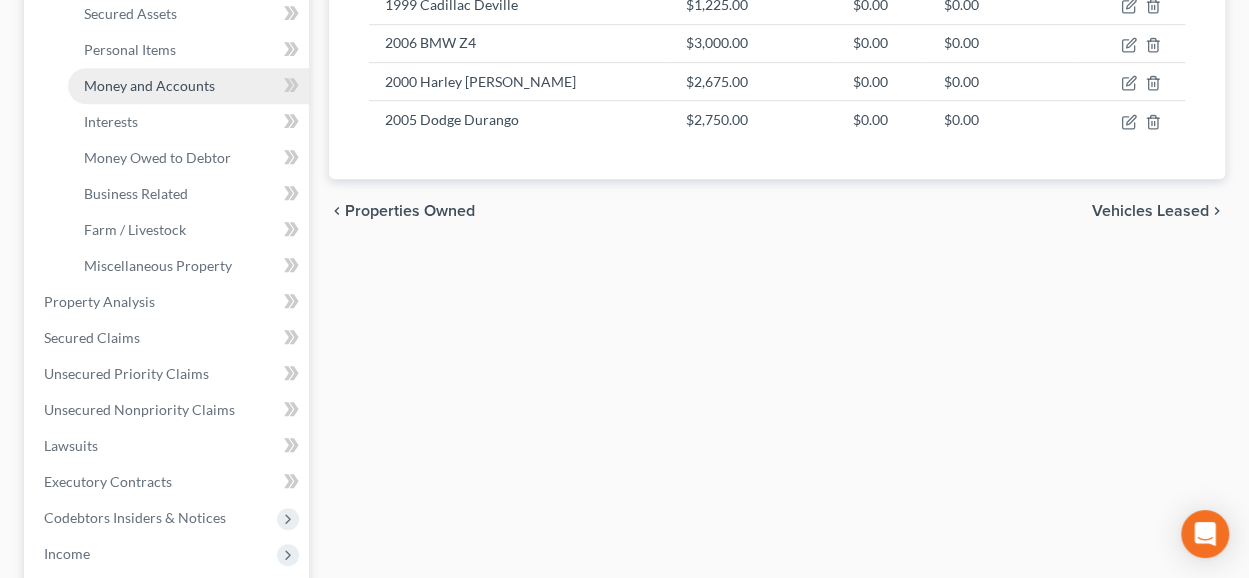 click on "Money and Accounts" at bounding box center (149, 85) 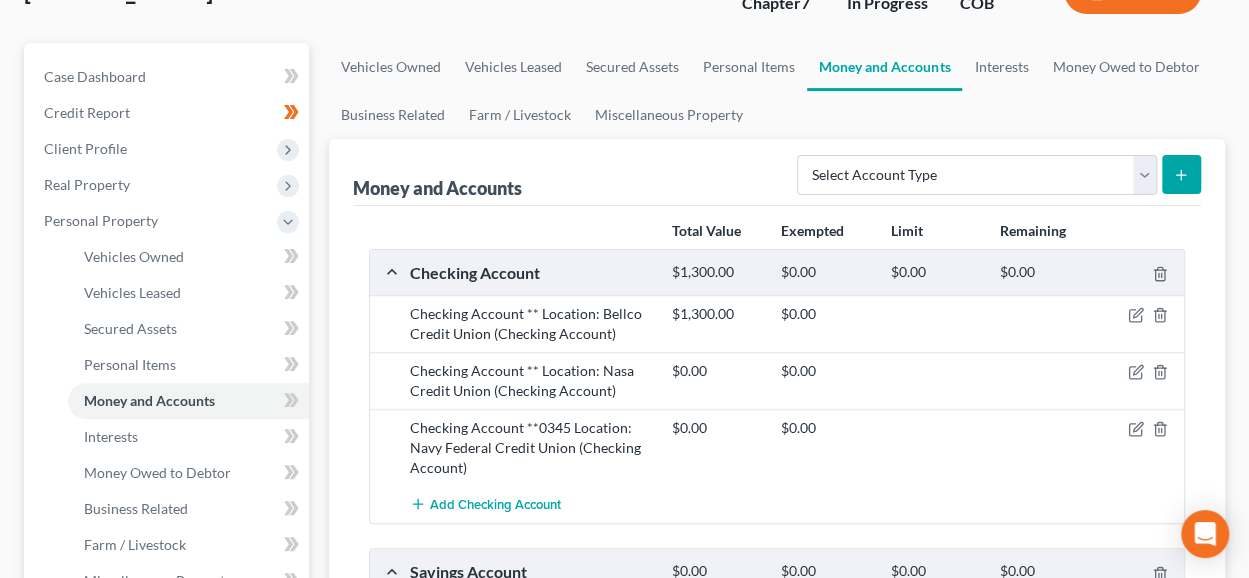 scroll, scrollTop: 300, scrollLeft: 0, axis: vertical 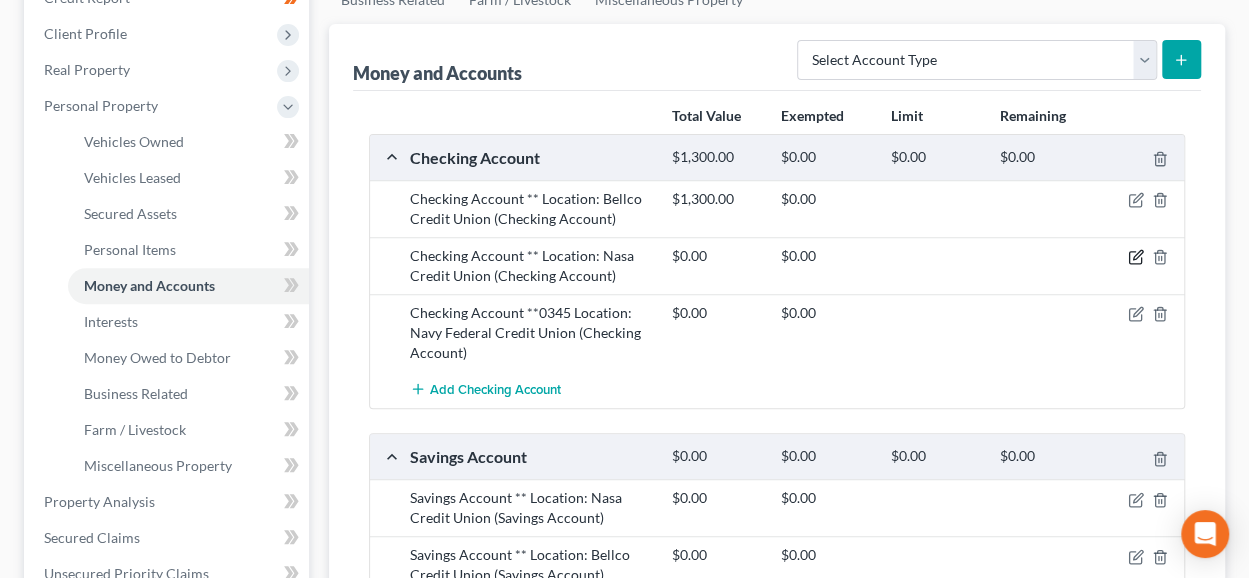 click 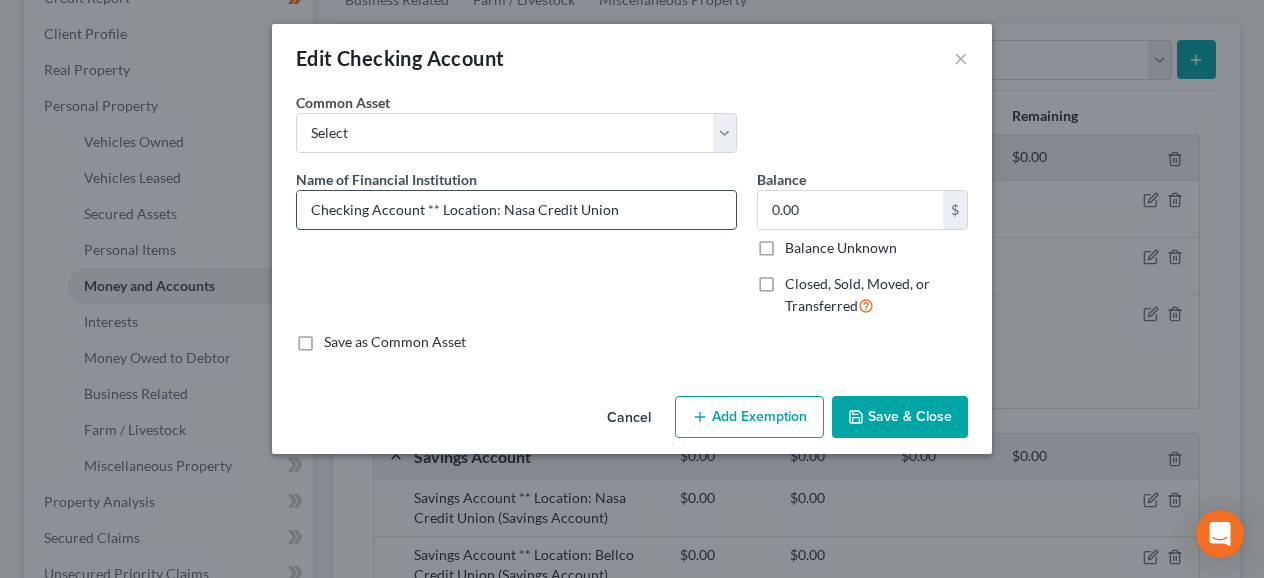 click on "Checking Account ** Location: Nasa Credit Union" at bounding box center (516, 210) 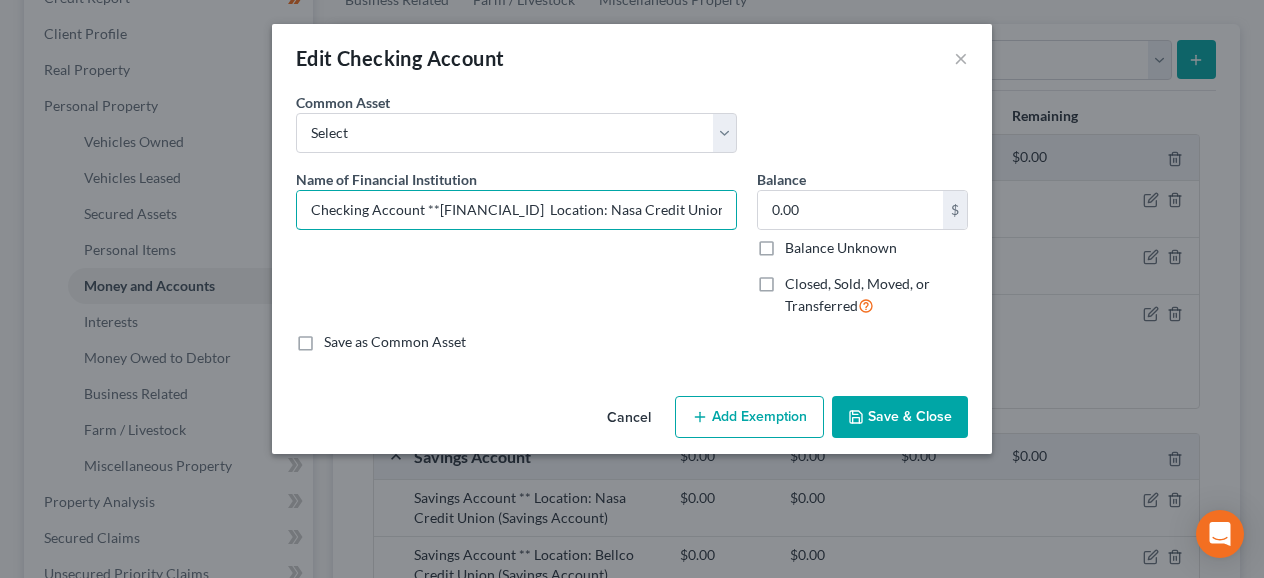 type on "Checking Account **[FINANCIAL_ID]  Location: Nasa Credit Union" 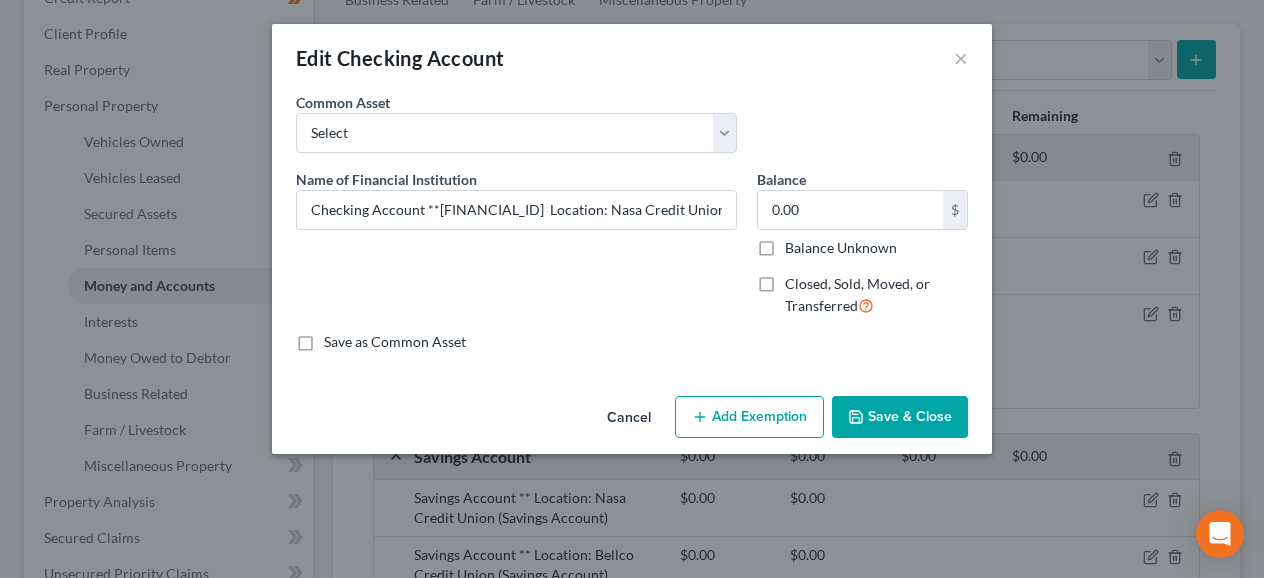 click on "Save & Close" at bounding box center (900, 417) 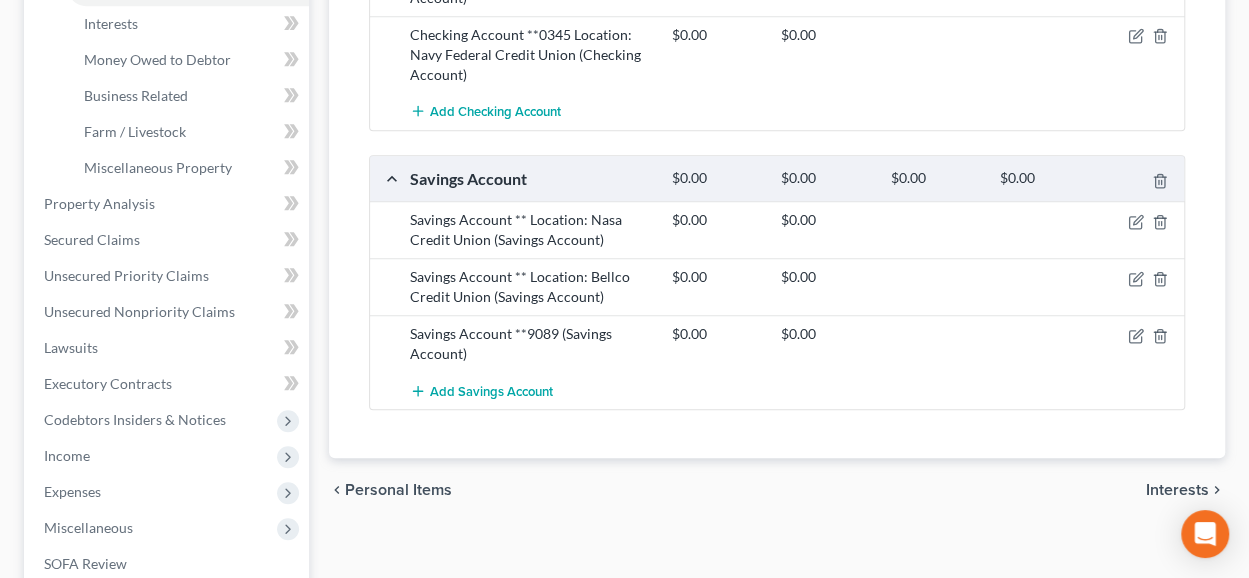 scroll, scrollTop: 600, scrollLeft: 0, axis: vertical 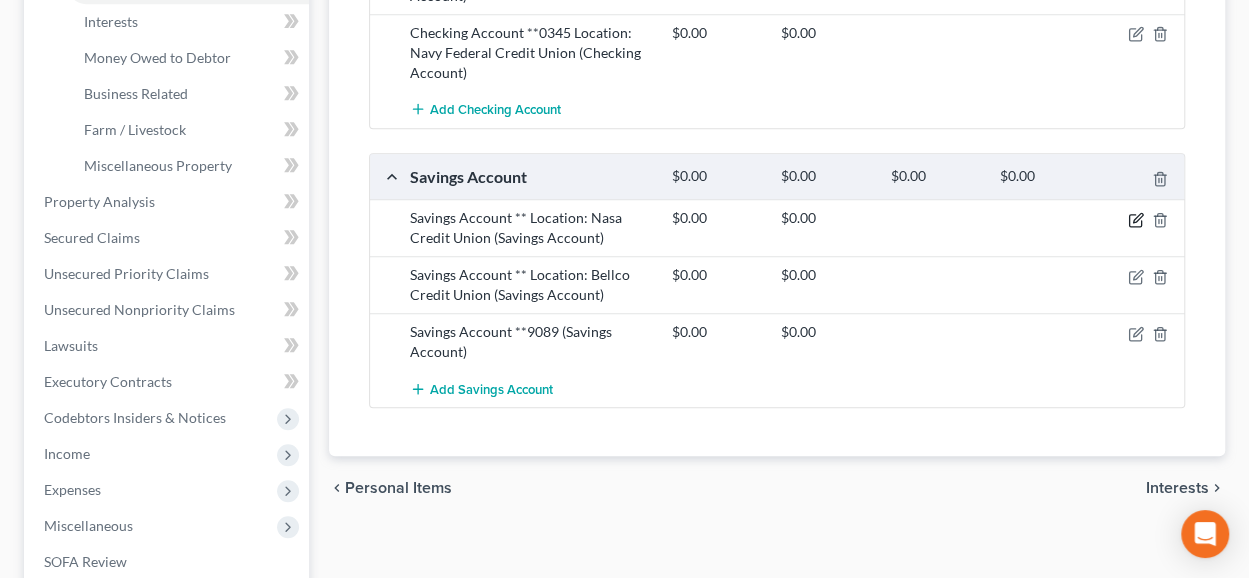 click 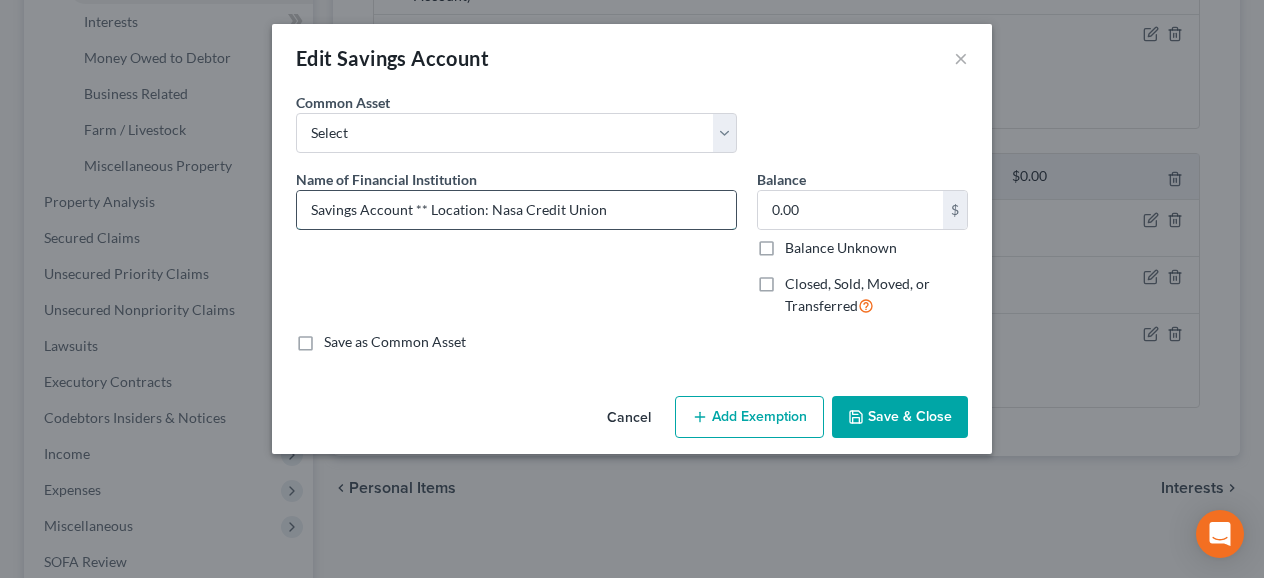 click on "Savings Account ** Location: Nasa Credit Union" at bounding box center [516, 210] 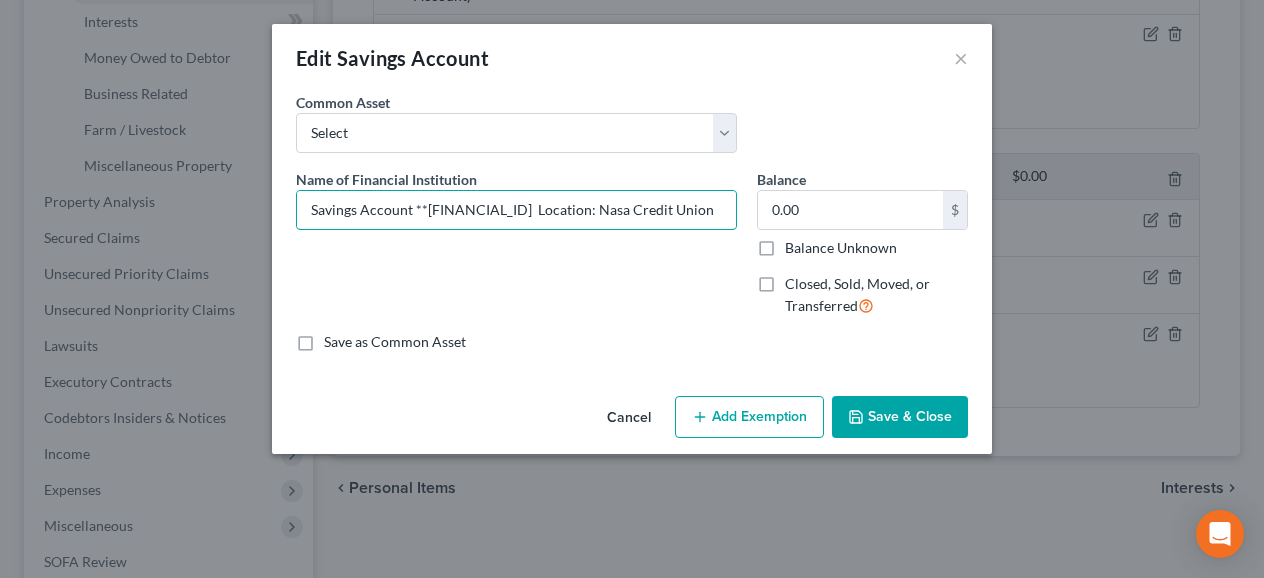 type on "Savings Account **[FINANCIAL_ID]  Location: Nasa Credit Union" 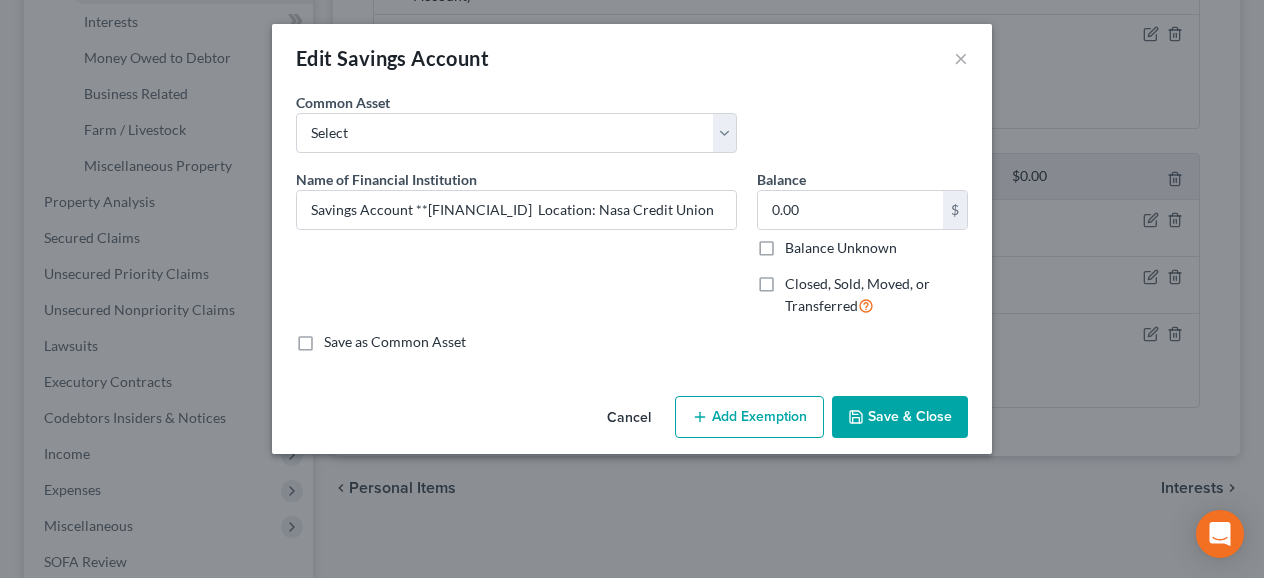click on "Save & Close" at bounding box center (900, 417) 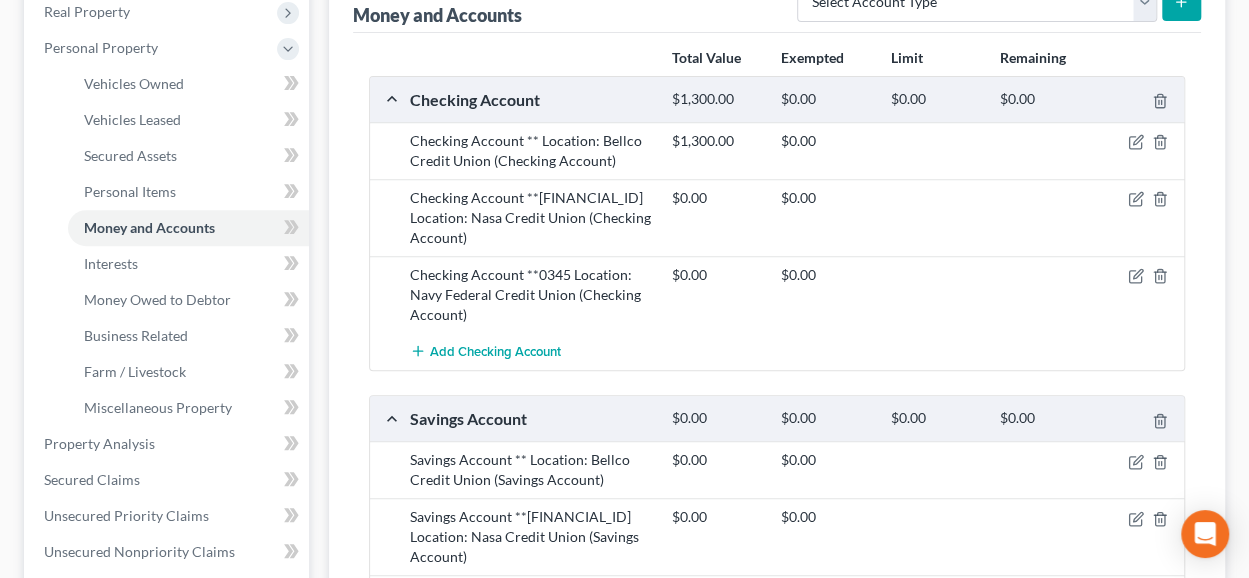 scroll, scrollTop: 400, scrollLeft: 0, axis: vertical 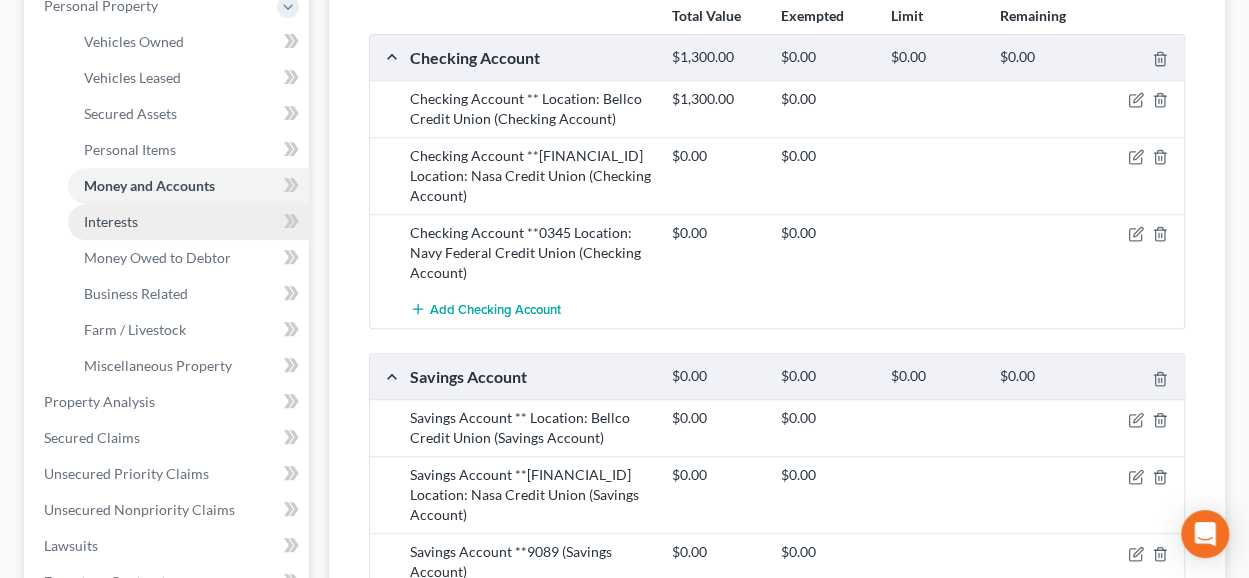 click on "Interests" at bounding box center (111, 221) 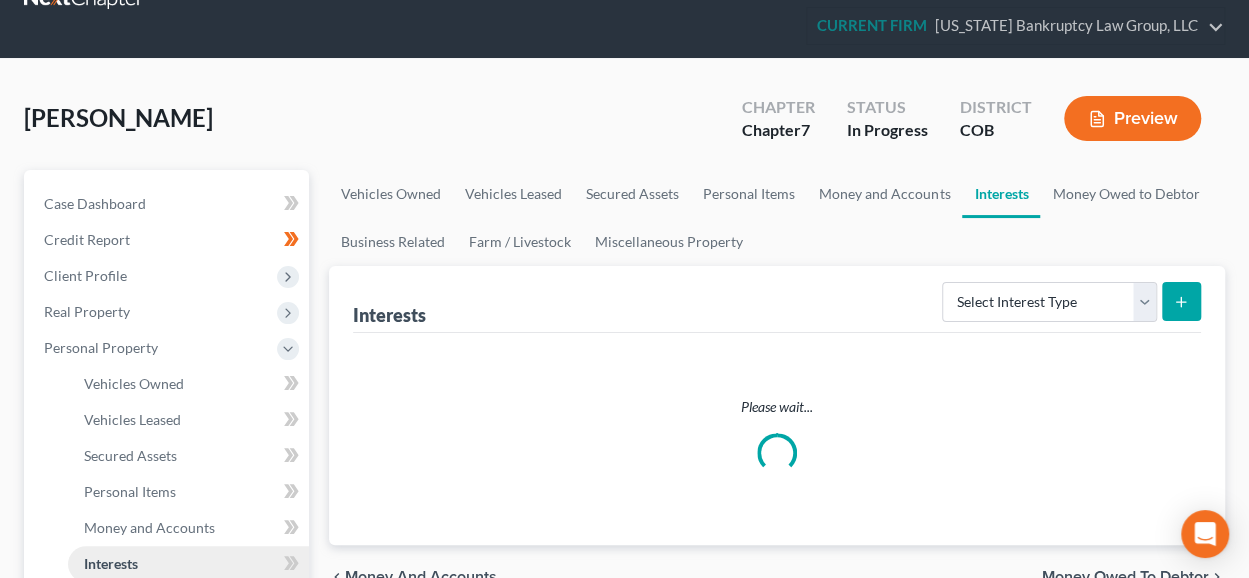 scroll, scrollTop: 0, scrollLeft: 0, axis: both 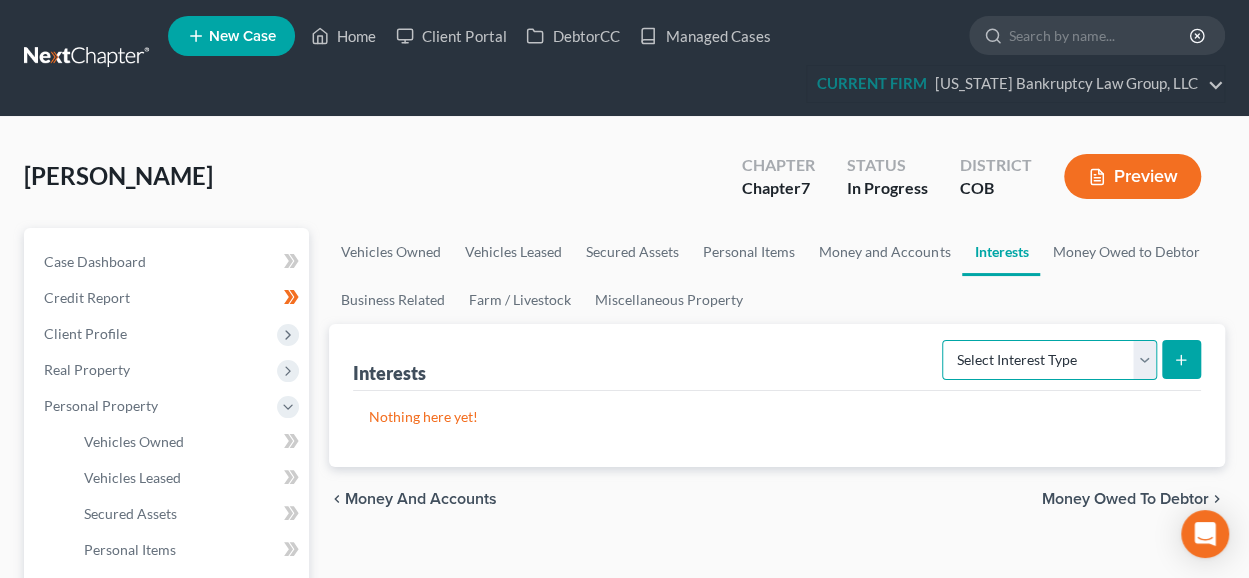 click on "Select Interest Type 401K Annuity Bond Education IRA Government Bond Government Pension Plan Incorporated Business IRA Joint Venture (Active) Joint Venture (Inactive) [PERSON_NAME] Mutual Fund Other Retirement Plan Partnership (Active) Partnership (Inactive) Pension Plan Stock Term Life Insurance Unincorporated Business Whole Life Insurance" at bounding box center (1049, 360) 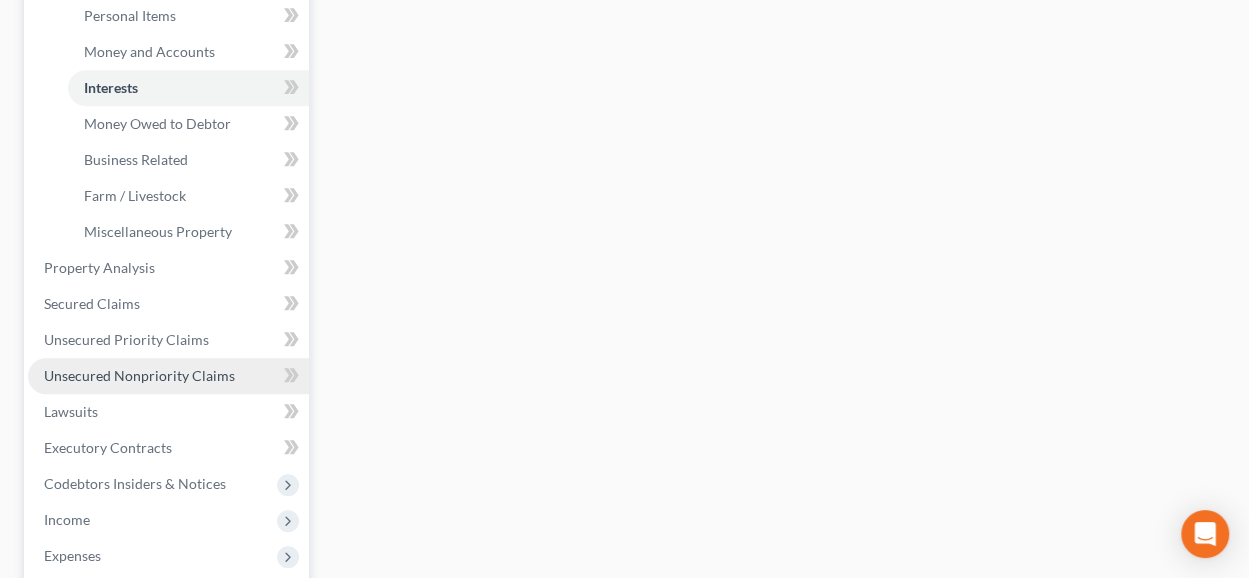 scroll, scrollTop: 600, scrollLeft: 0, axis: vertical 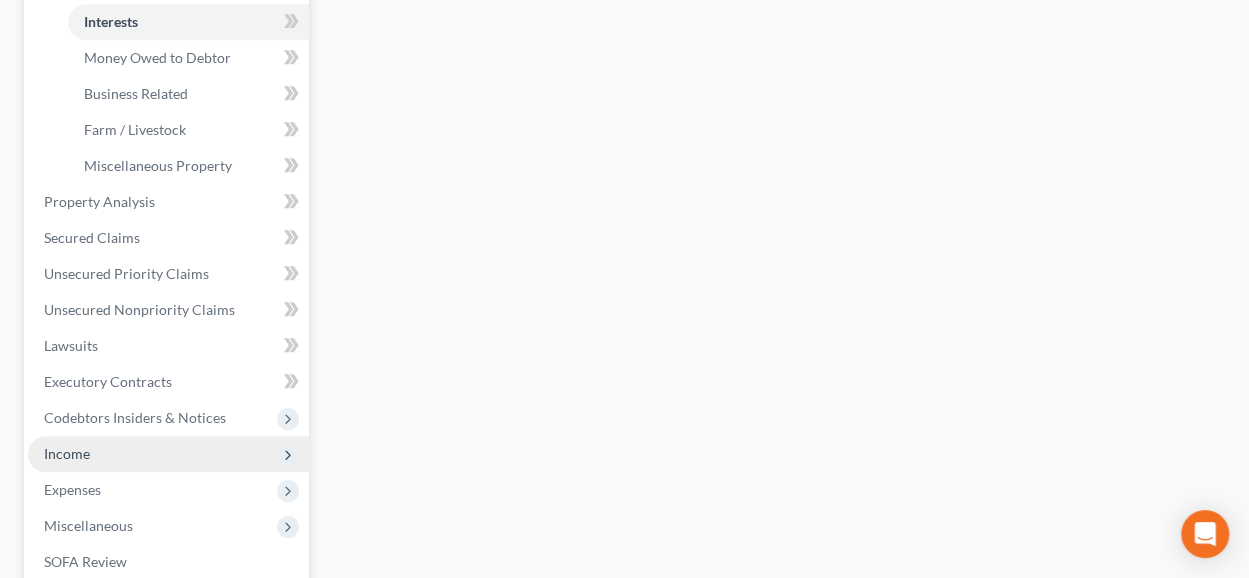 click on "Income" at bounding box center (168, 454) 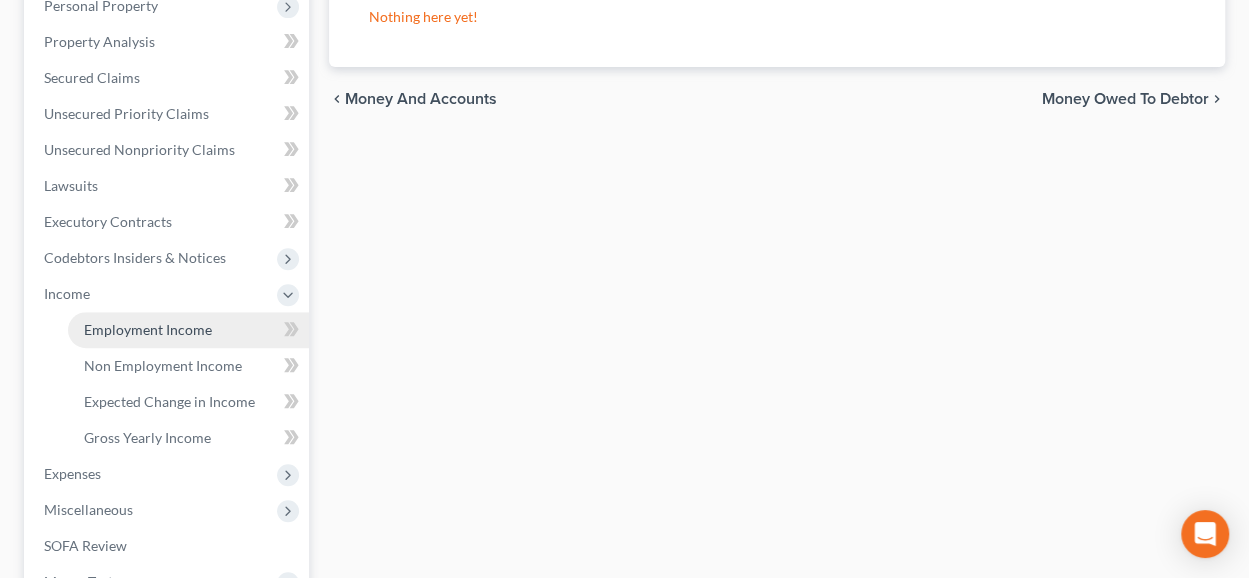 click on "Employment Income" at bounding box center (148, 329) 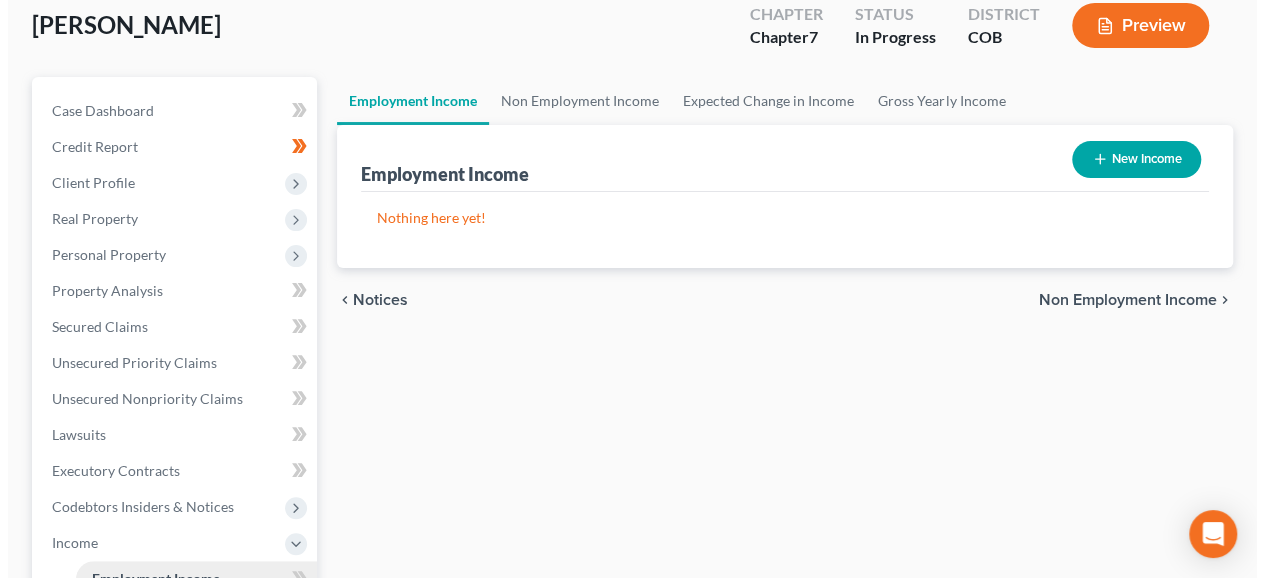 scroll, scrollTop: 0, scrollLeft: 0, axis: both 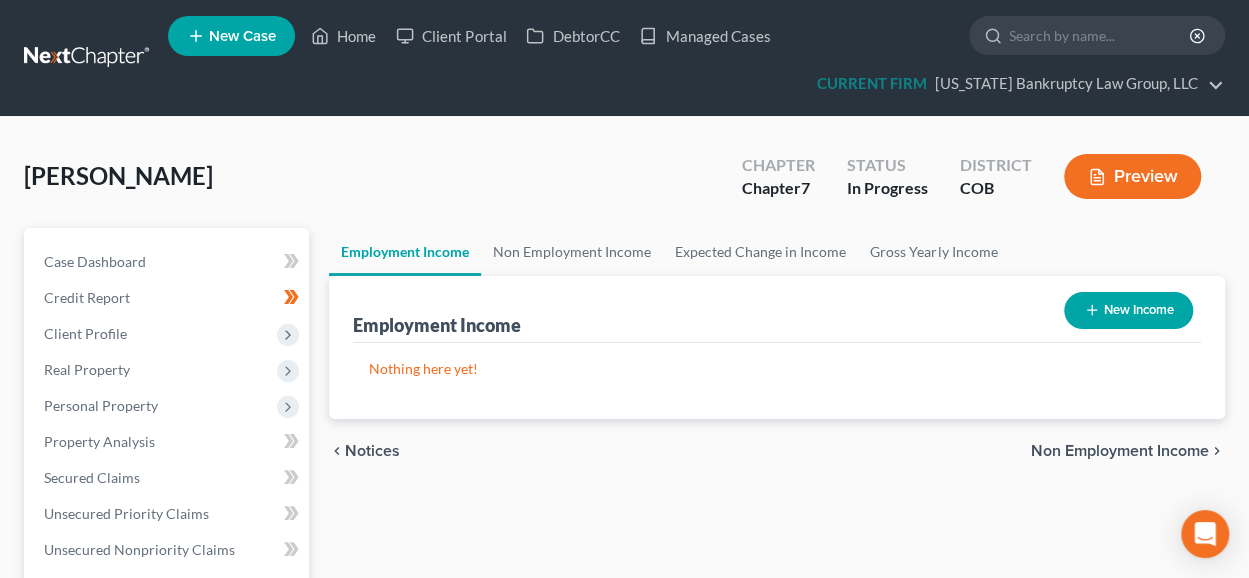 click on "New Income" at bounding box center (1128, 310) 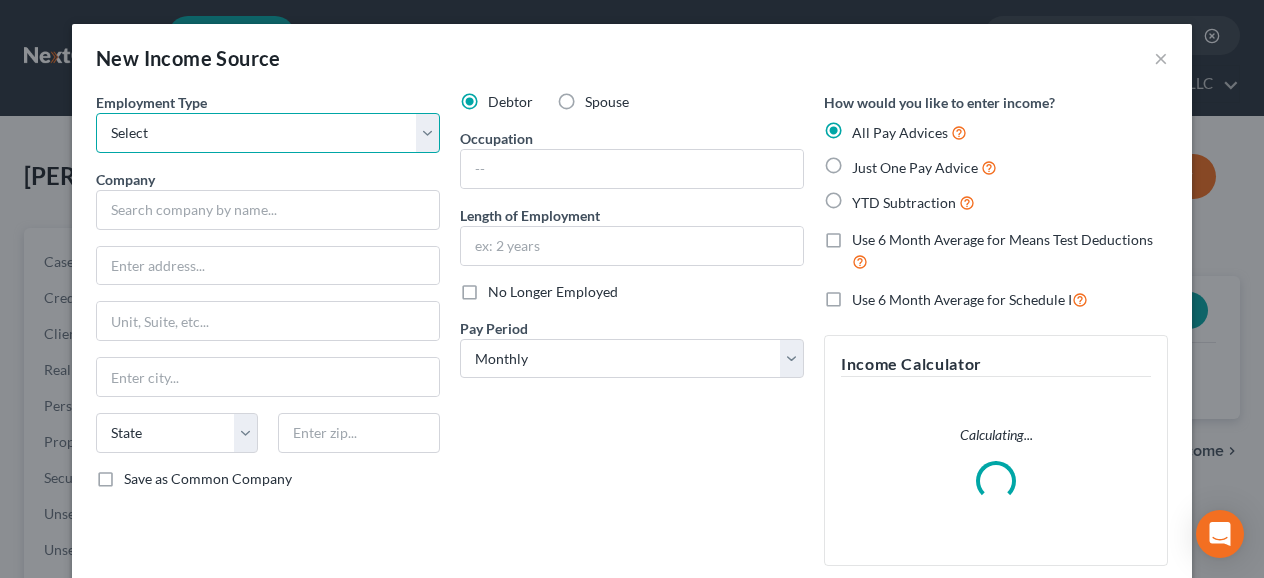 click on "Select Full or [DEMOGRAPHIC_DATA] Employment Self Employment" at bounding box center [268, 133] 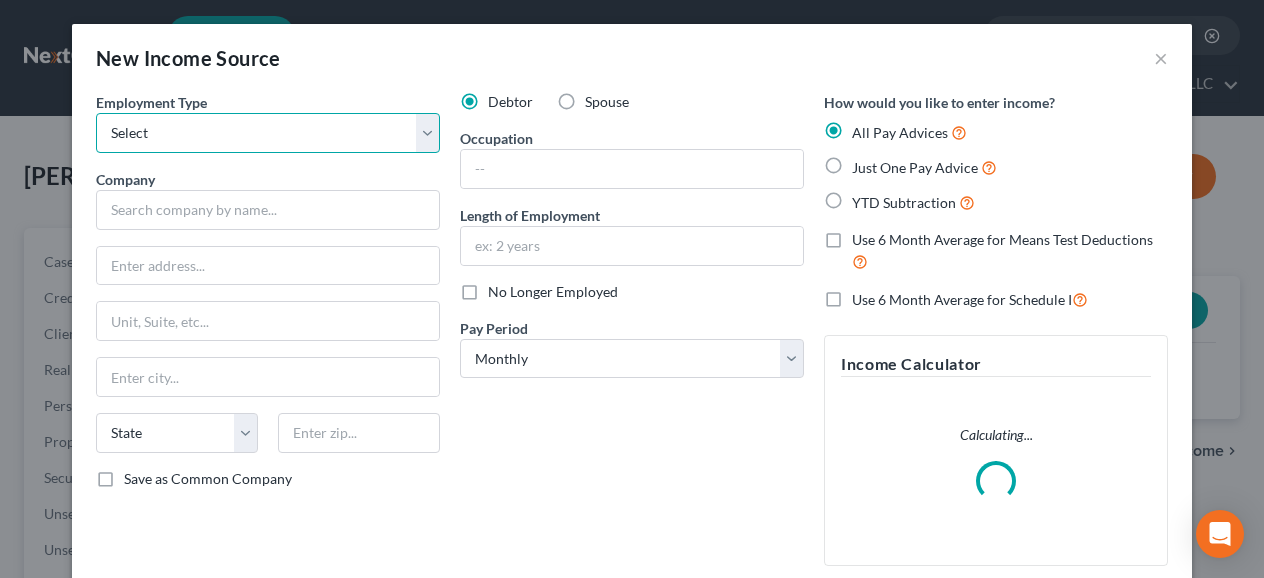 select on "1" 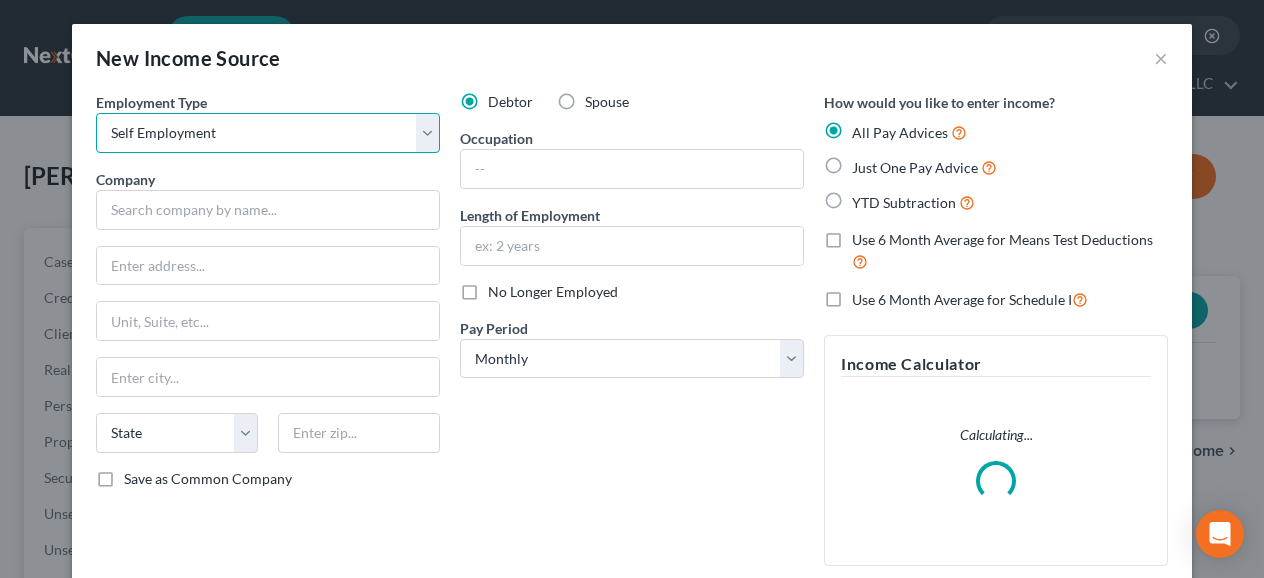 click on "Select Full or [DEMOGRAPHIC_DATA] Employment Self Employment" at bounding box center (268, 133) 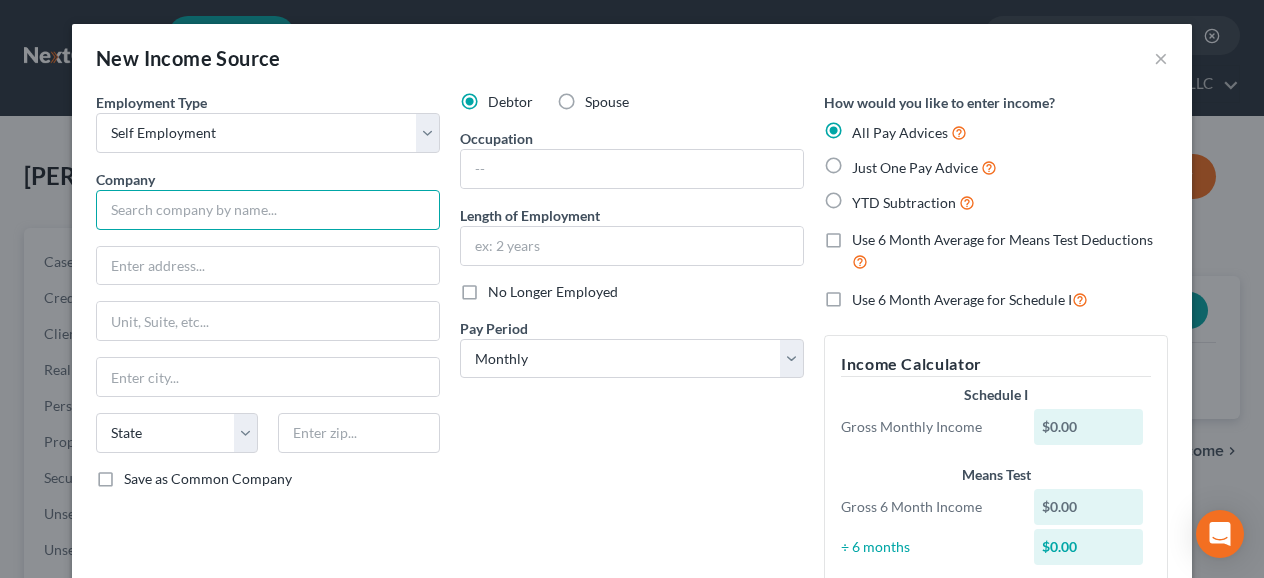 click at bounding box center [268, 210] 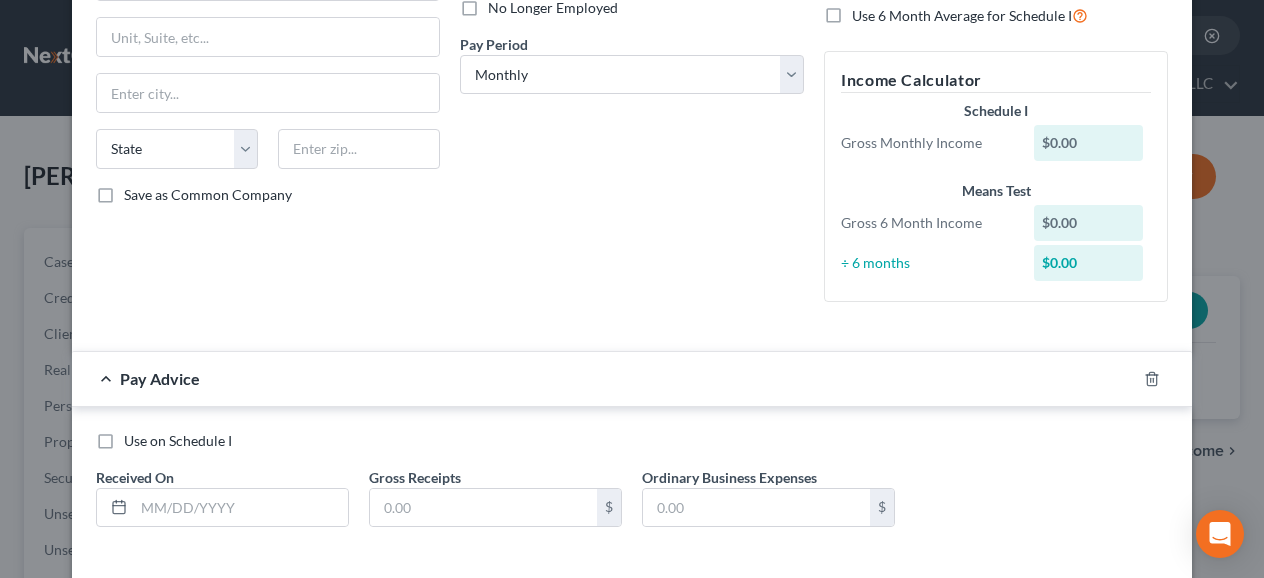 scroll, scrollTop: 372, scrollLeft: 0, axis: vertical 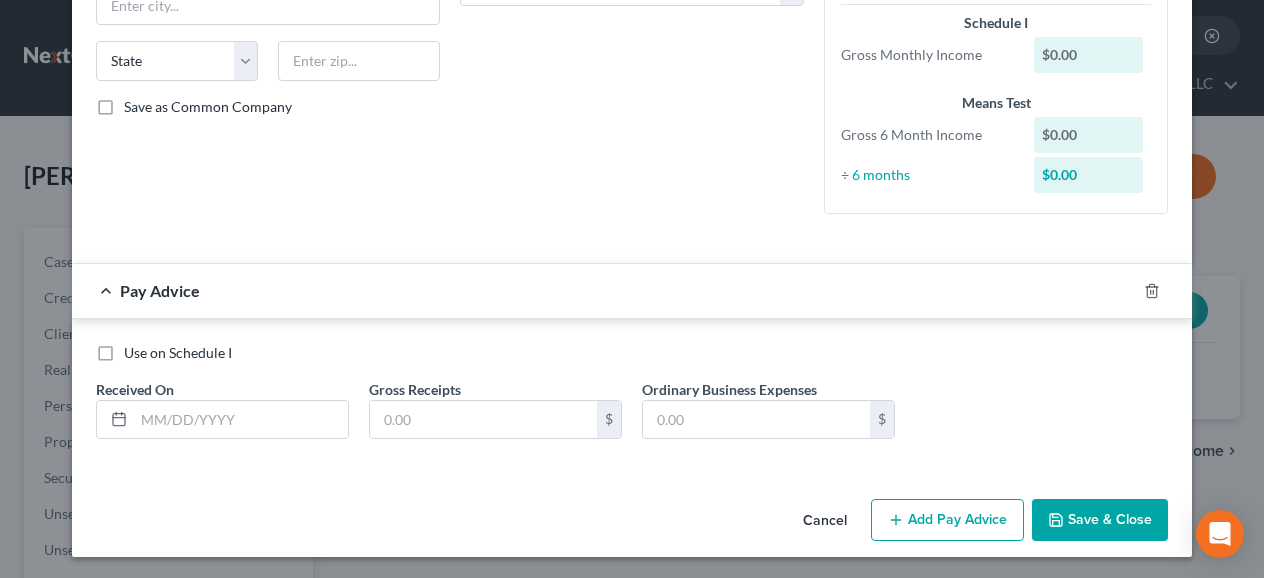 click on "Save & Close" at bounding box center [1100, 520] 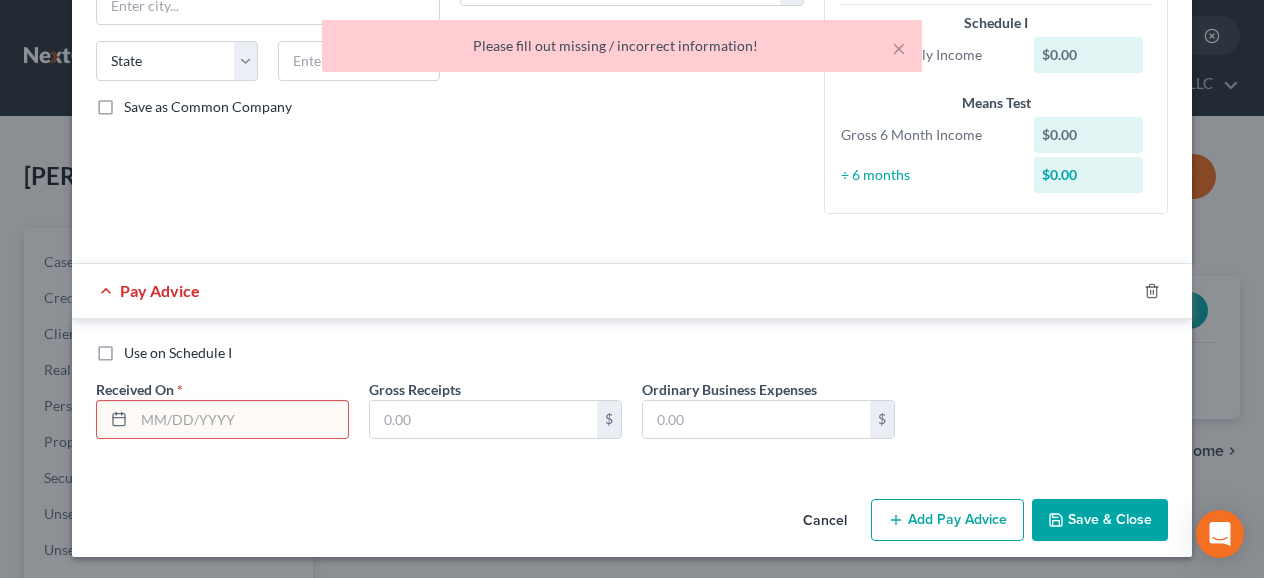 type on "Renting Rooms" 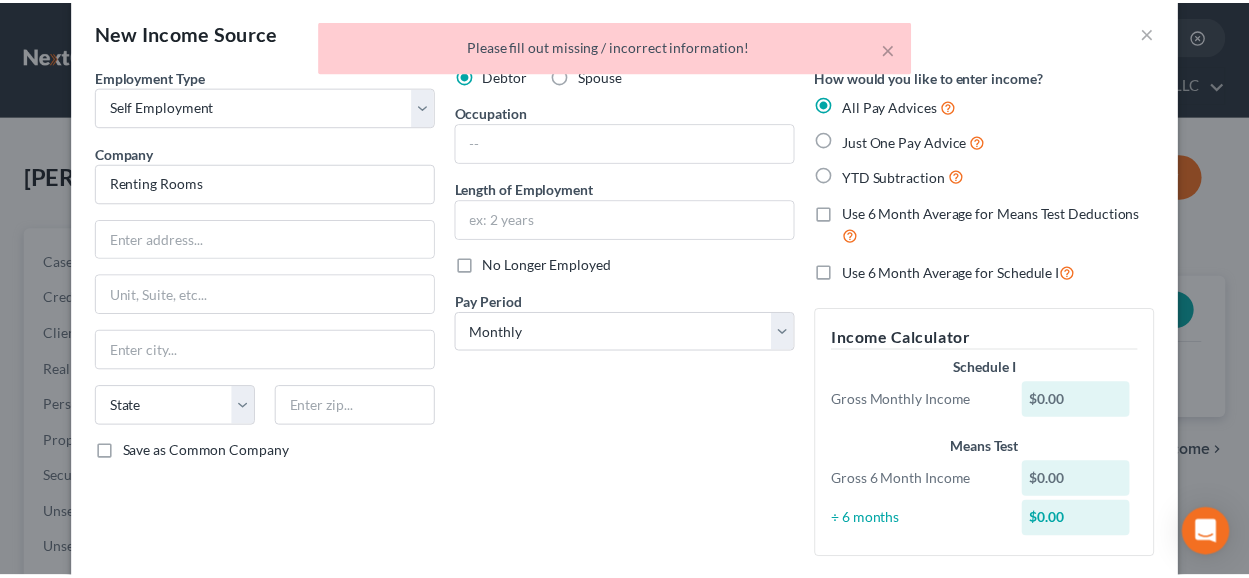 scroll, scrollTop: 0, scrollLeft: 0, axis: both 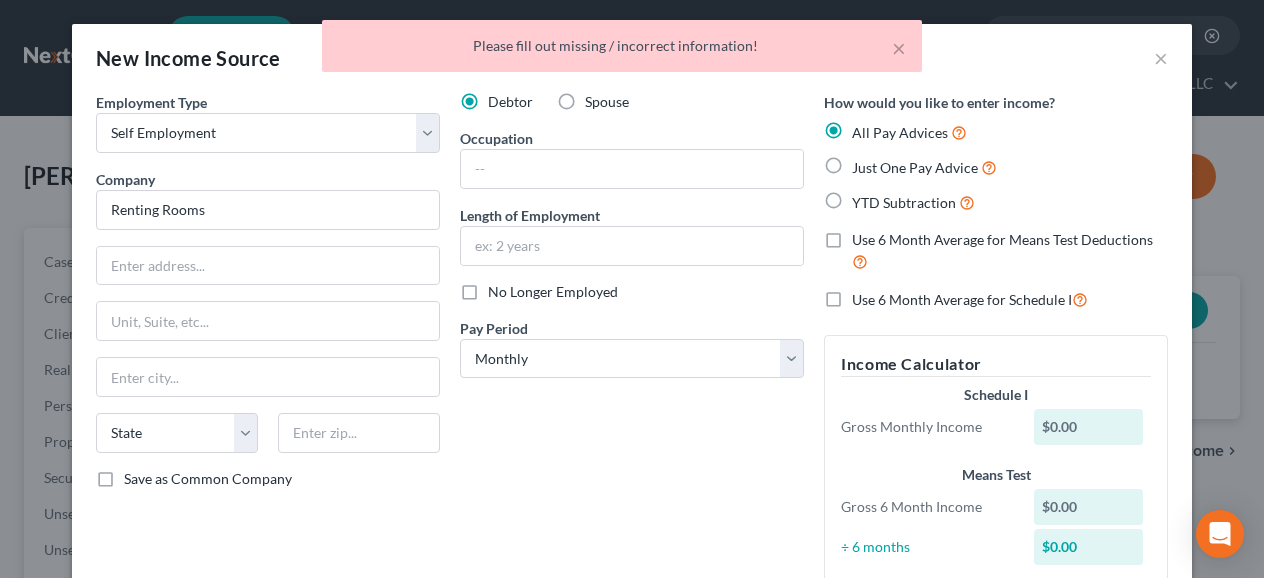 click on "×                     Please fill out missing / incorrect information!" at bounding box center (622, 51) 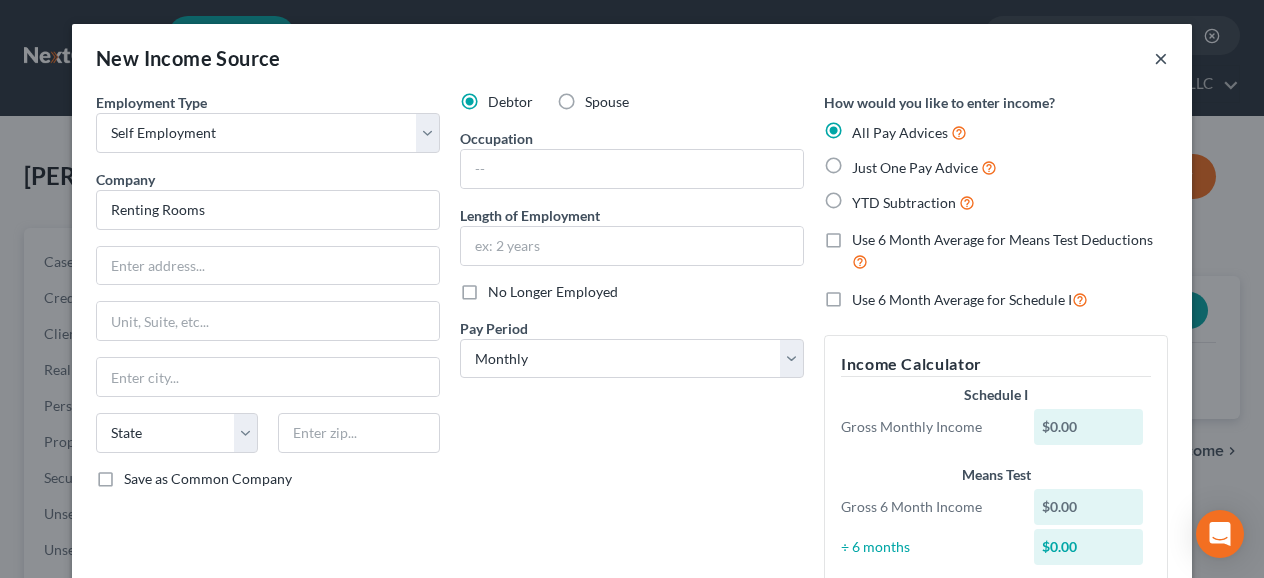 drag, startPoint x: 1160, startPoint y: 63, endPoint x: 1169, endPoint y: 55, distance: 12.0415945 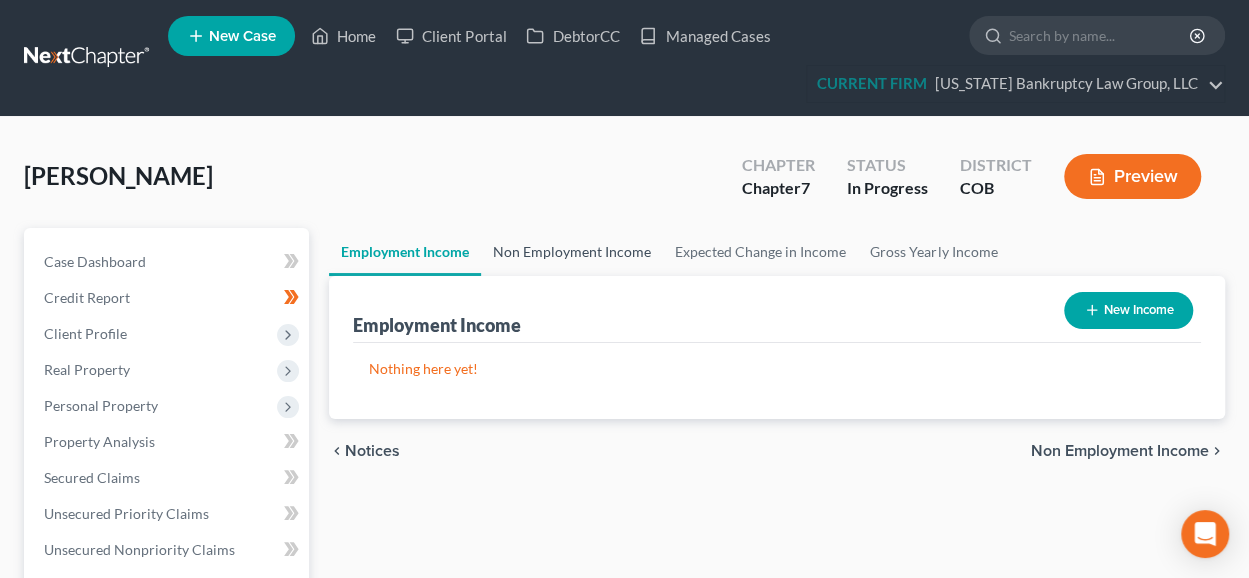 click on "Non Employment Income" at bounding box center (572, 252) 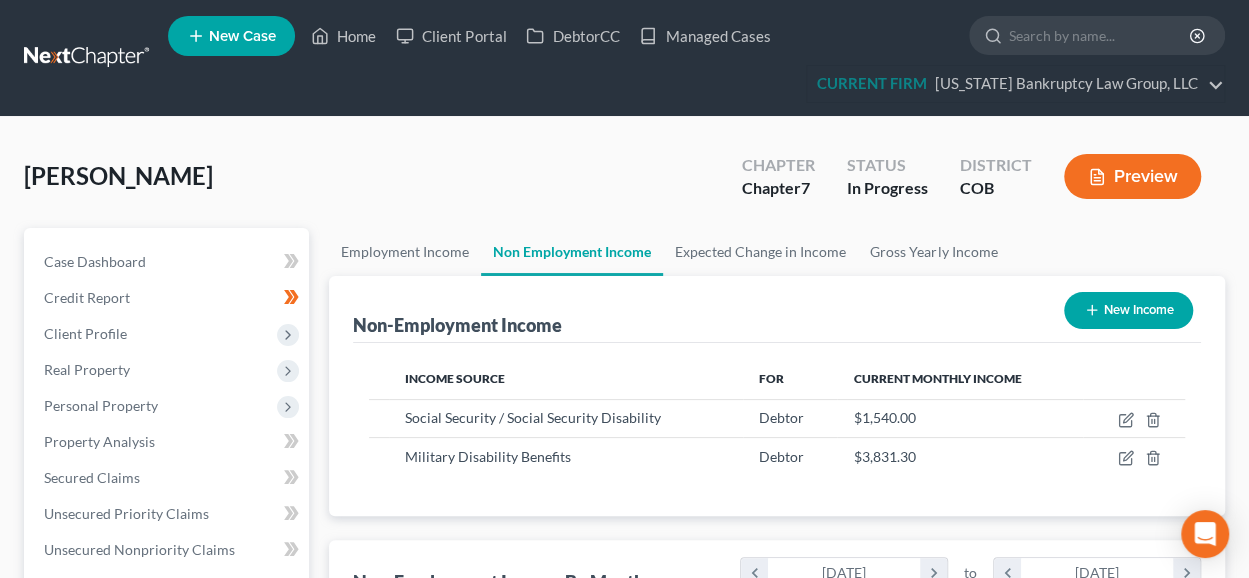 scroll, scrollTop: 999644, scrollLeft: 999500, axis: both 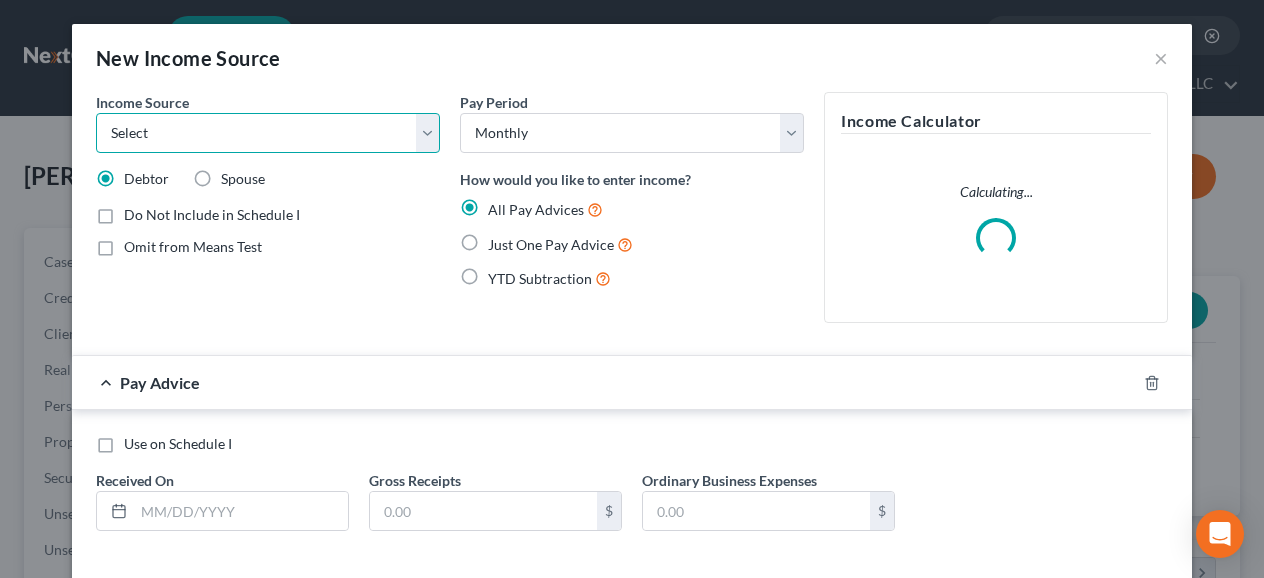 click on "Select Unemployment Disability (from employer) Pension Retirement Social Security / Social Security Disability Other Government Assistance Interests, Dividends or Royalties Child / Family Support Contributions to Household Property / Rental Business, Professional or Farm Alimony / Maintenance Payments Military Disability Benefits Other Monthly Income" at bounding box center (268, 133) 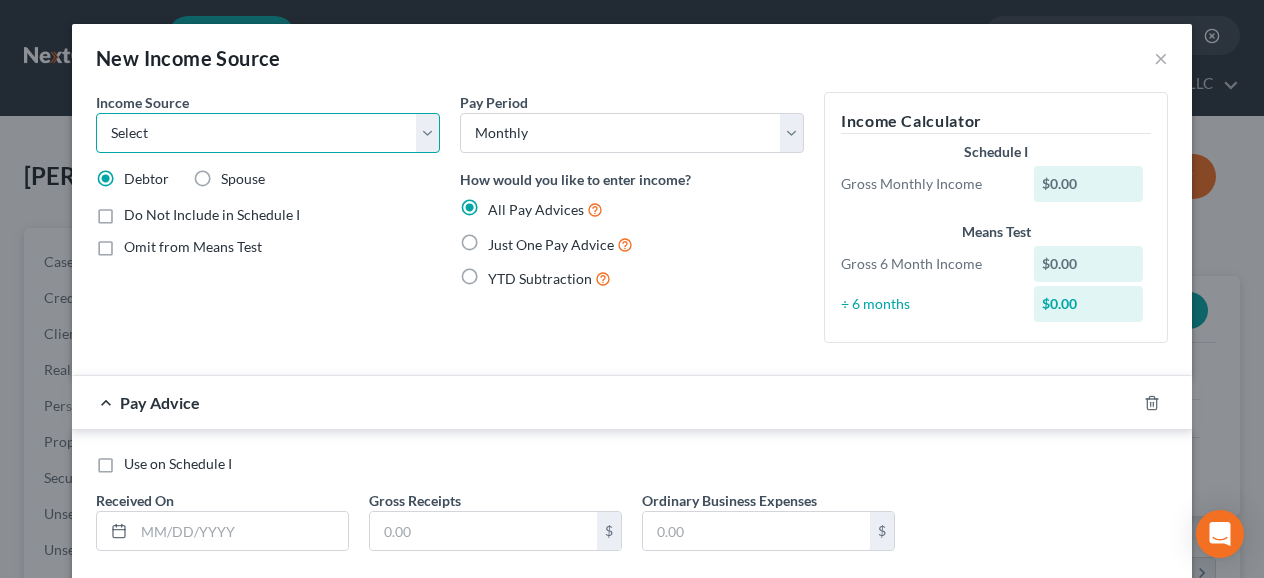 select on "9" 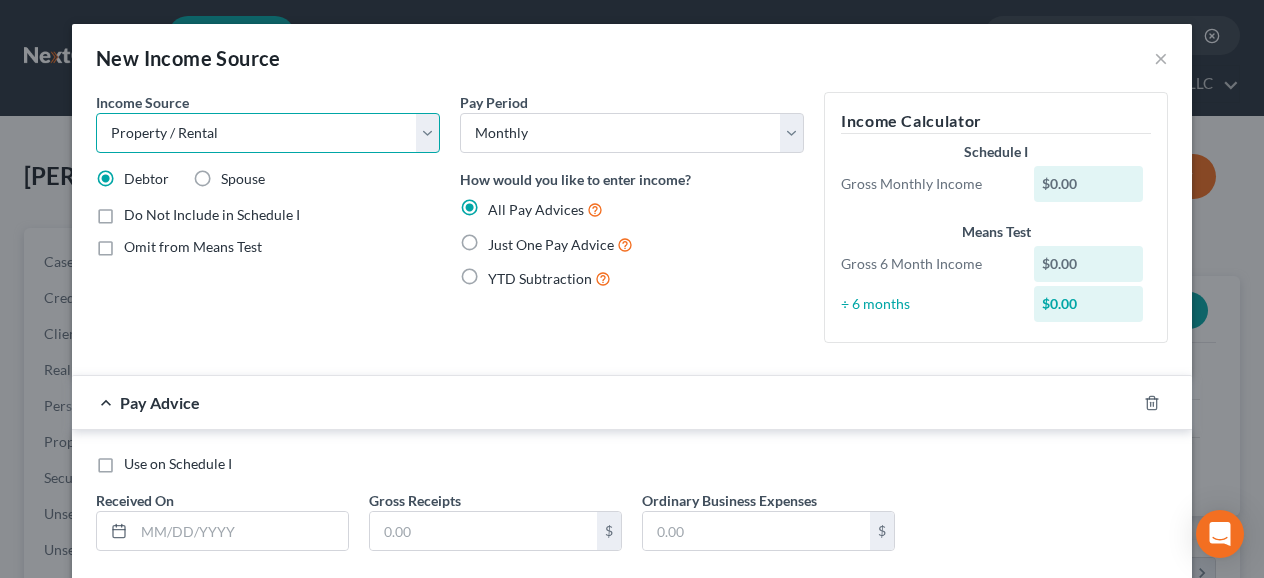 click on "Select Unemployment Disability (from employer) Pension Retirement Social Security / Social Security Disability Other Government Assistance Interests, Dividends or Royalties Child / Family Support Contributions to Household Property / Rental Business, Professional or Farm Alimony / Maintenance Payments Military Disability Benefits Other Monthly Income" at bounding box center (268, 133) 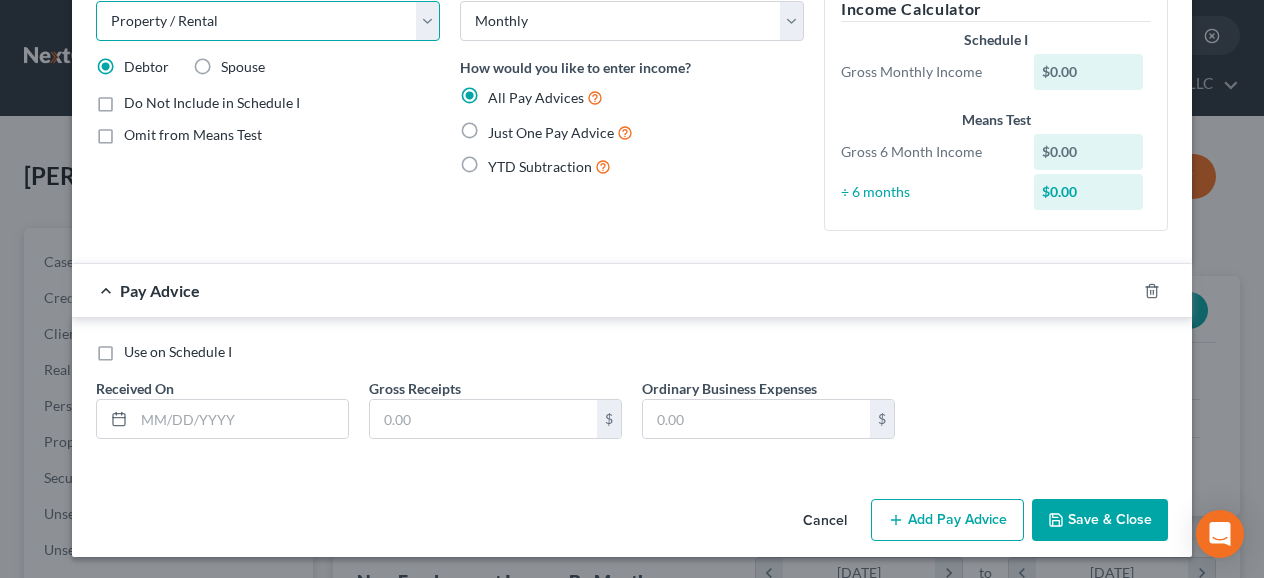 scroll, scrollTop: 112, scrollLeft: 0, axis: vertical 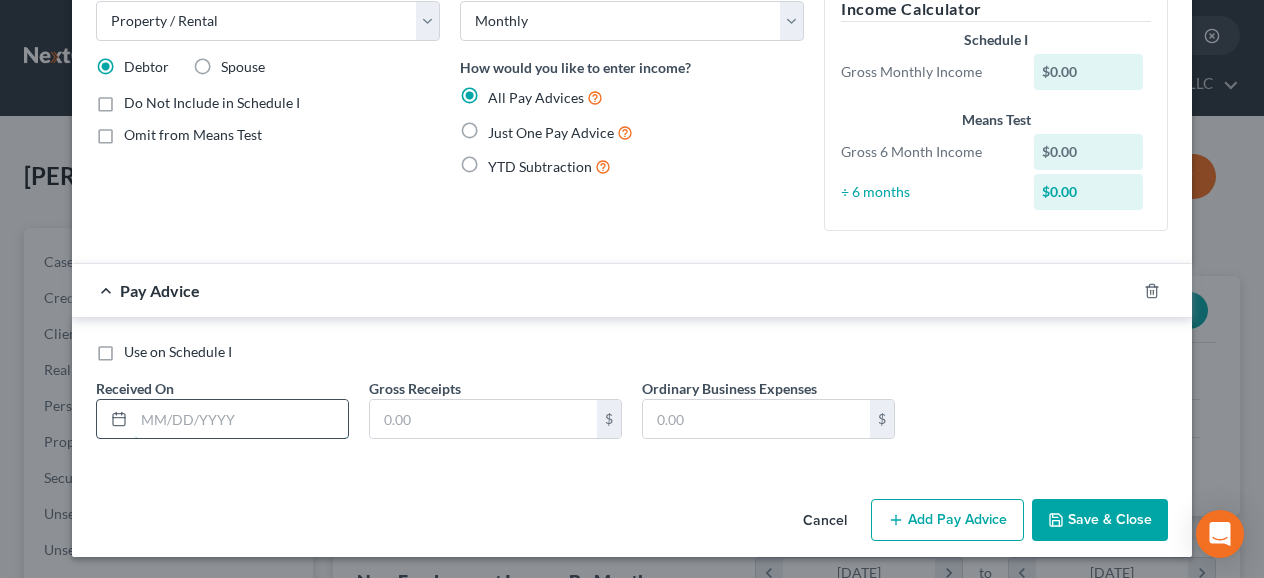 click at bounding box center (241, 419) 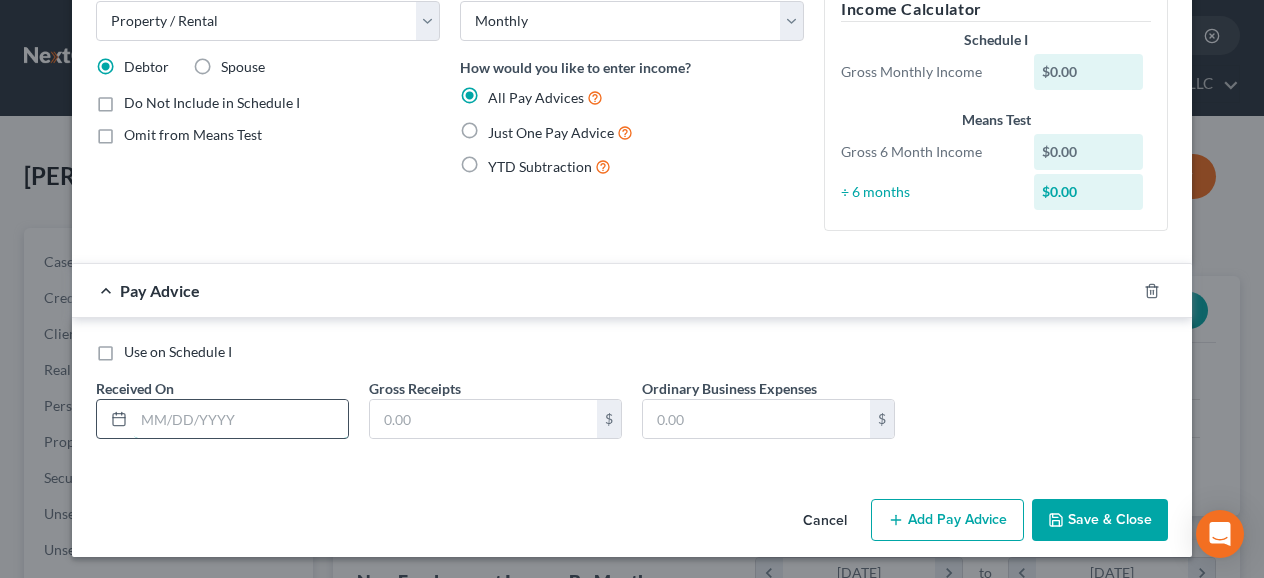 click at bounding box center (241, 419) 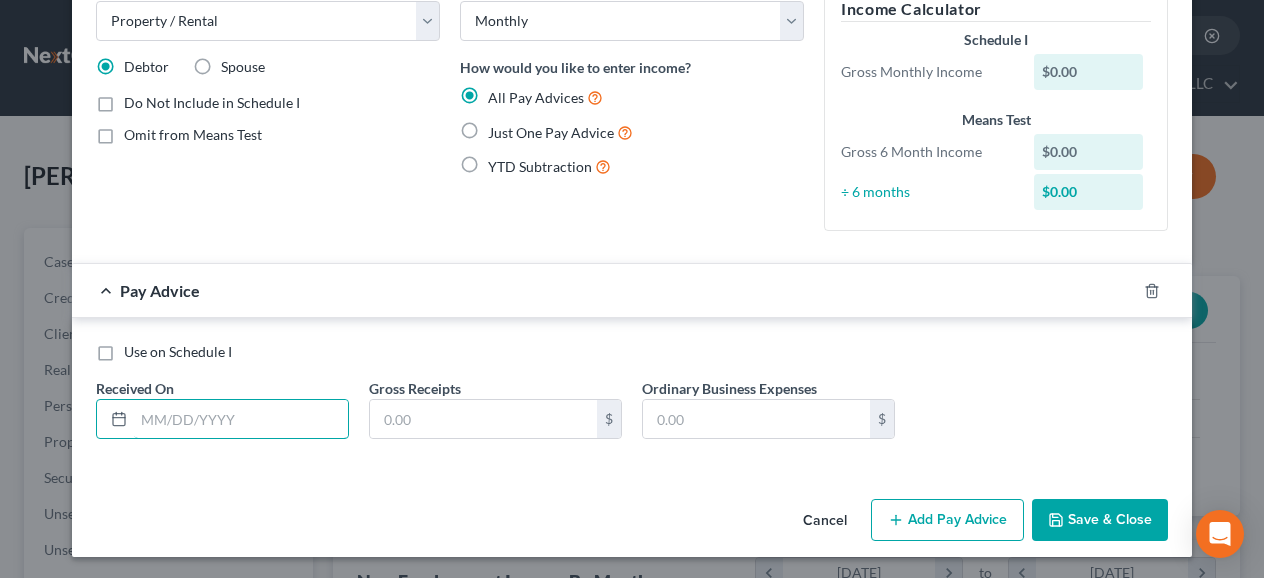 type on "[DATE]" 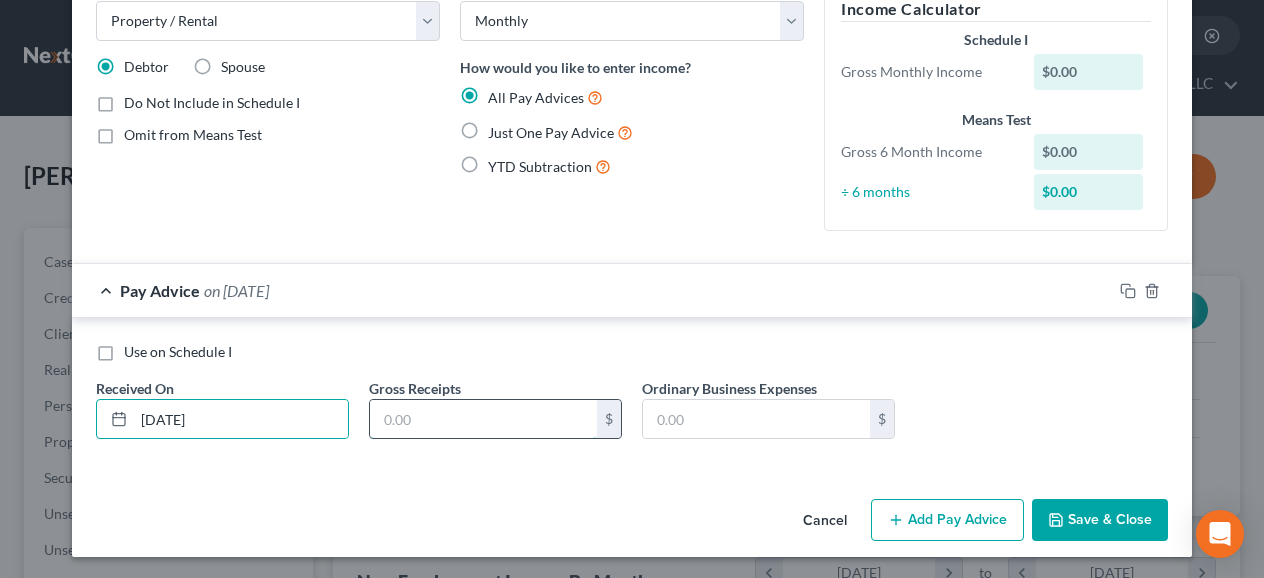 click at bounding box center [483, 419] 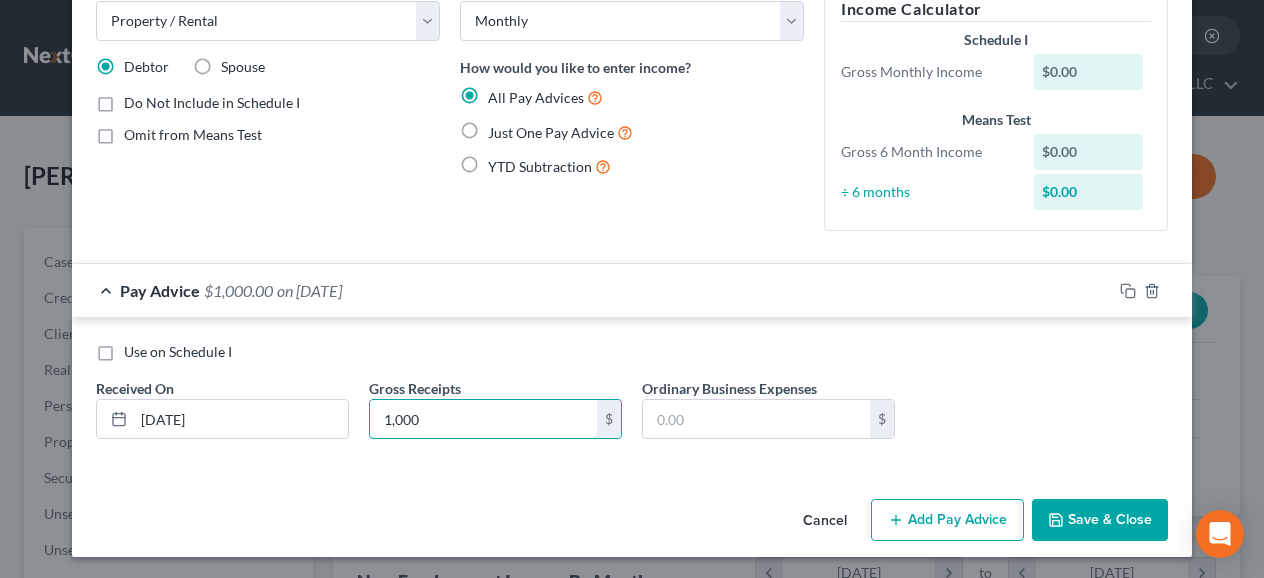type on "1,000" 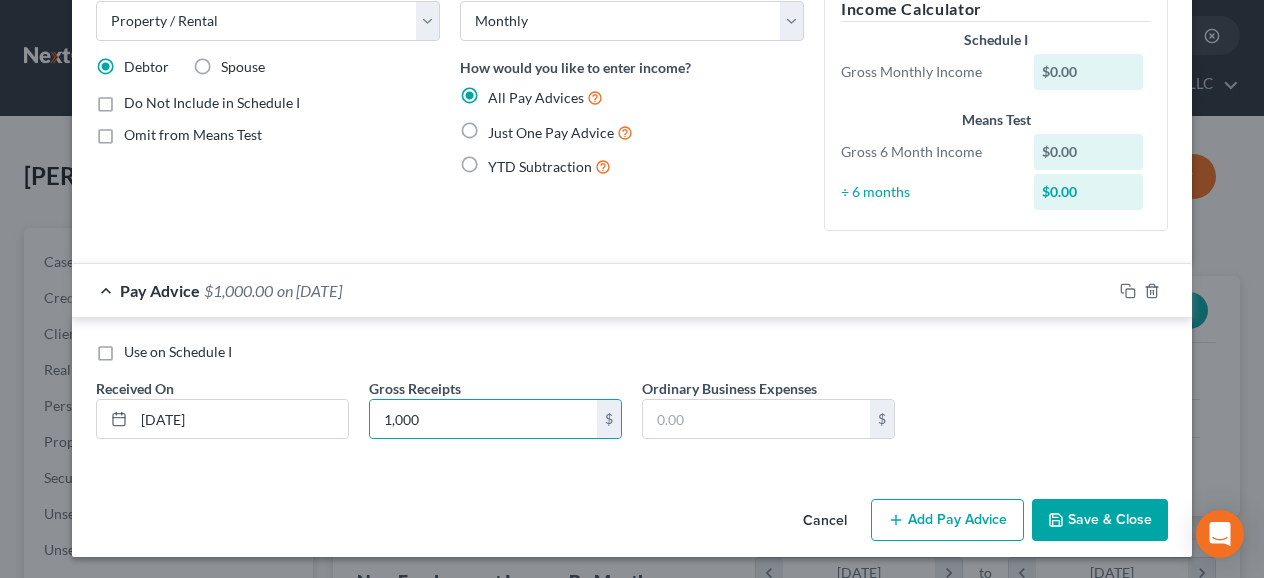 click on "Add Pay Advice" at bounding box center [947, 520] 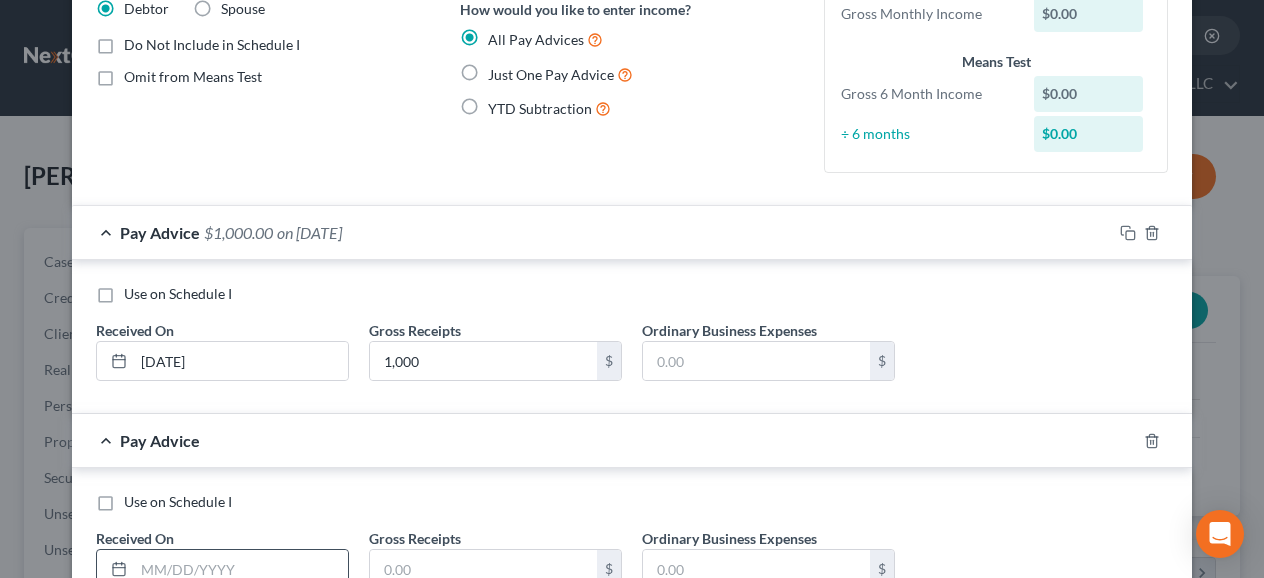 scroll, scrollTop: 212, scrollLeft: 0, axis: vertical 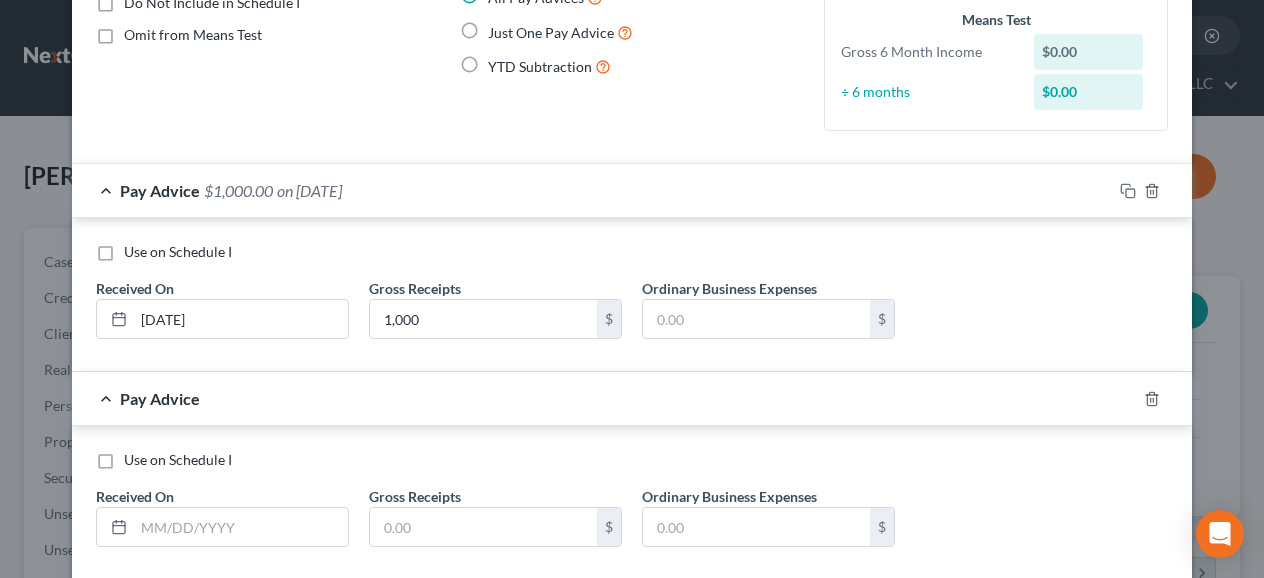 click on "Received On
*" at bounding box center [222, 516] 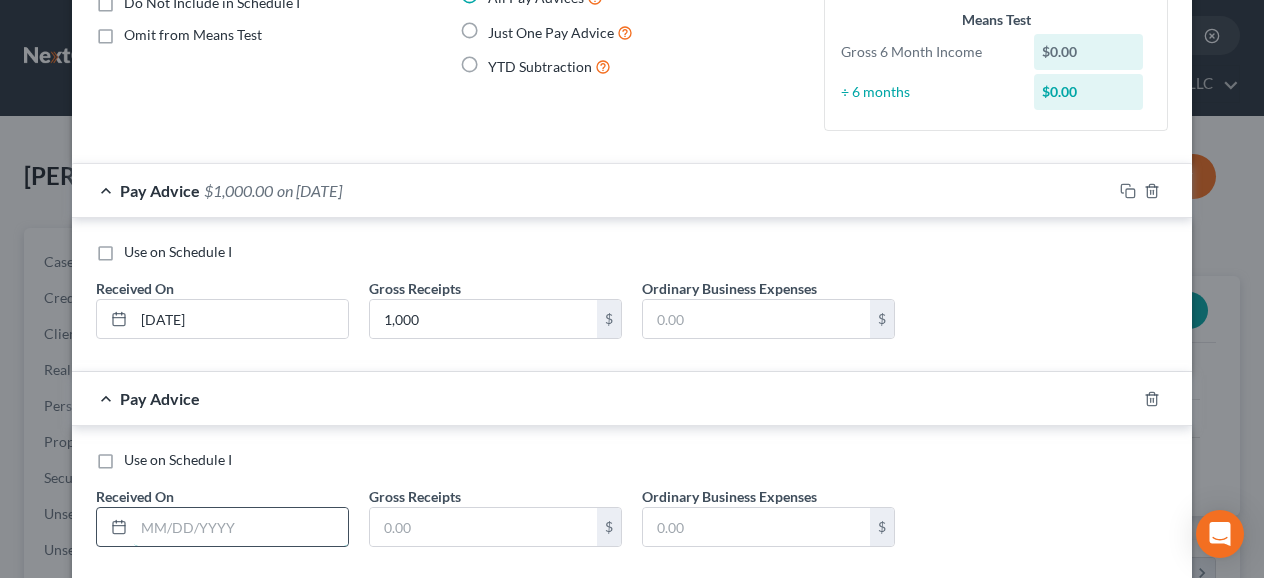 click at bounding box center (241, 527) 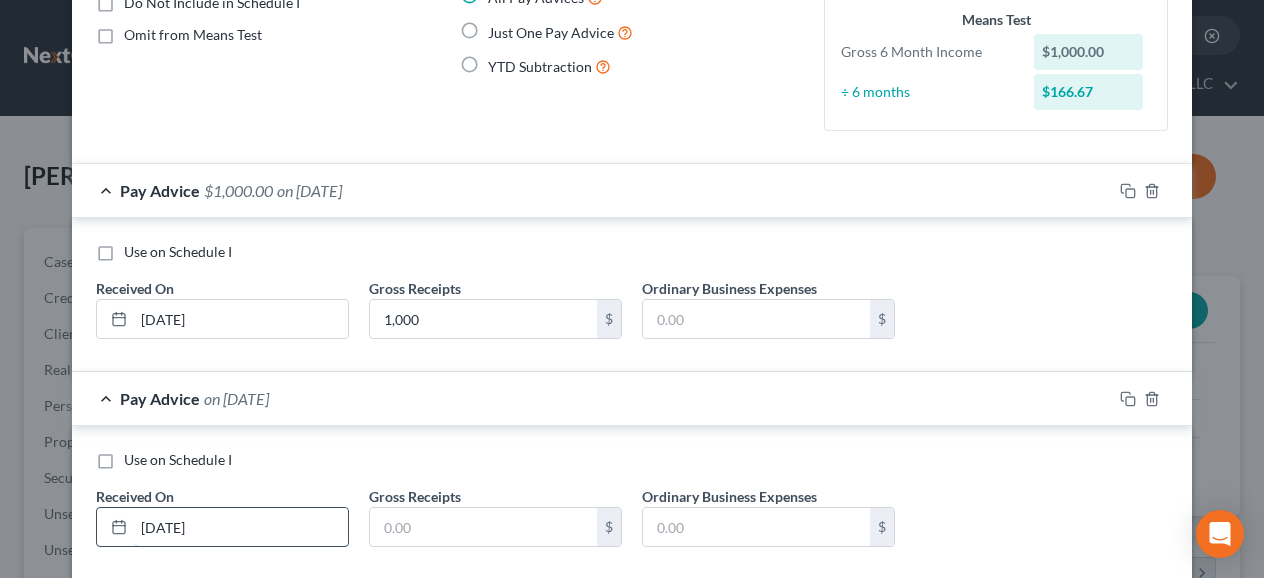 type on "[DATE]" 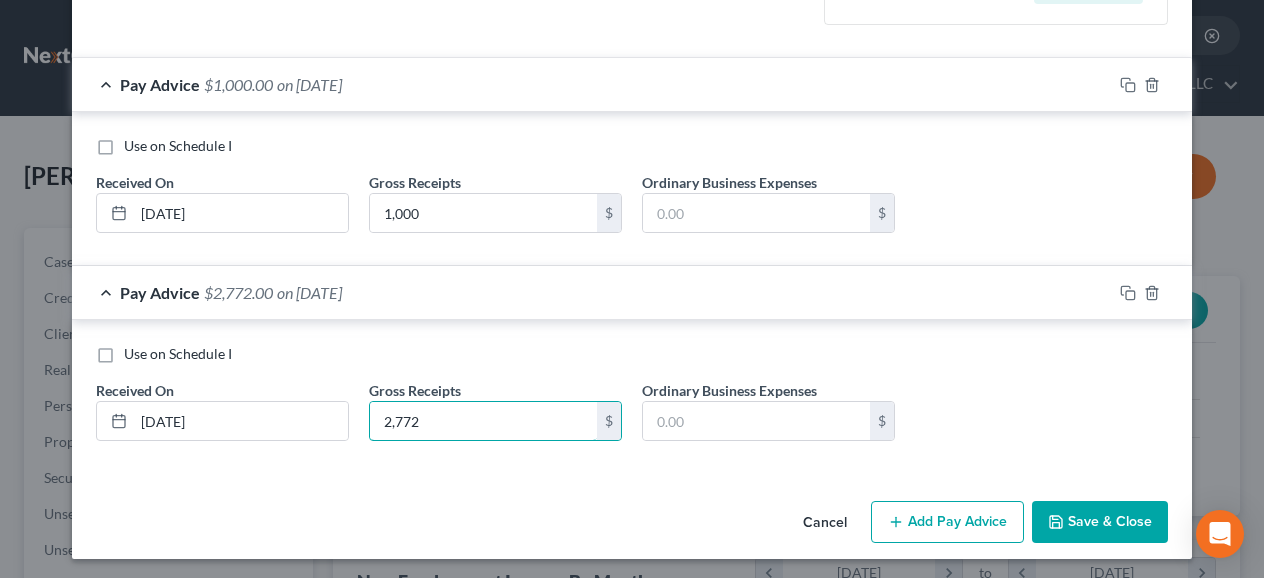 scroll, scrollTop: 319, scrollLeft: 0, axis: vertical 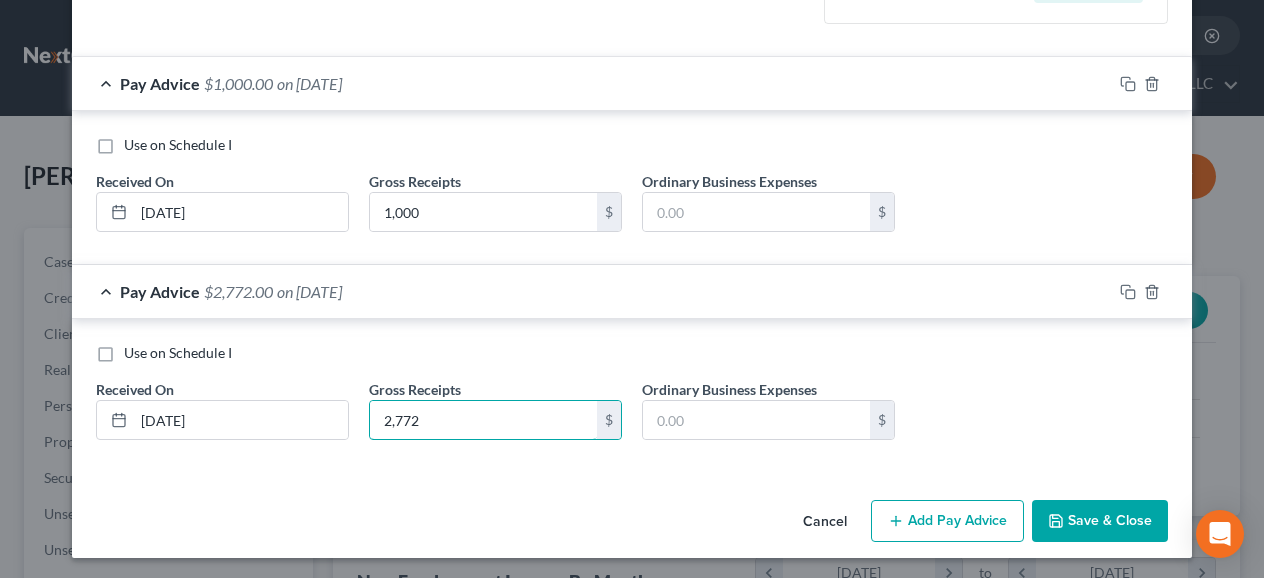 type on "2,772" 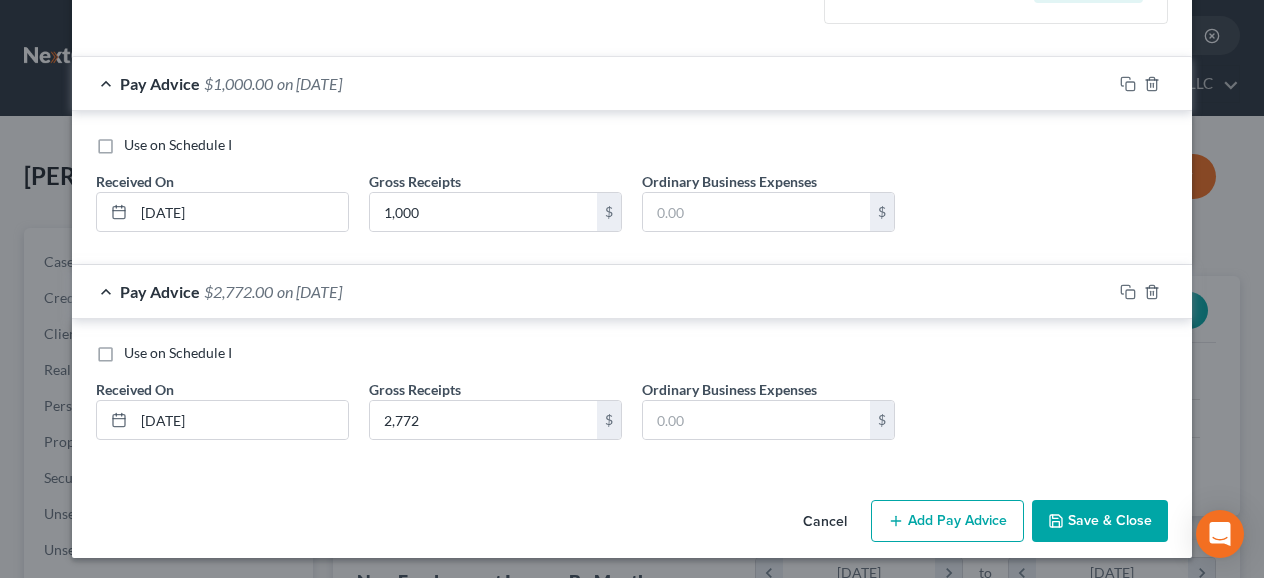 click on "Add Pay Advice" at bounding box center [947, 521] 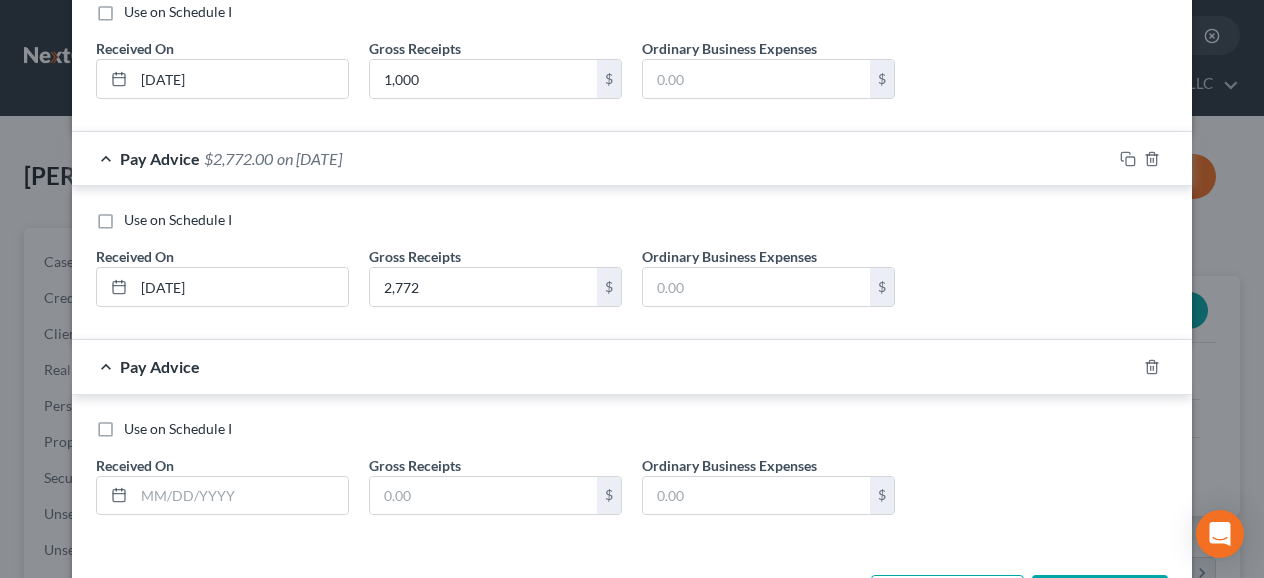 scroll, scrollTop: 526, scrollLeft: 0, axis: vertical 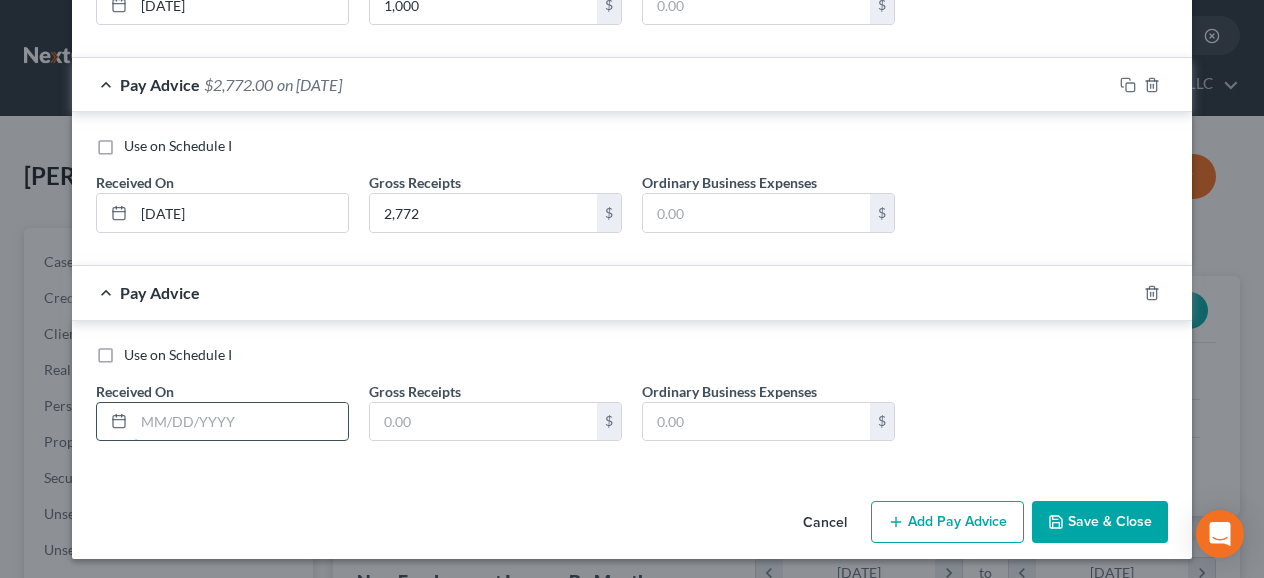 click at bounding box center (241, 422) 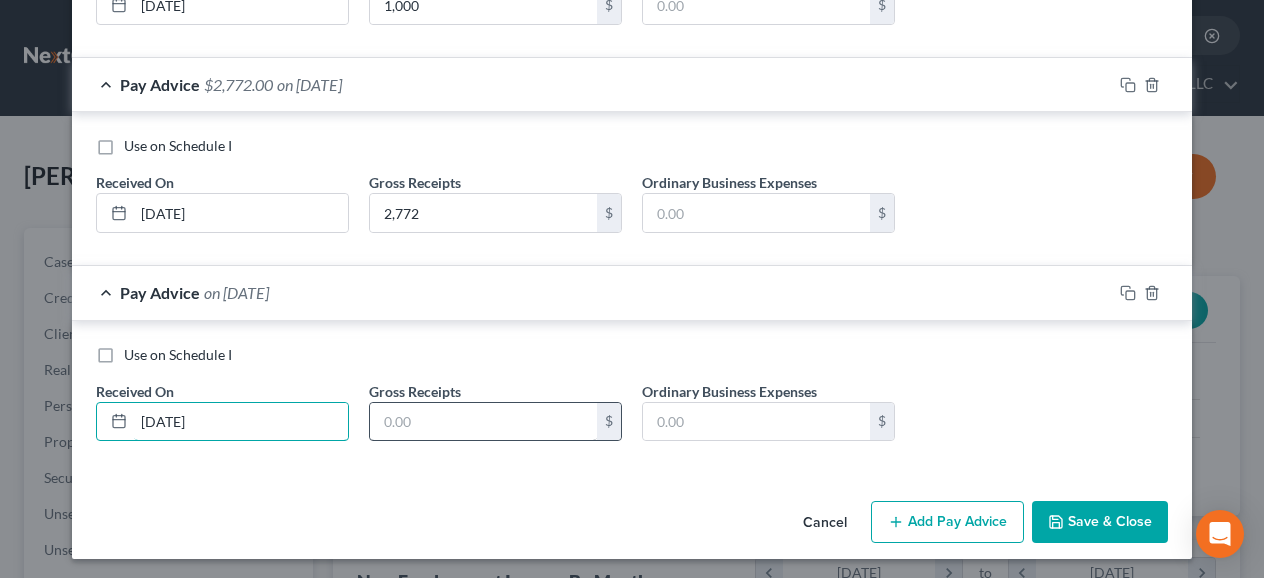 type on "[DATE]" 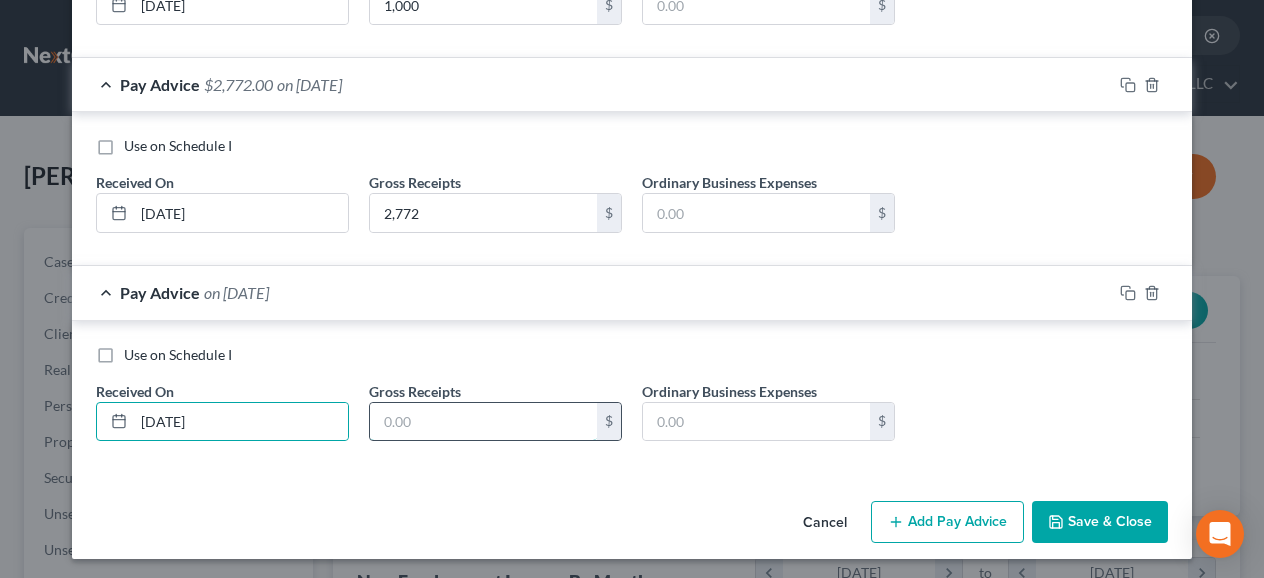 click at bounding box center (483, 422) 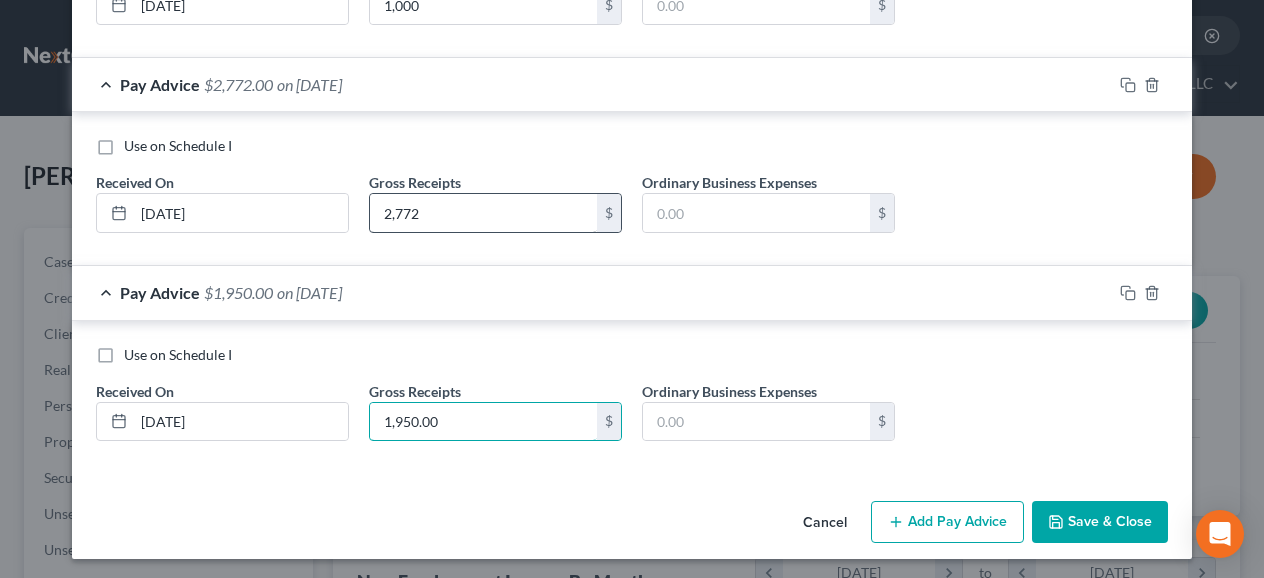type on "1,950.00" 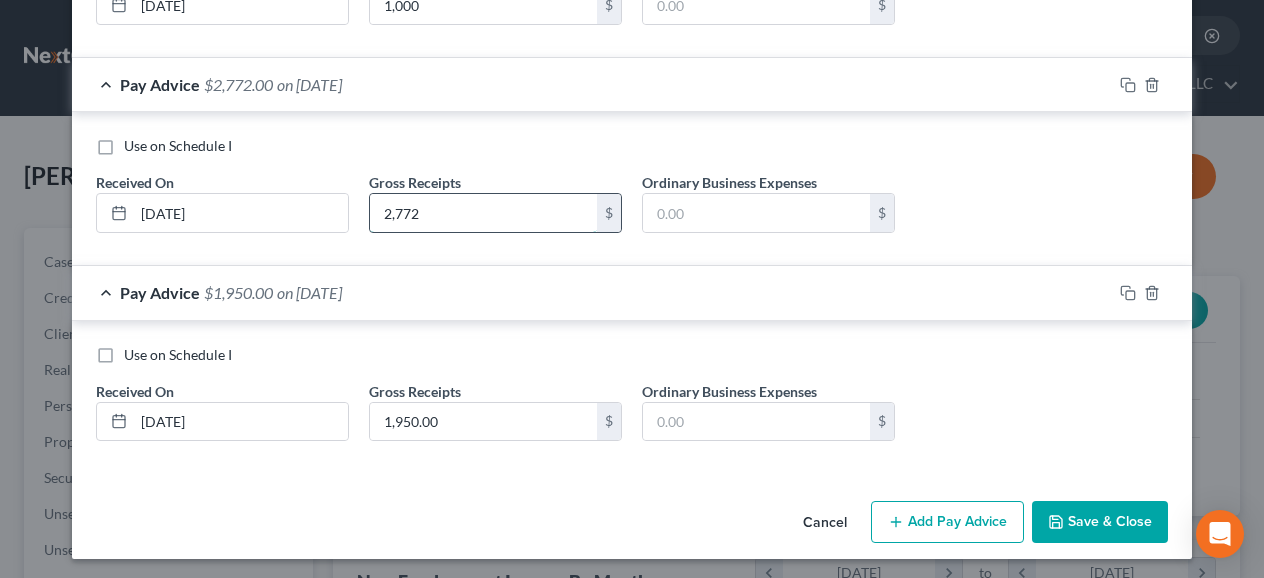 click on "2,772" at bounding box center [483, 213] 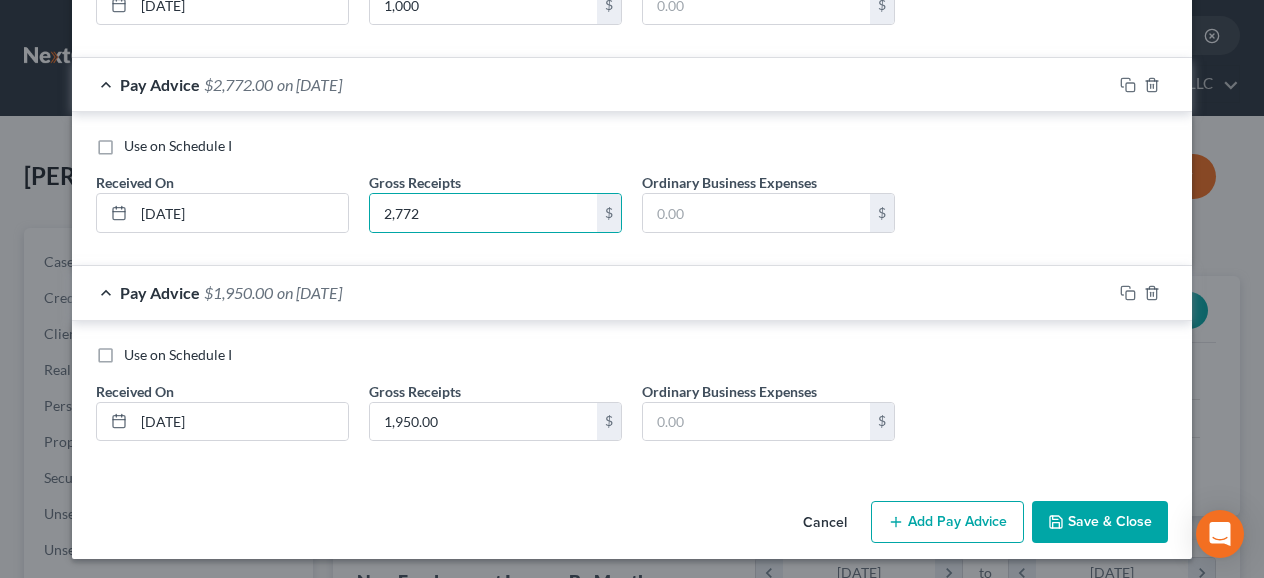click on "Add Pay Advice" at bounding box center (947, 522) 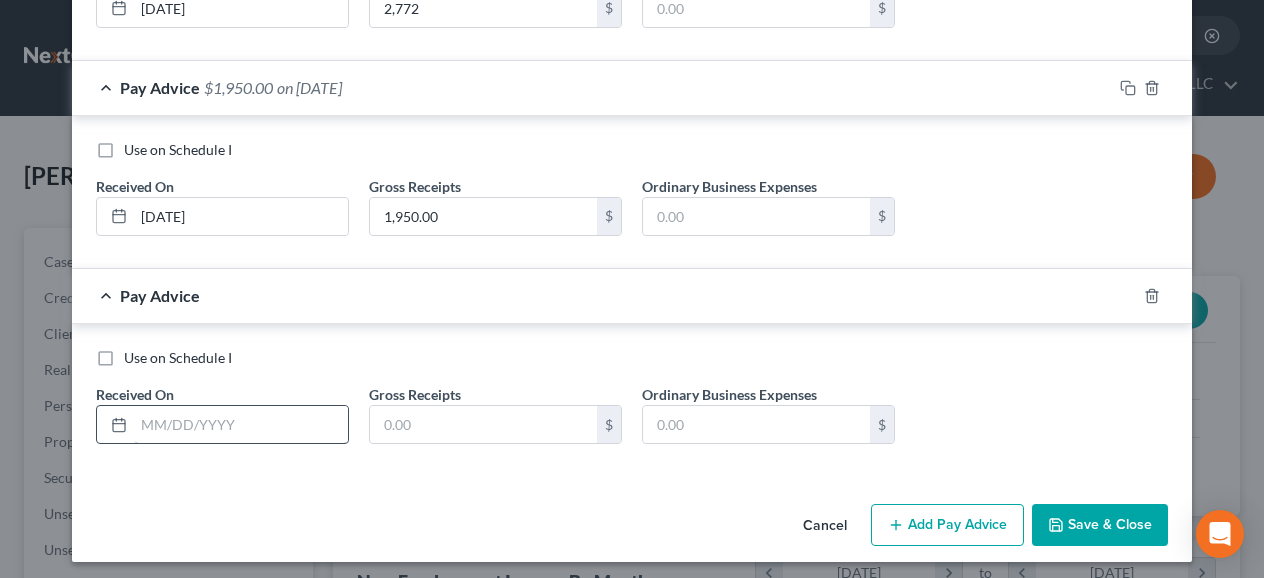 scroll, scrollTop: 732, scrollLeft: 0, axis: vertical 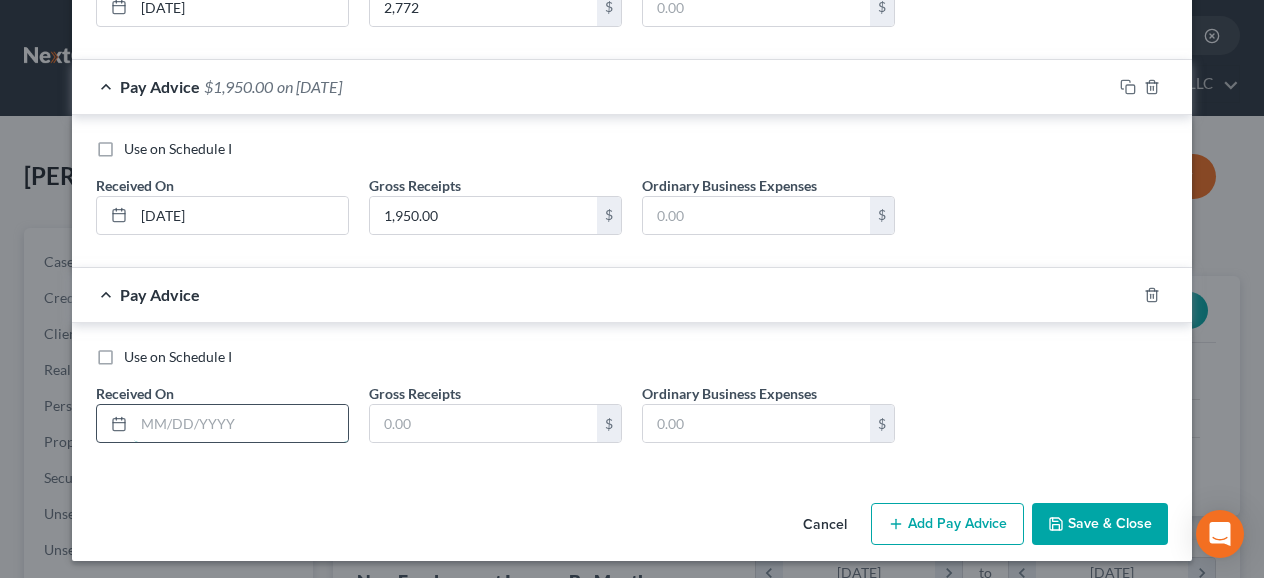 click at bounding box center (241, 424) 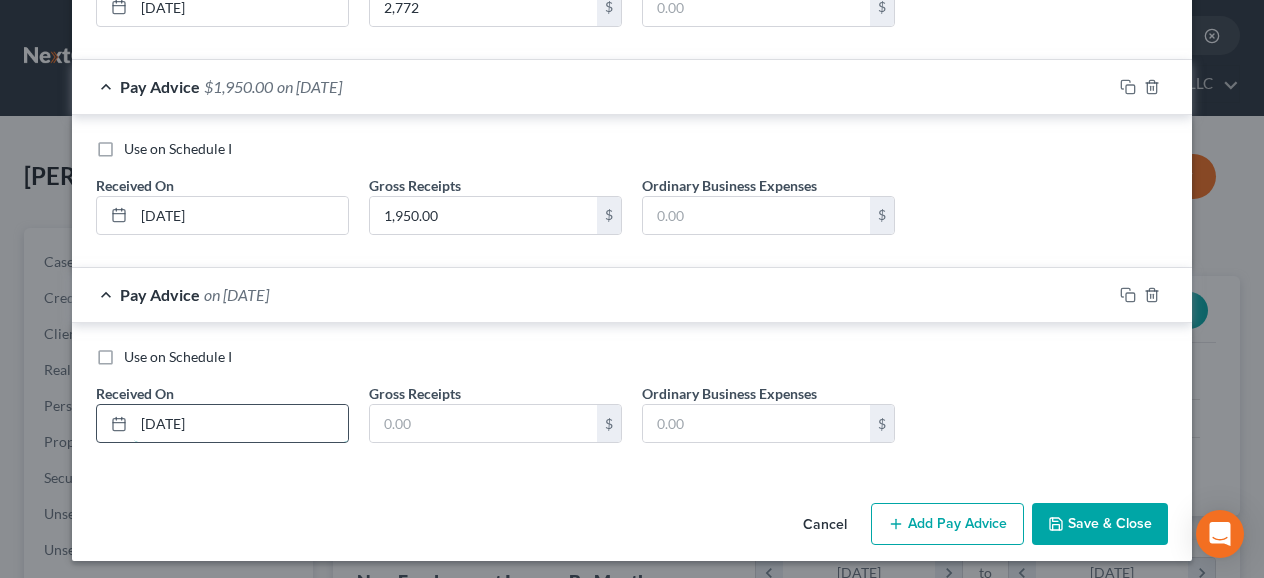 type on "[DATE]" 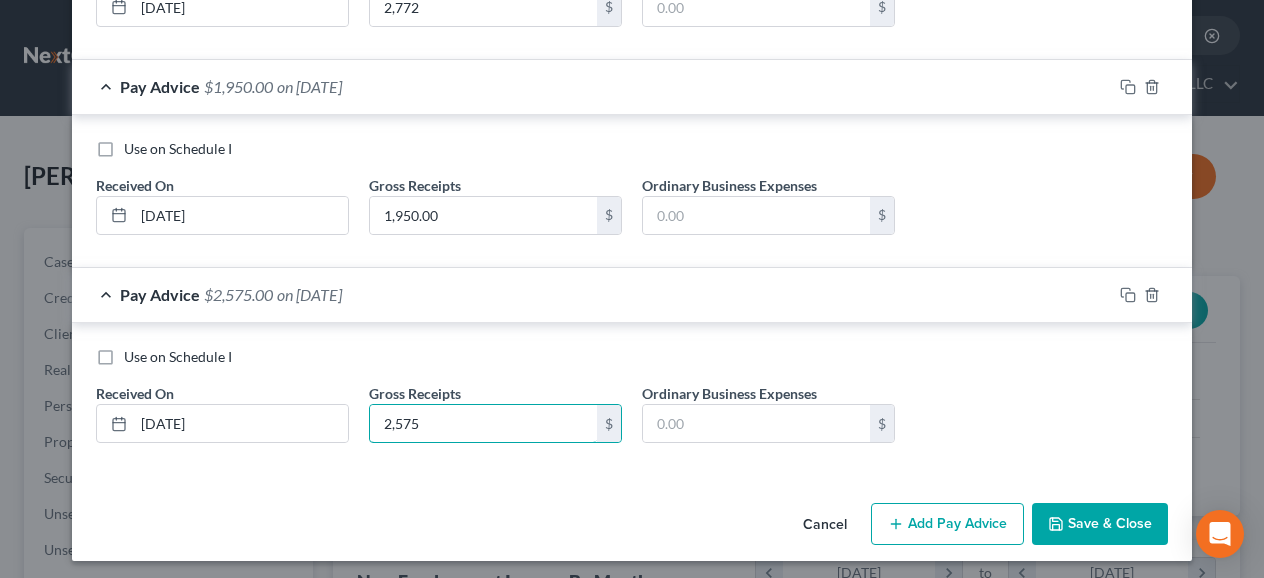 type on "2,575" 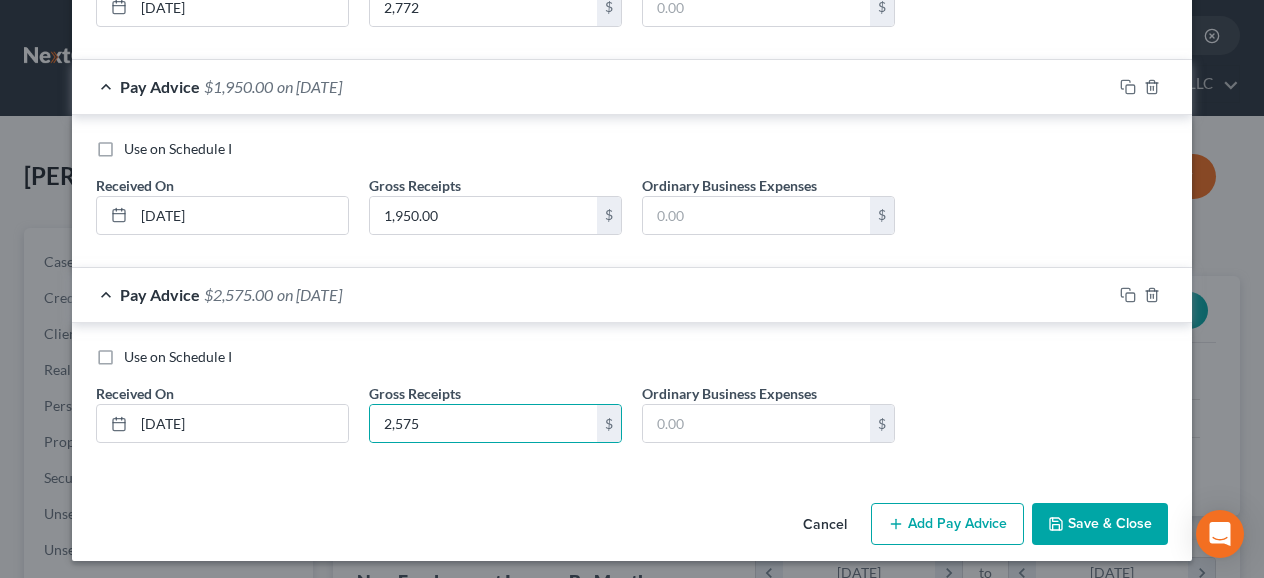 click on "Add Pay Advice" at bounding box center (947, 524) 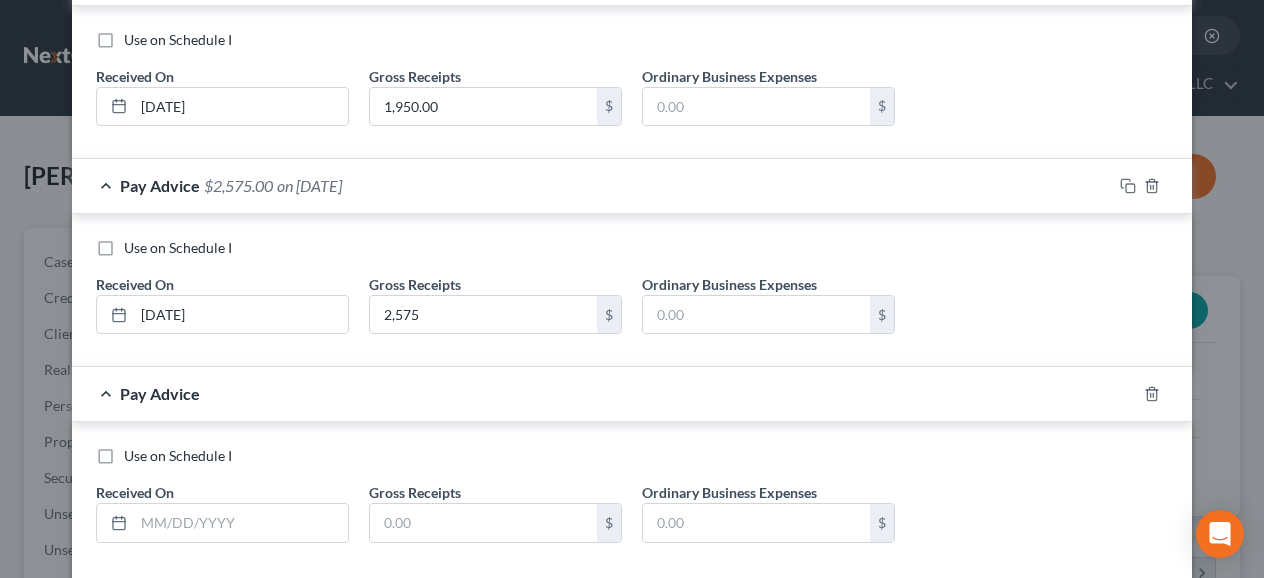 scroll, scrollTop: 939, scrollLeft: 0, axis: vertical 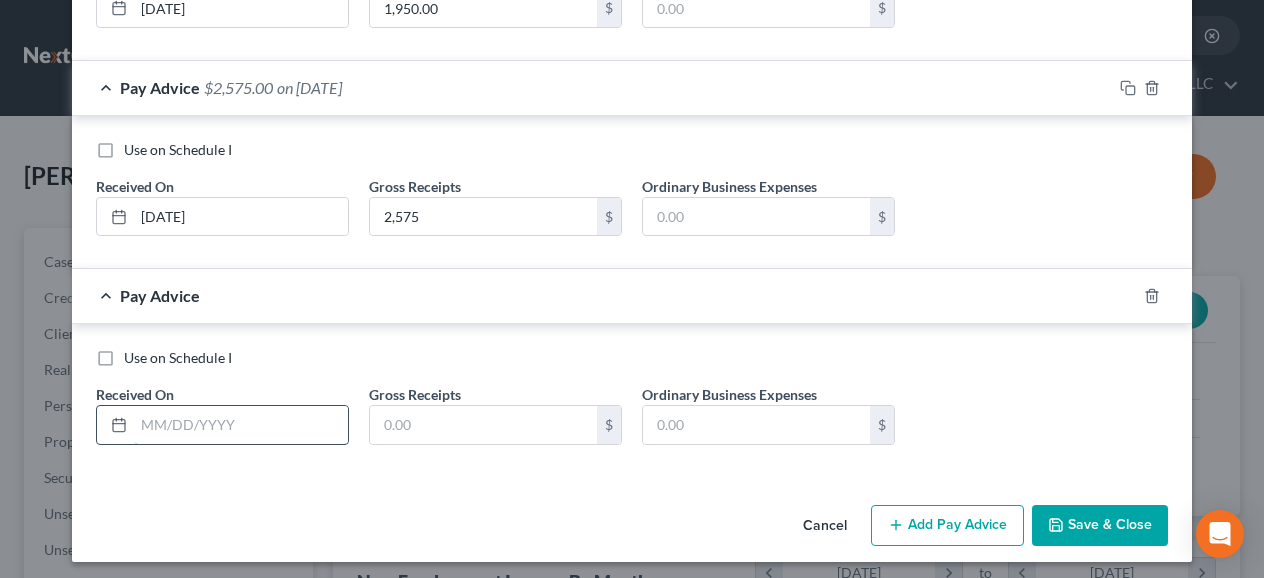 click at bounding box center (241, 425) 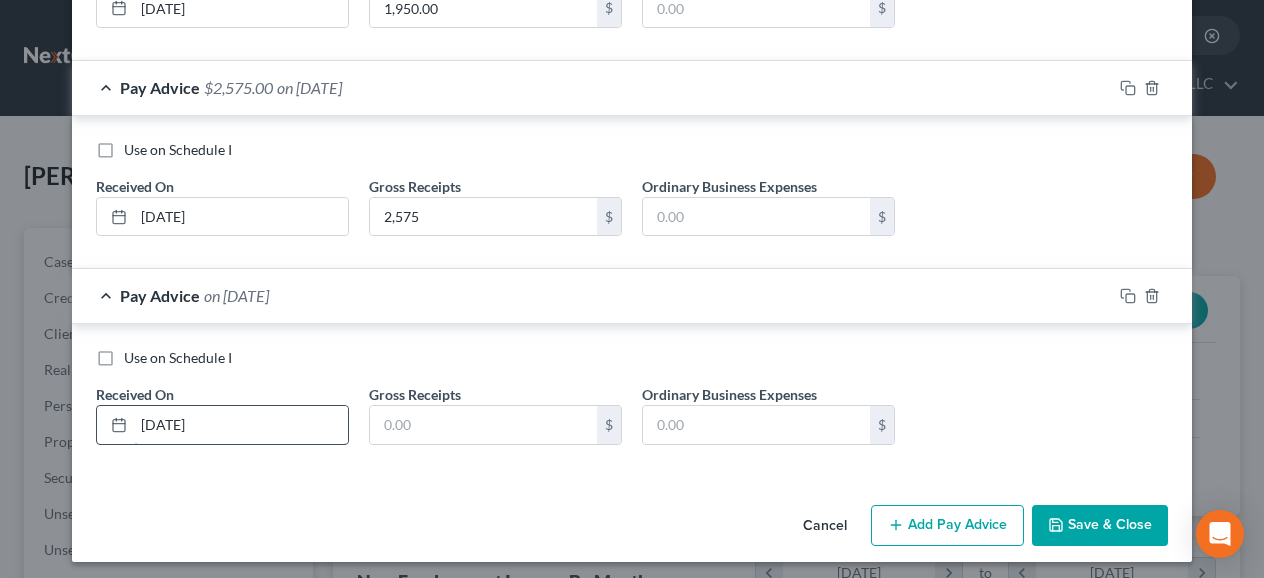 type on "[DATE]" 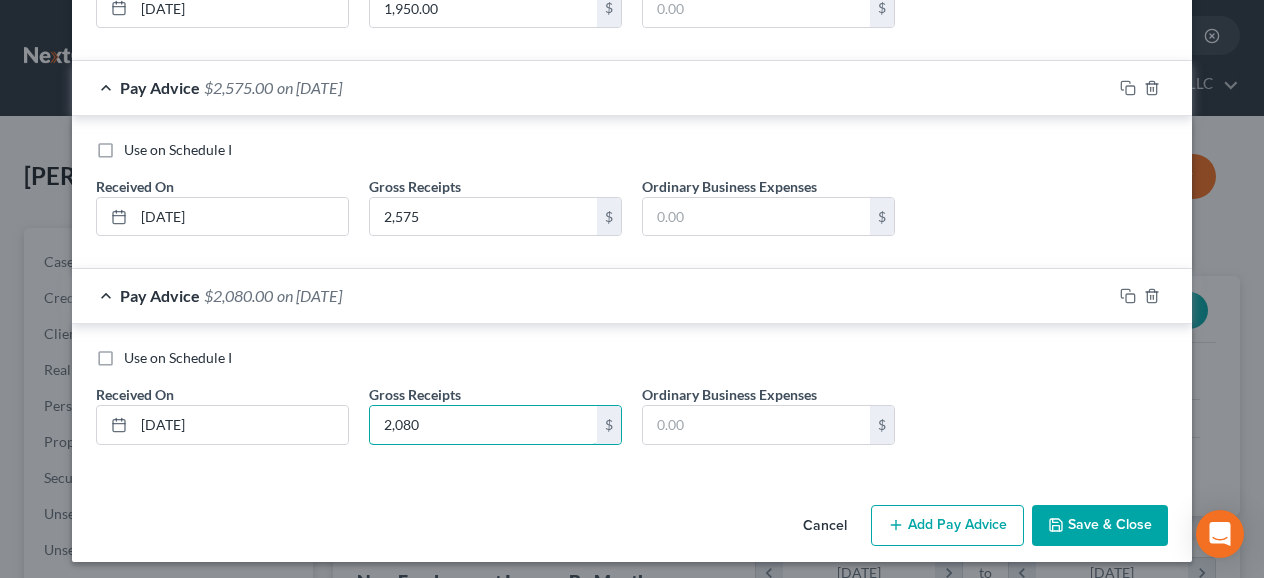 type on "2,080" 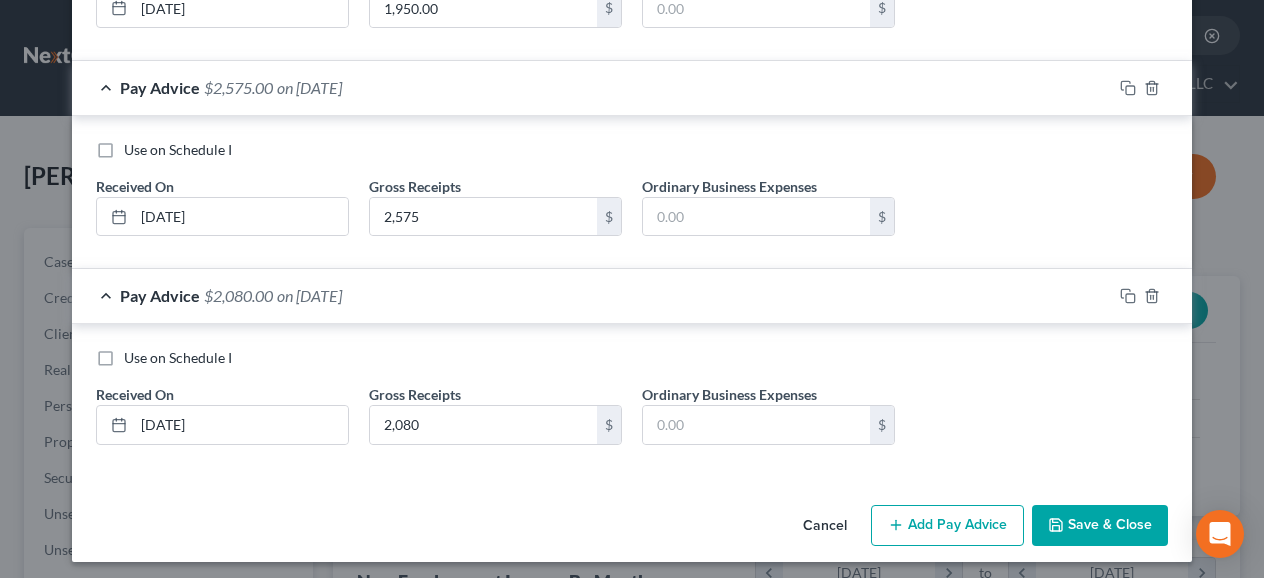 click on "Add Pay Advice" at bounding box center [947, 526] 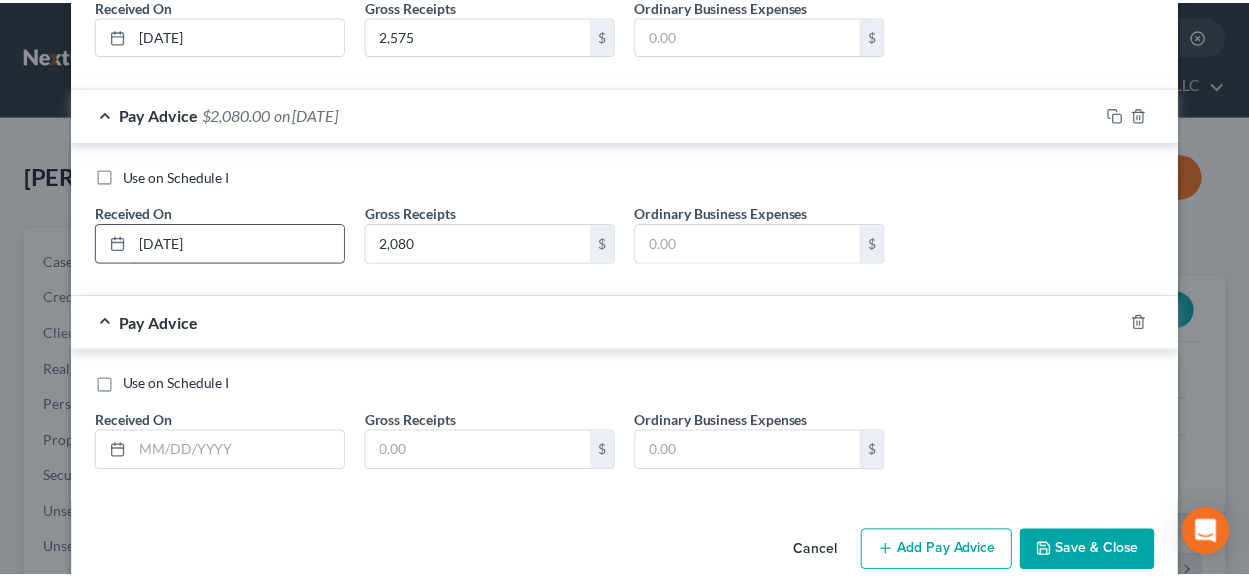 scroll, scrollTop: 1139, scrollLeft: 0, axis: vertical 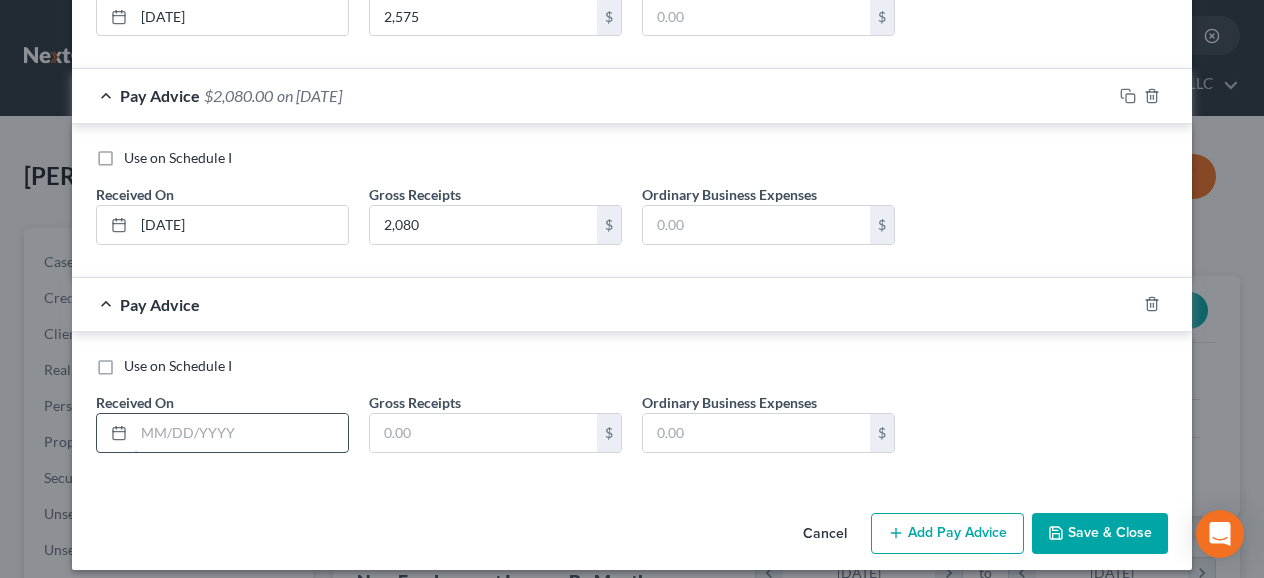 drag, startPoint x: 214, startPoint y: 424, endPoint x: 228, endPoint y: 421, distance: 14.3178215 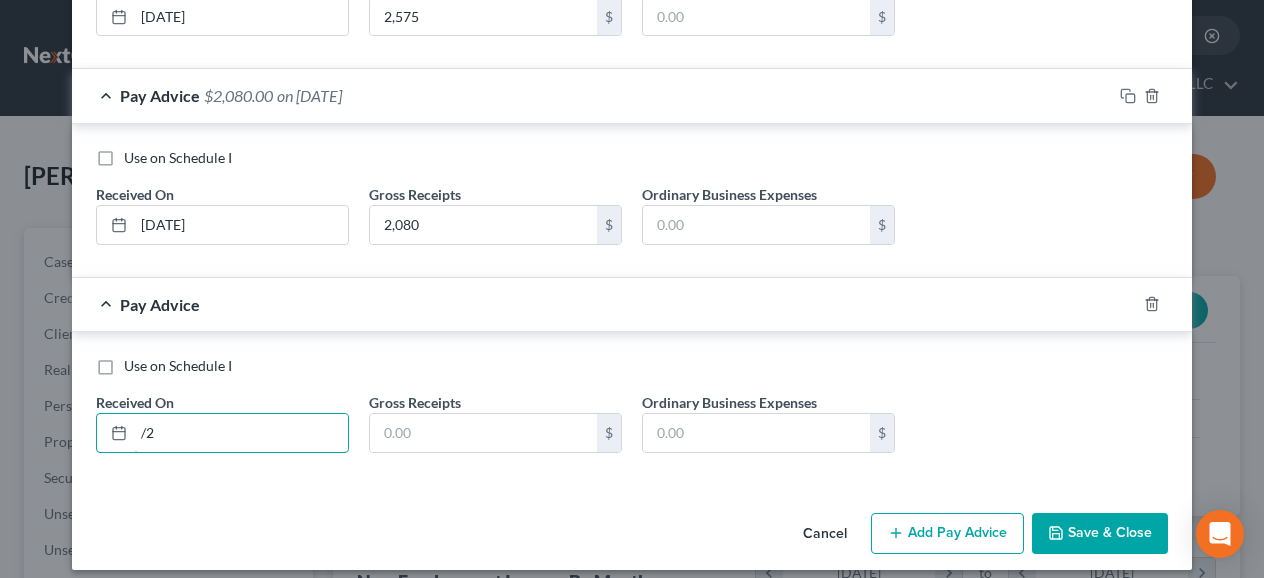 type on "/" 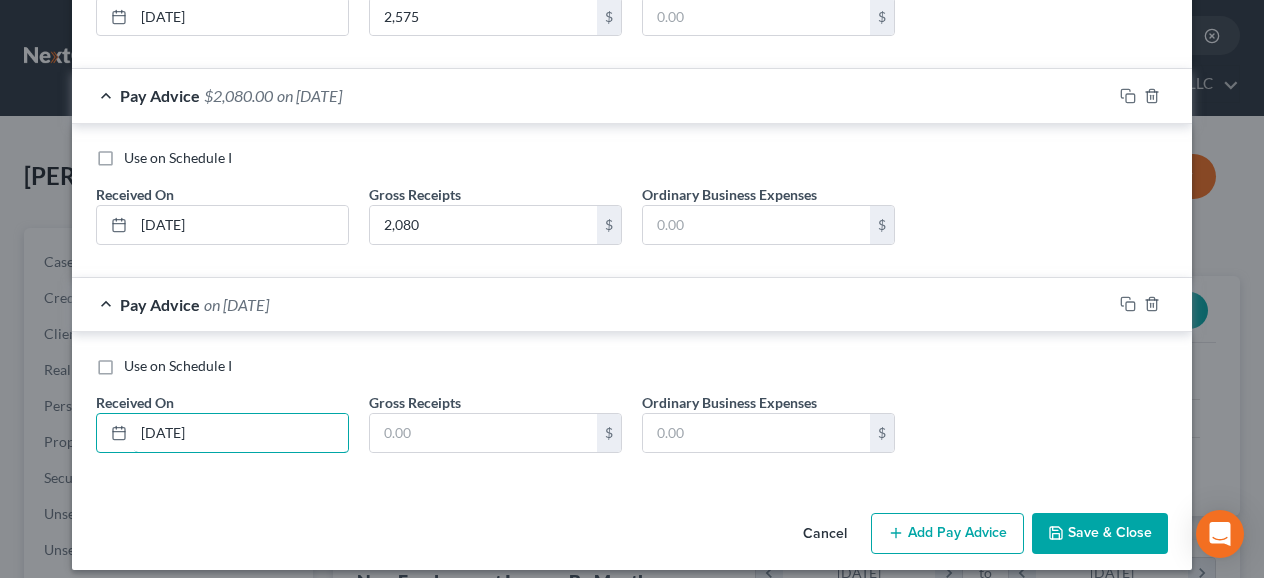 type on "[DATE]" 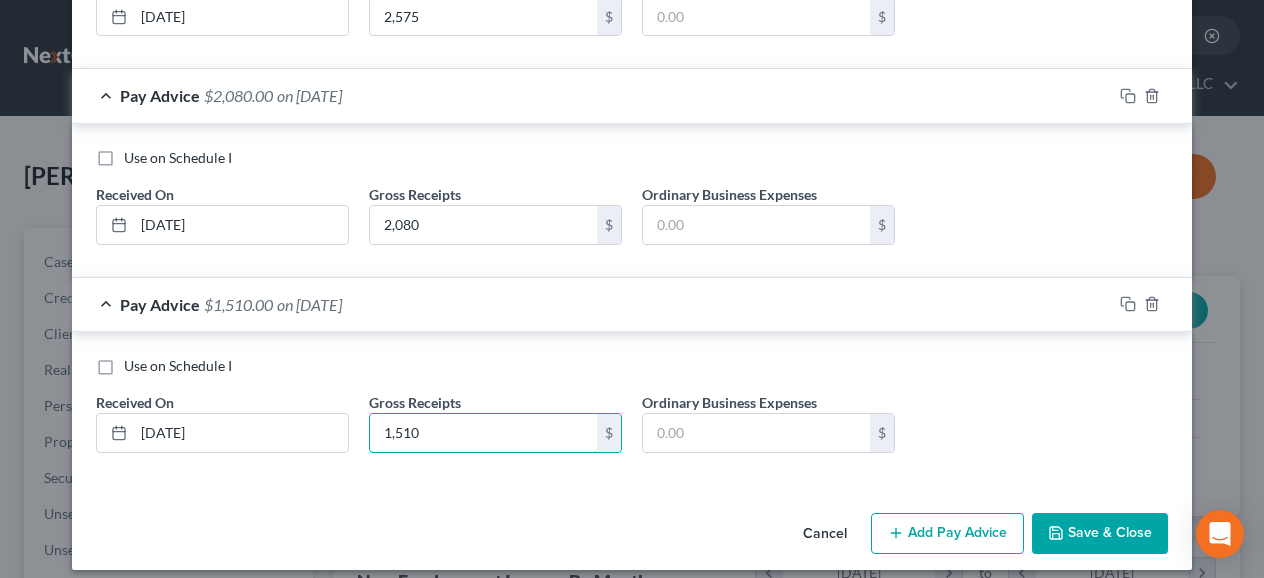 type on "1,510" 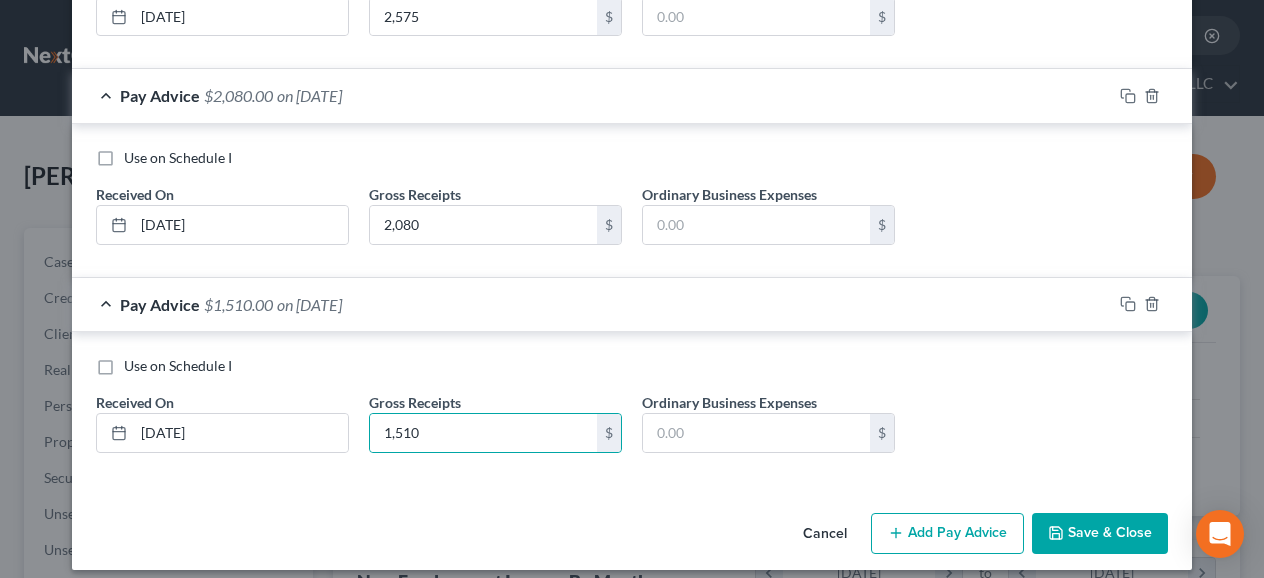 click on "Save & Close" at bounding box center (1100, 534) 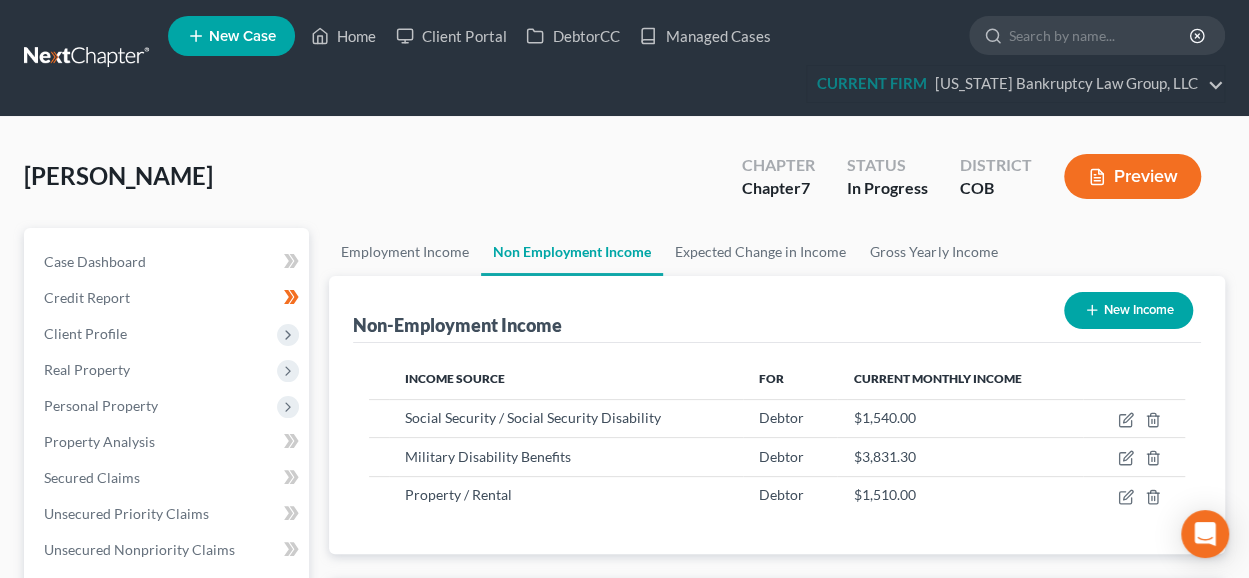 scroll, scrollTop: 356, scrollLeft: 498, axis: both 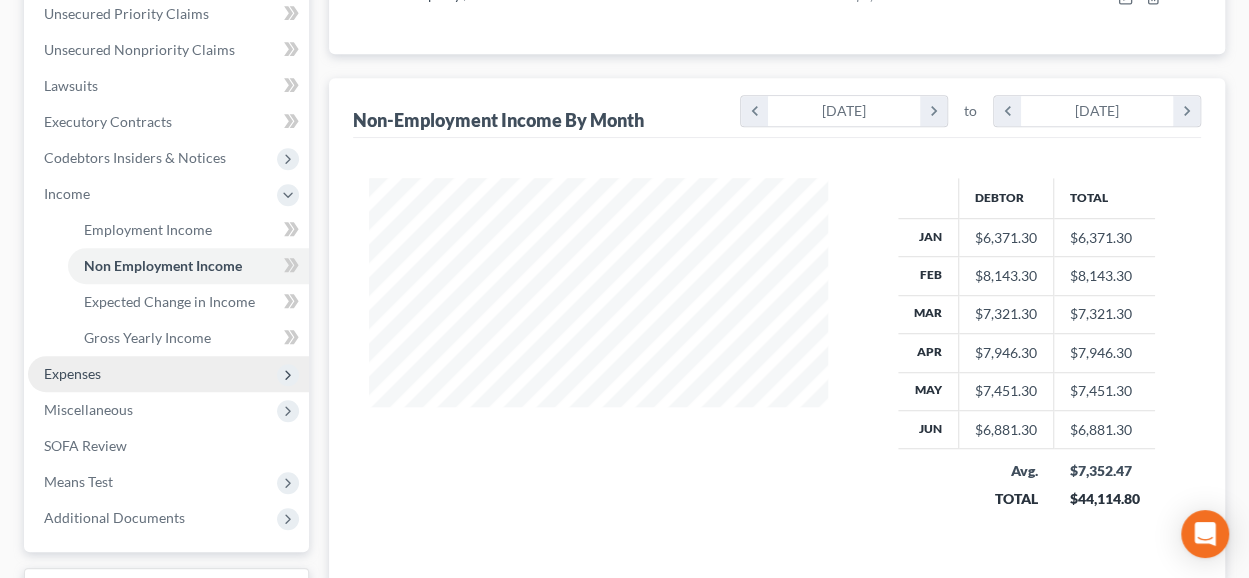 click on "Expenses" at bounding box center [168, 374] 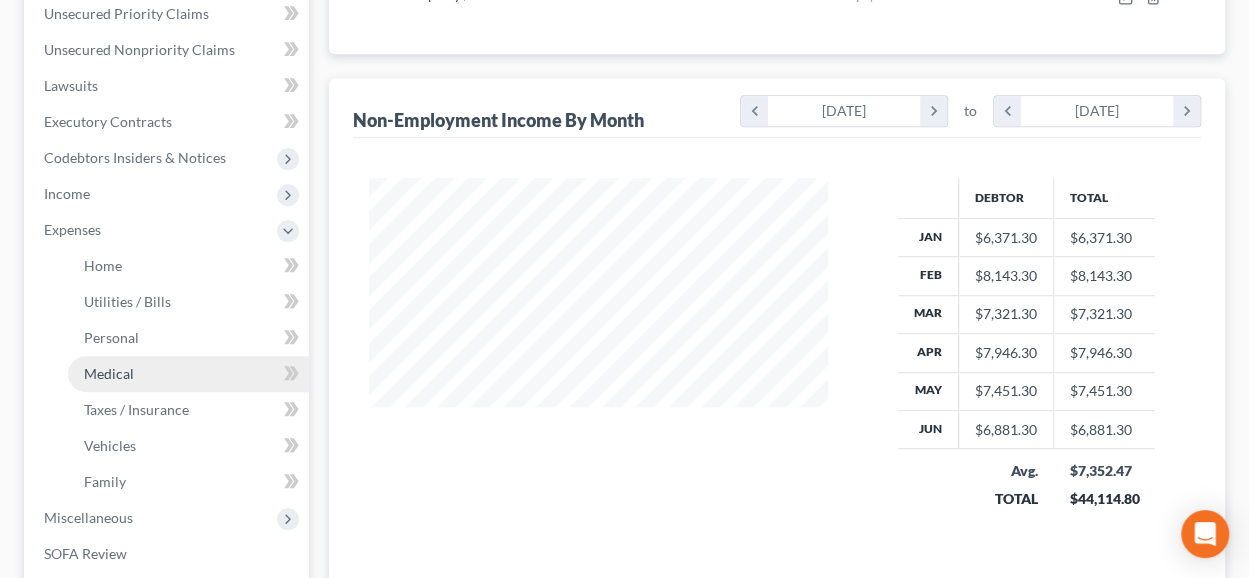 scroll, scrollTop: 770, scrollLeft: 0, axis: vertical 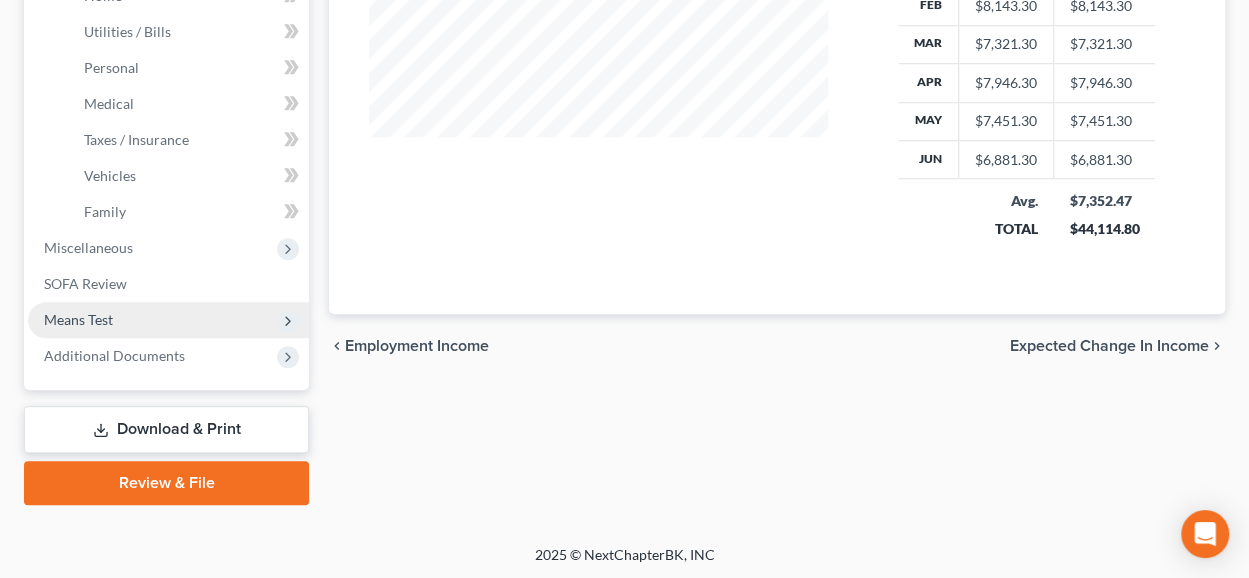 click on "Means Test" at bounding box center [168, 320] 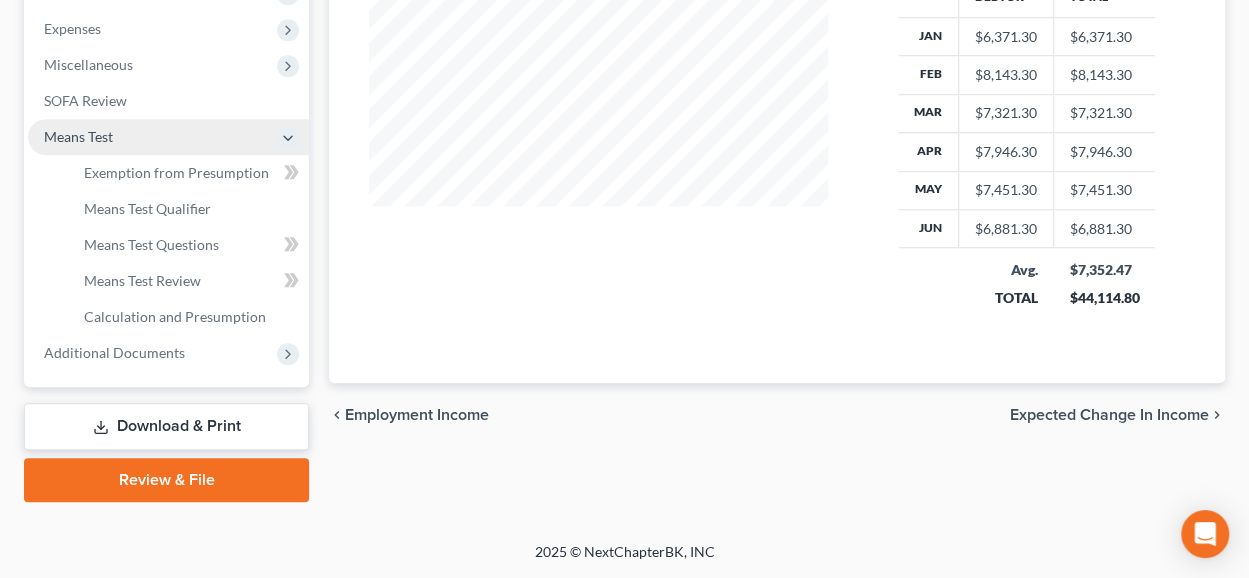 scroll, scrollTop: 698, scrollLeft: 0, axis: vertical 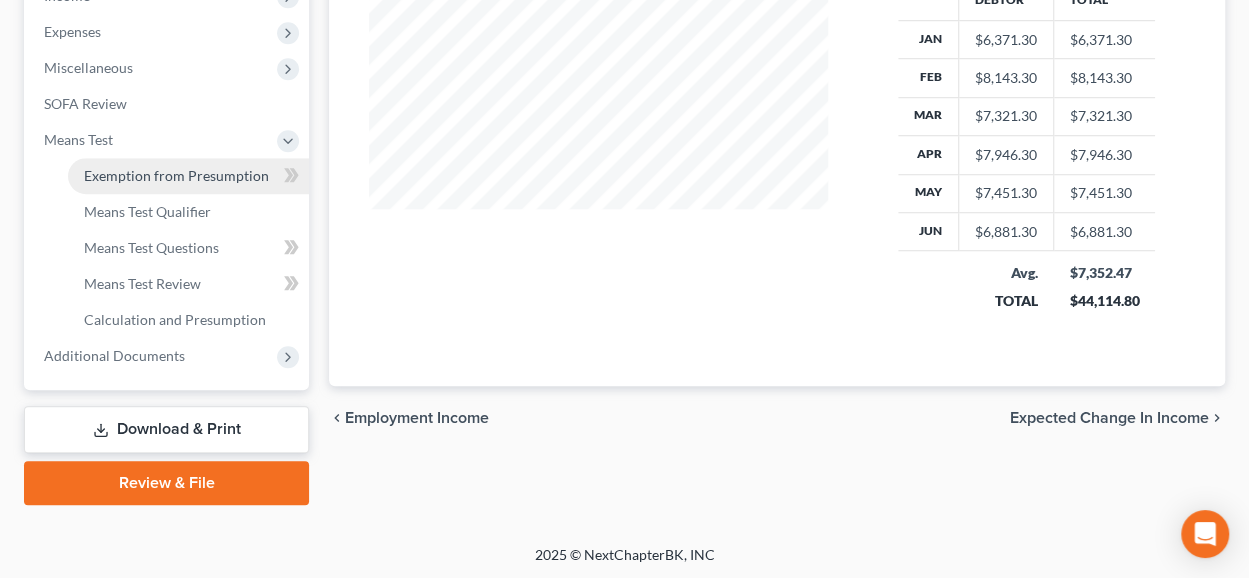 click on "Exemption from Presumption" at bounding box center (176, 175) 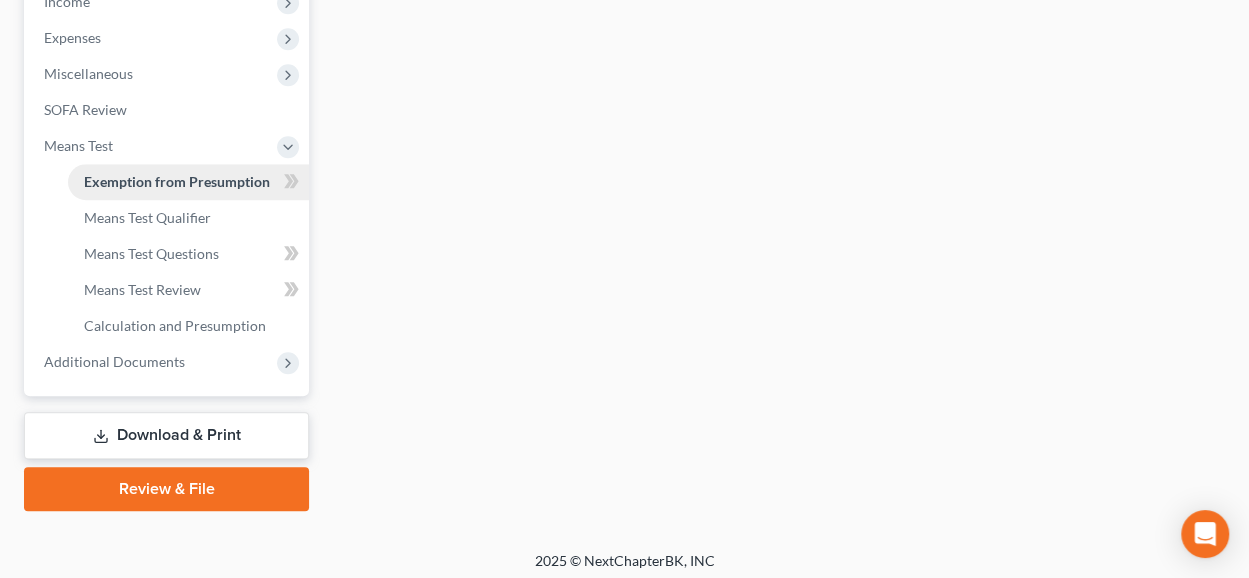 radio on "true" 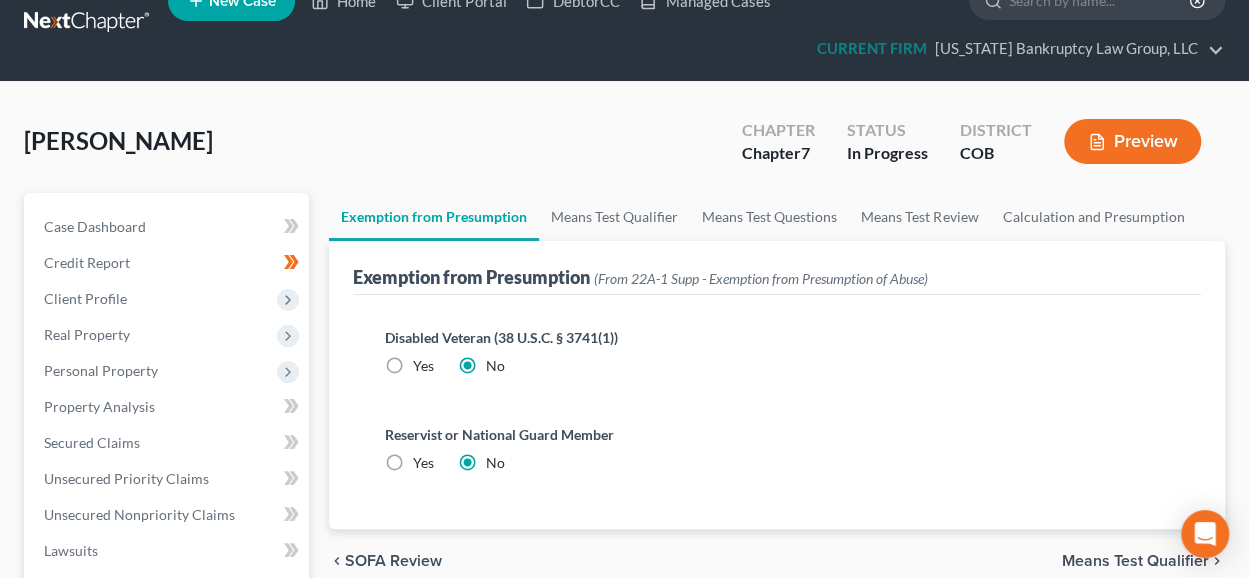 scroll, scrollTop: 200, scrollLeft: 0, axis: vertical 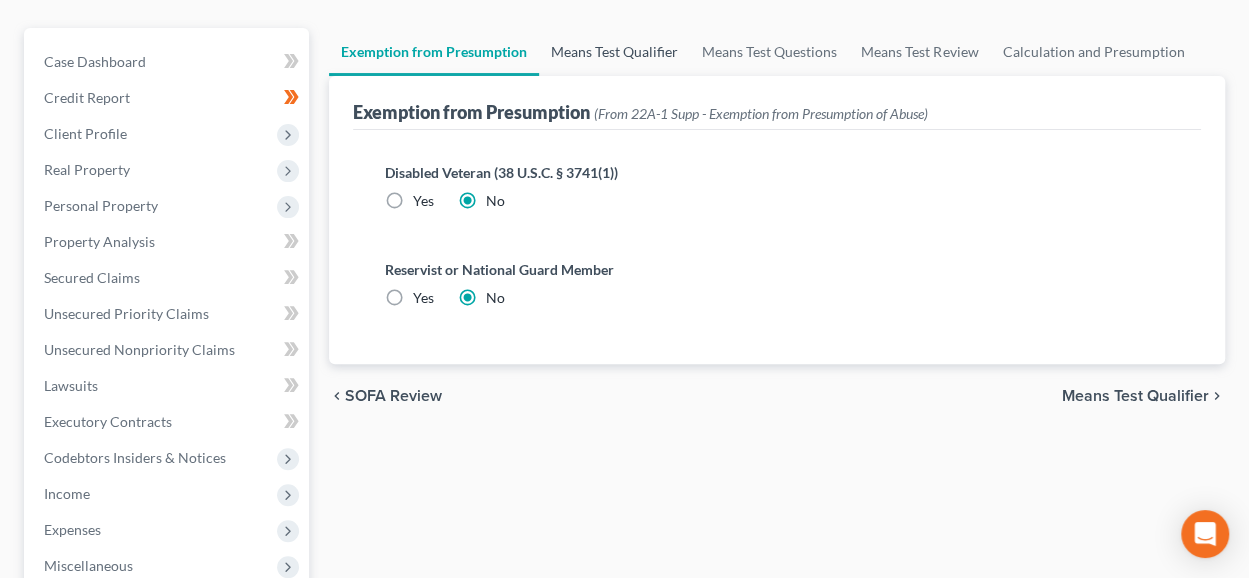 click on "Means Test Qualifier" at bounding box center [614, 52] 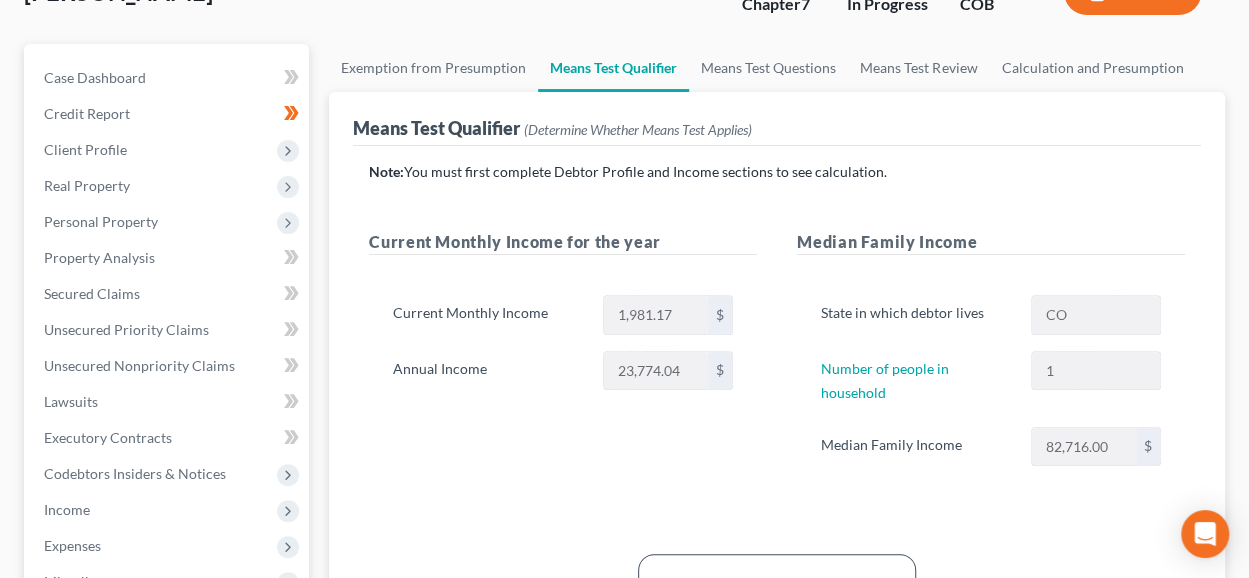 scroll, scrollTop: 300, scrollLeft: 0, axis: vertical 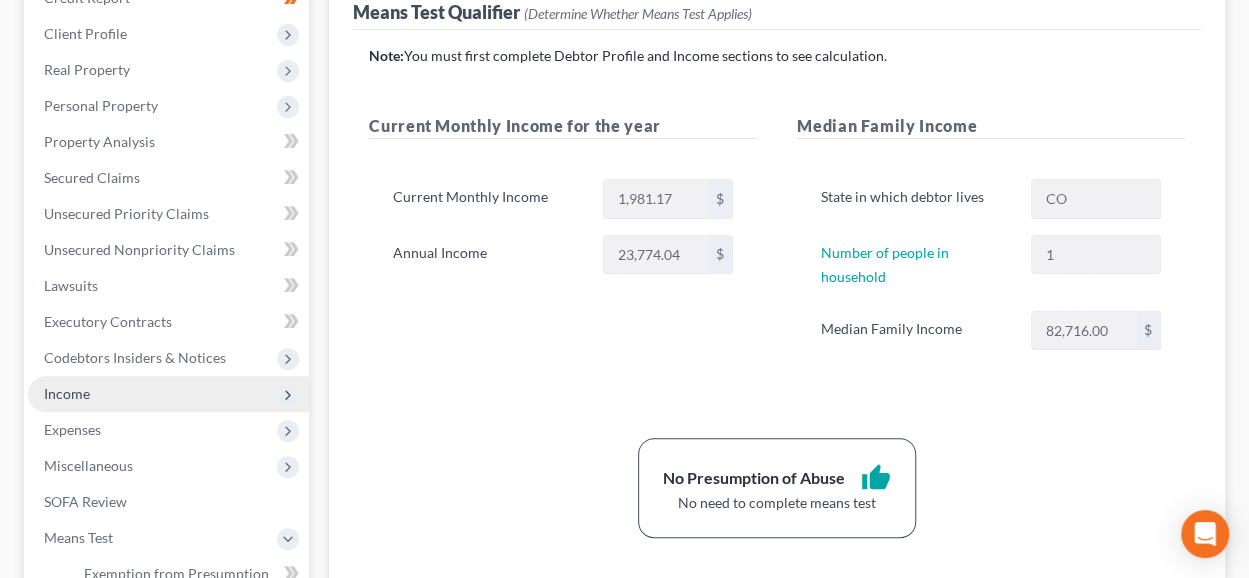 click on "Income" at bounding box center (168, 394) 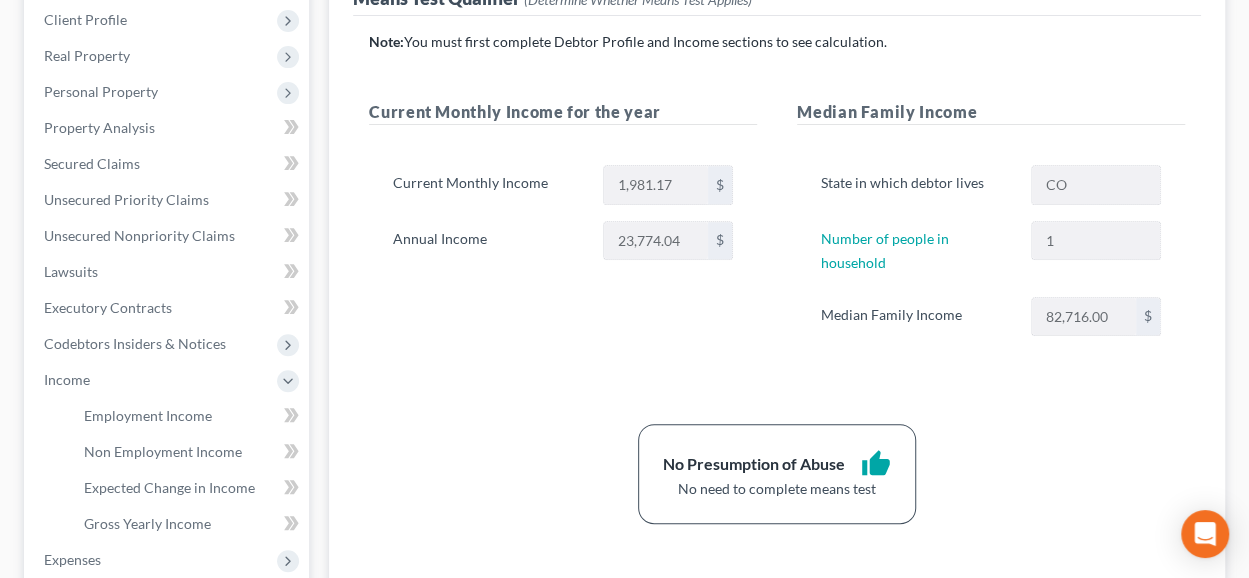 scroll, scrollTop: 500, scrollLeft: 0, axis: vertical 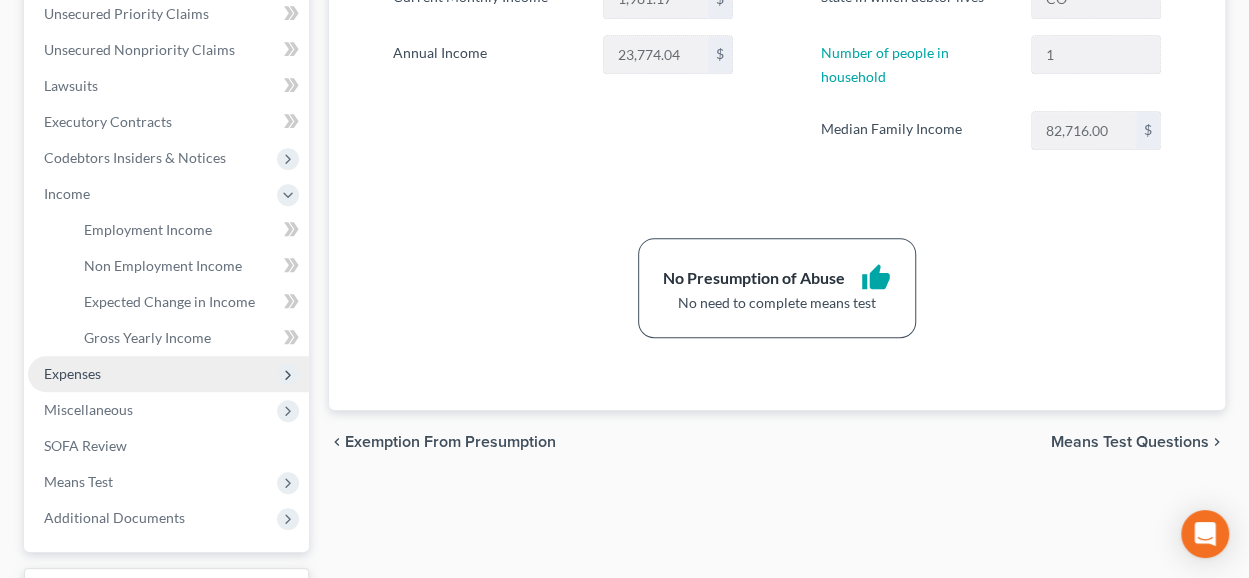 click on "Expenses" at bounding box center [168, 374] 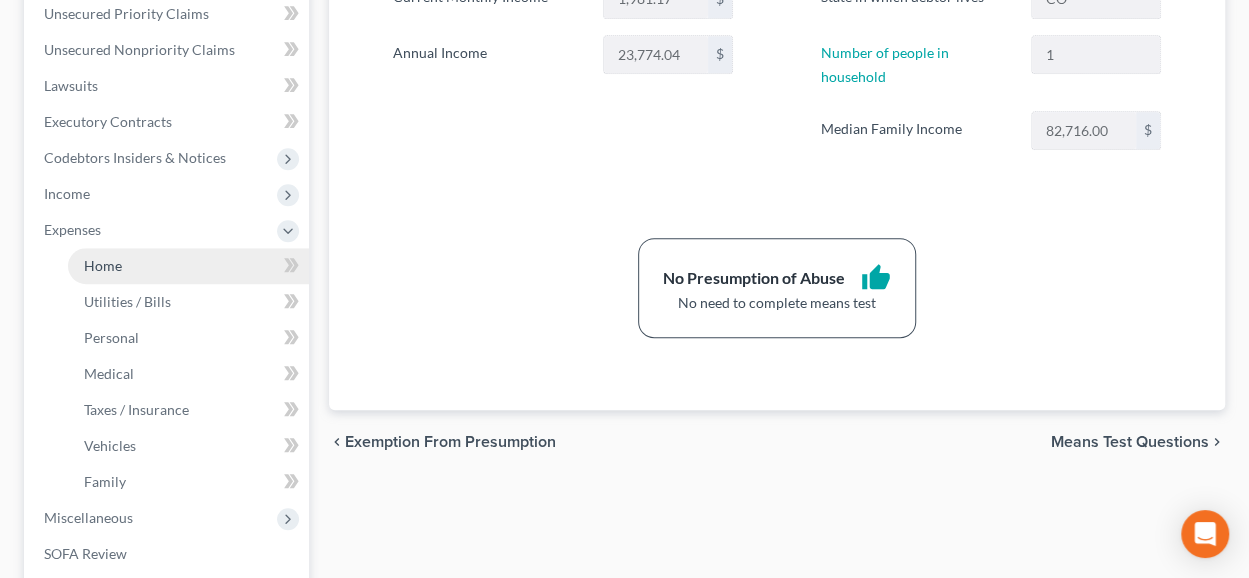 click on "Home" at bounding box center [188, 266] 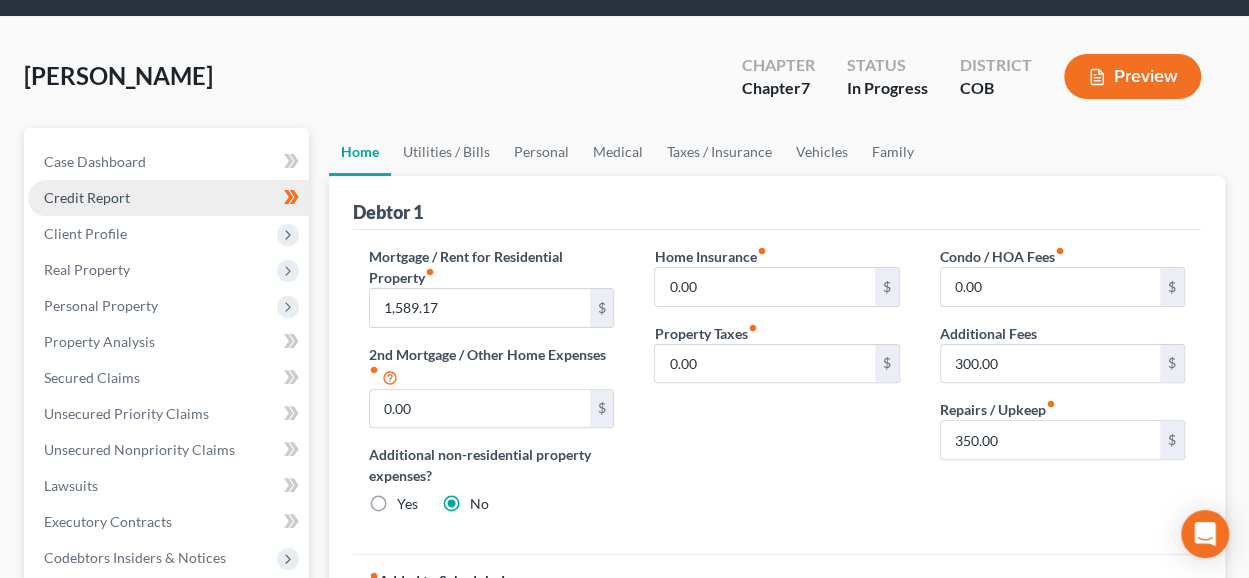 scroll, scrollTop: 0, scrollLeft: 0, axis: both 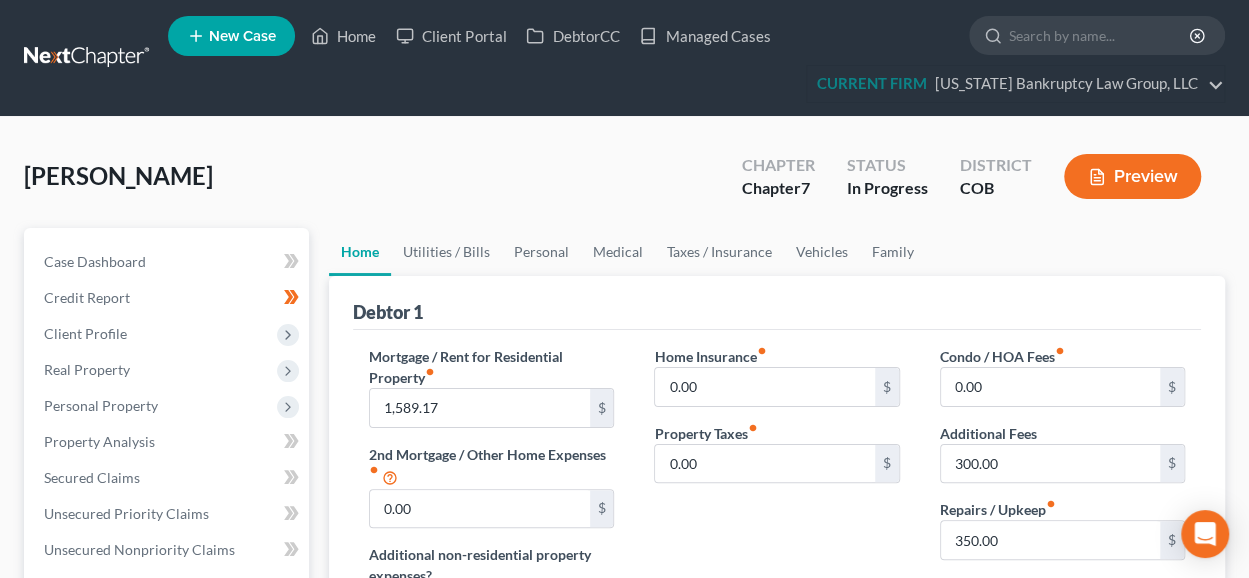 click on "[PERSON_NAME] Upgraded Chapter Chapter  7 Status In Progress District COB Preview Petition Navigation
Case Dashboard
Payments
Invoices
Payments
Payments
Credit Report" at bounding box center (624, 716) 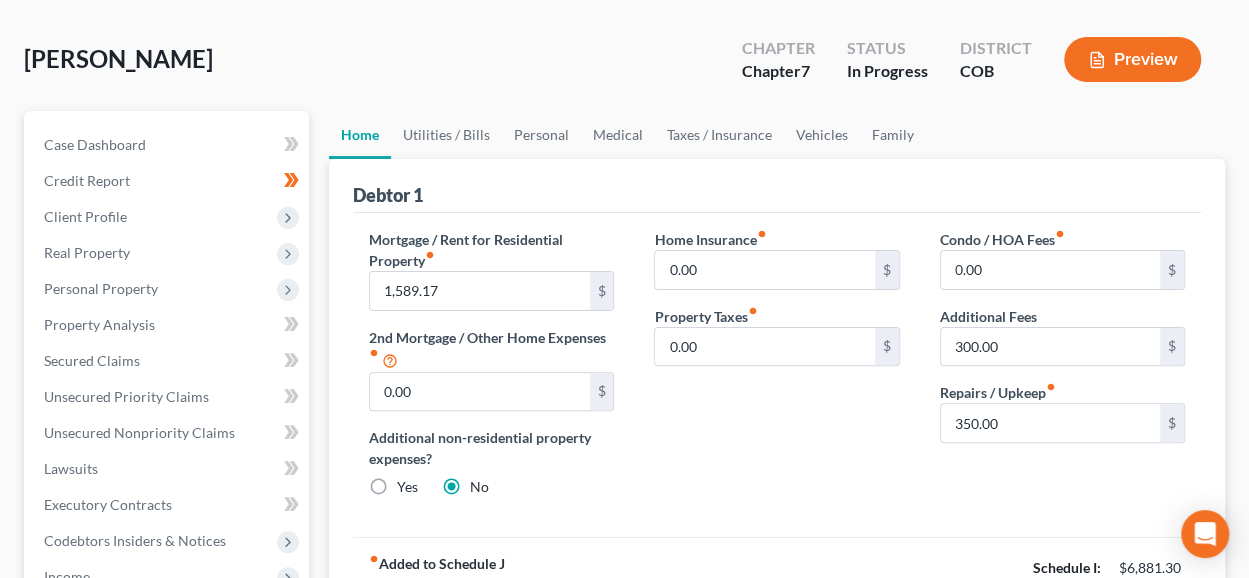 scroll, scrollTop: 0, scrollLeft: 0, axis: both 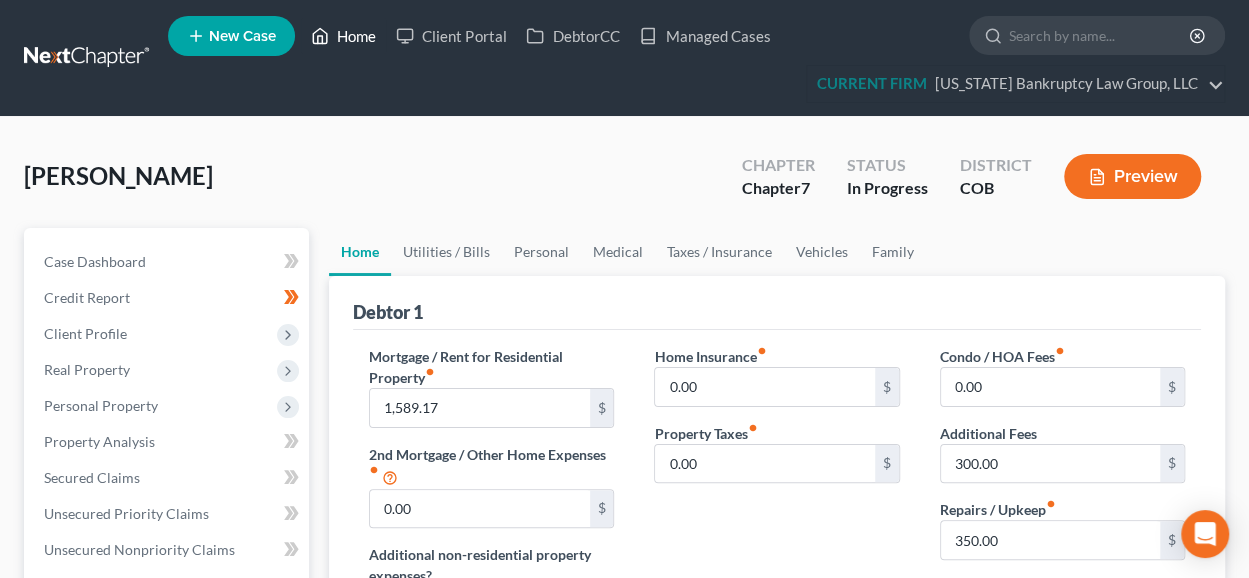 click on "Home" at bounding box center [343, 36] 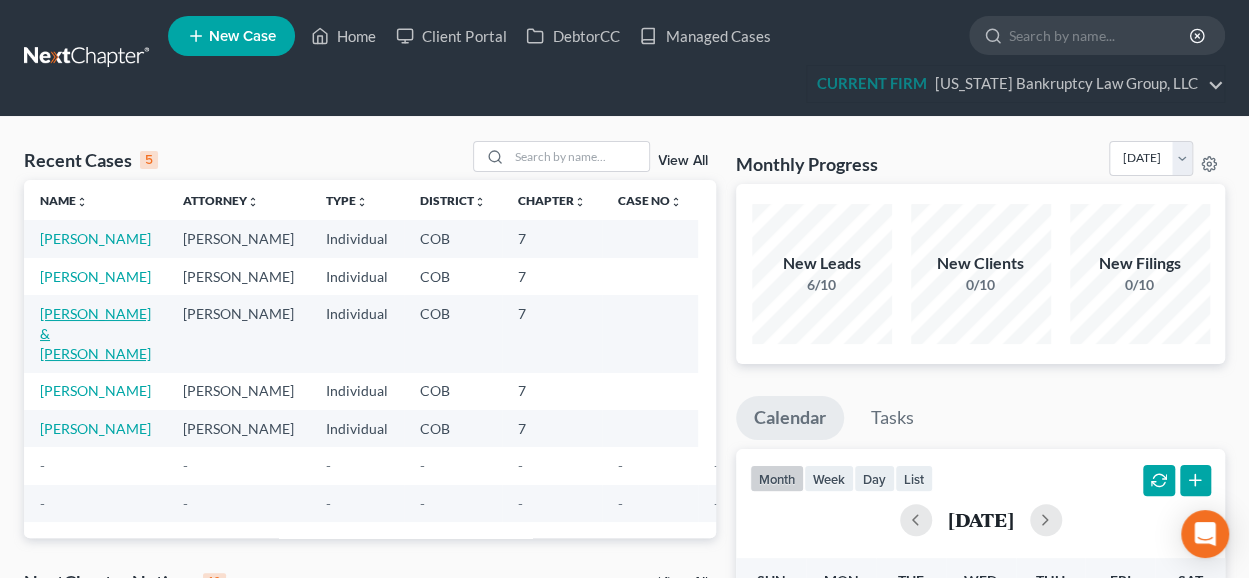 click on "[PERSON_NAME] & [PERSON_NAME]" at bounding box center [95, 333] 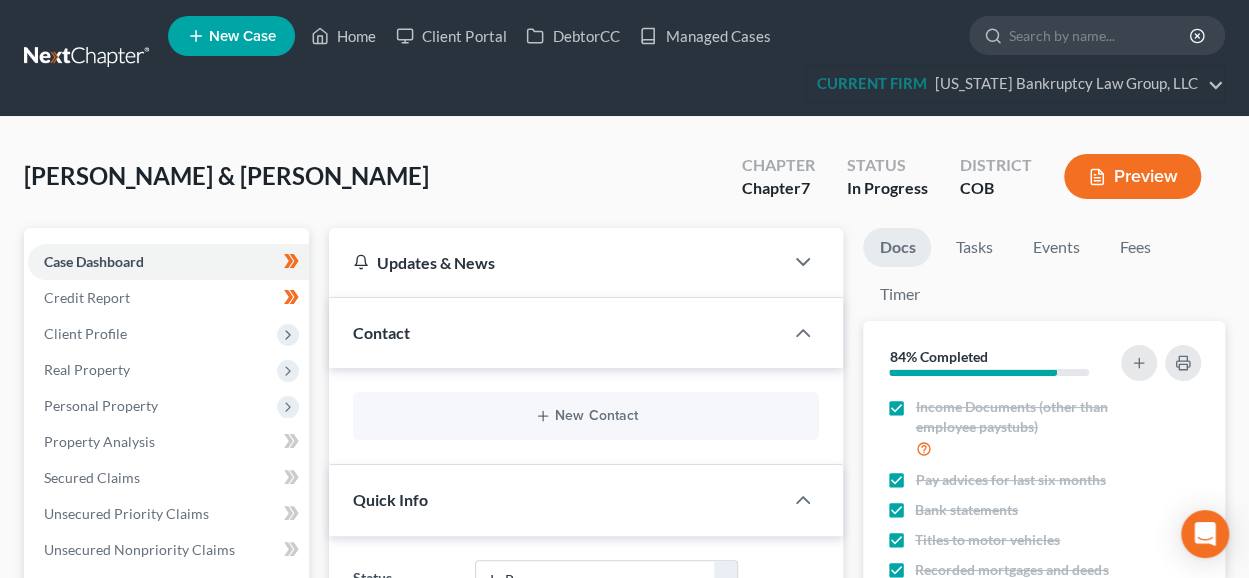 scroll, scrollTop: 237, scrollLeft: 0, axis: vertical 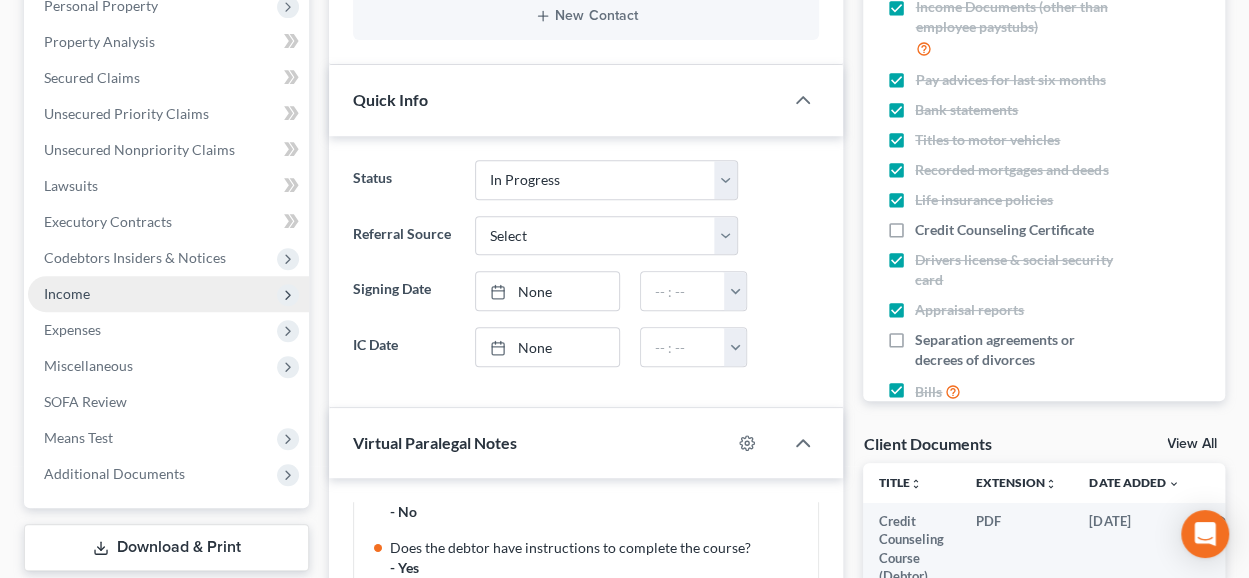 click on "Income" at bounding box center (168, 294) 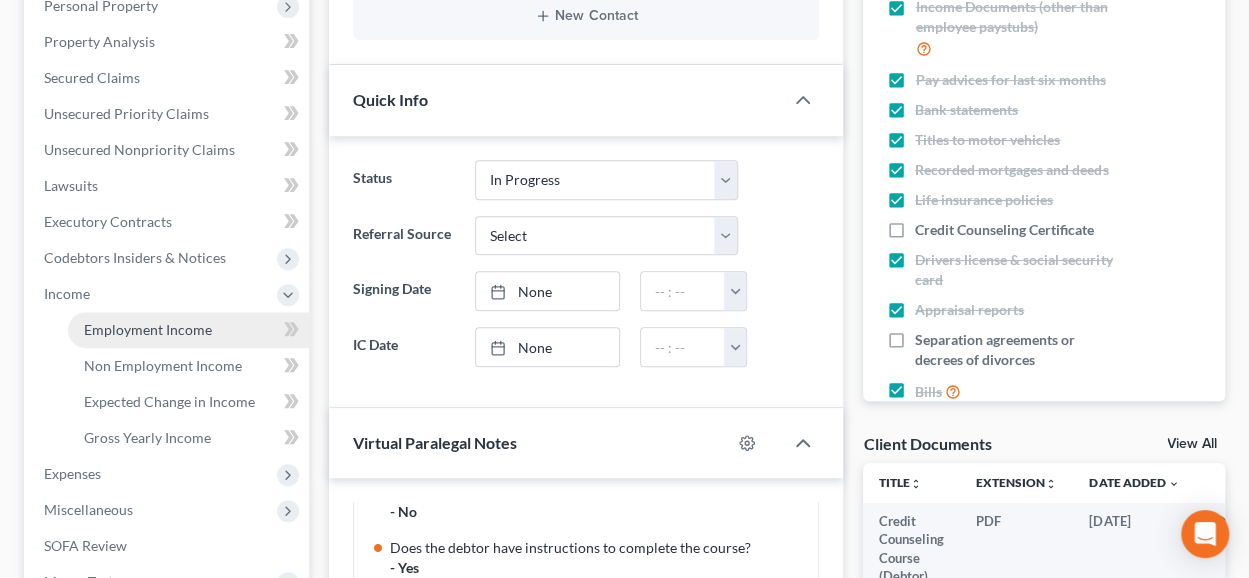 click on "Employment Income" at bounding box center [148, 329] 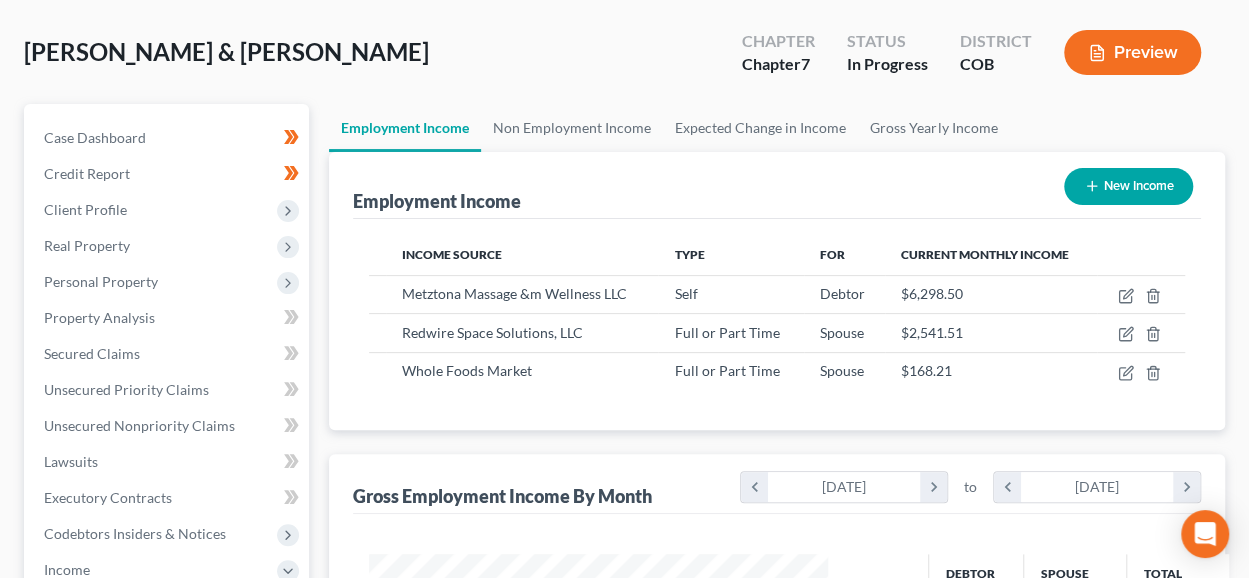 scroll, scrollTop: 0, scrollLeft: 0, axis: both 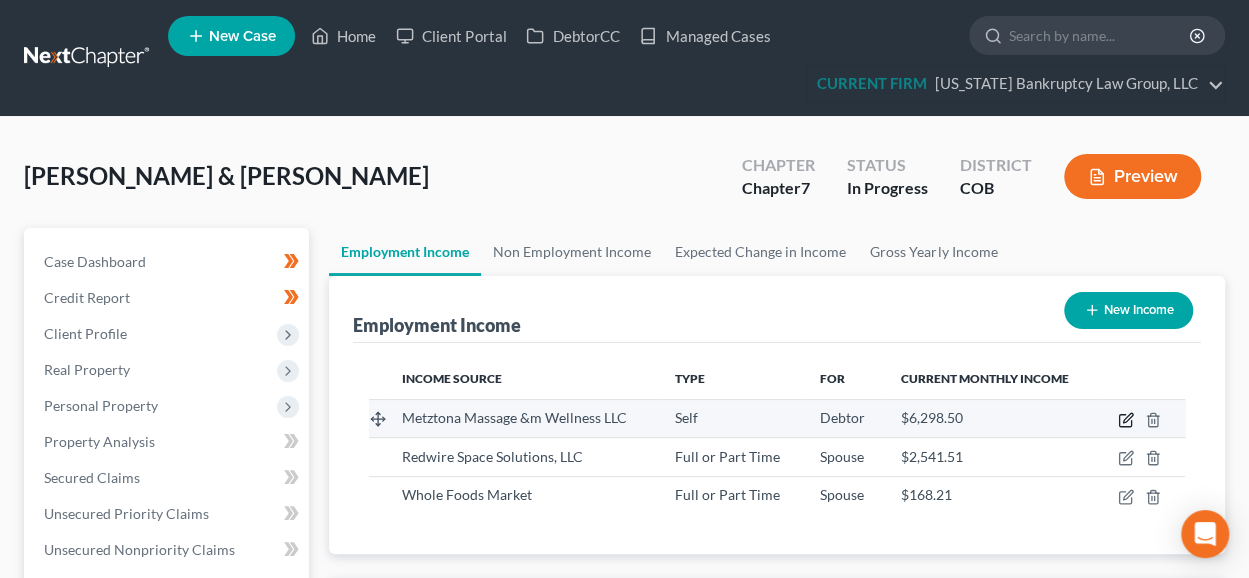 click 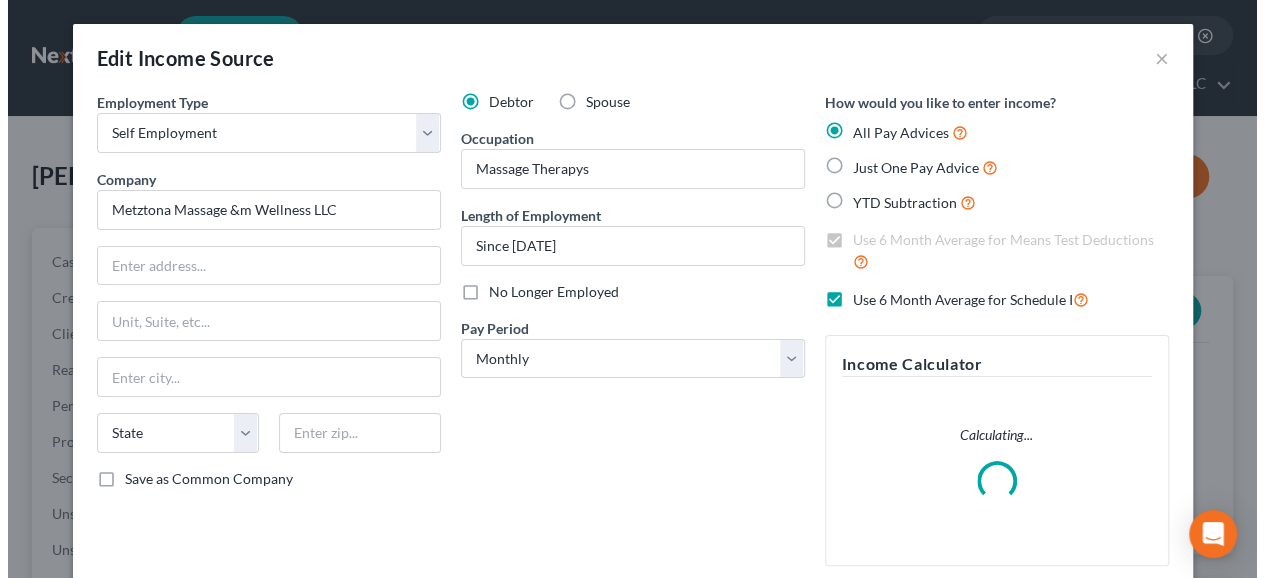 scroll, scrollTop: 999644, scrollLeft: 999494, axis: both 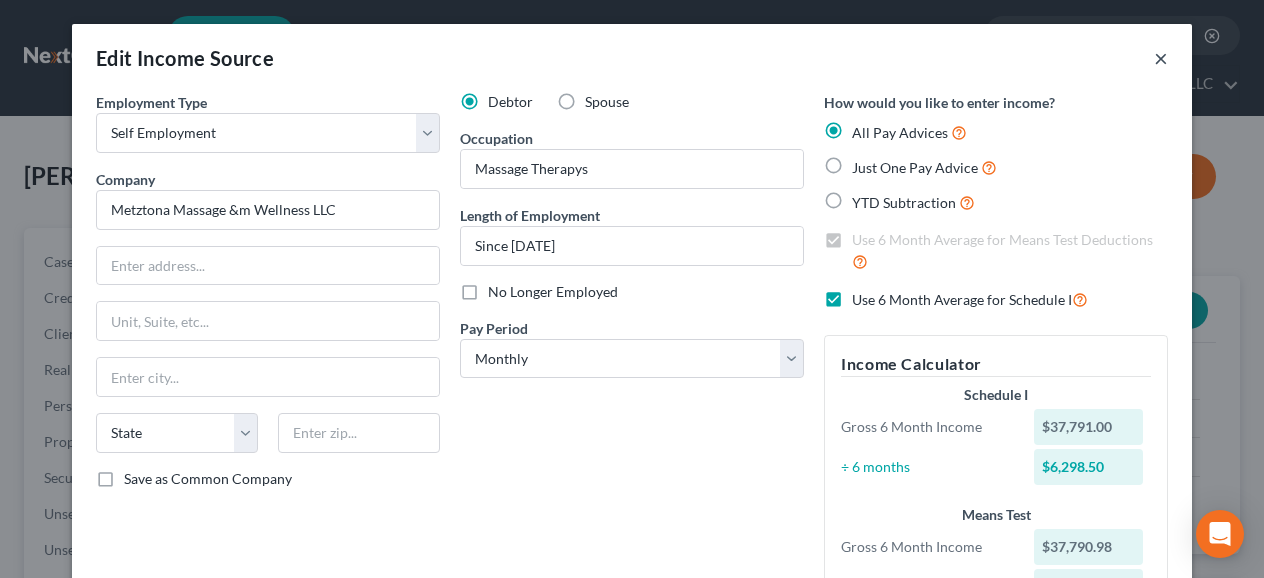 click on "×" at bounding box center [1161, 58] 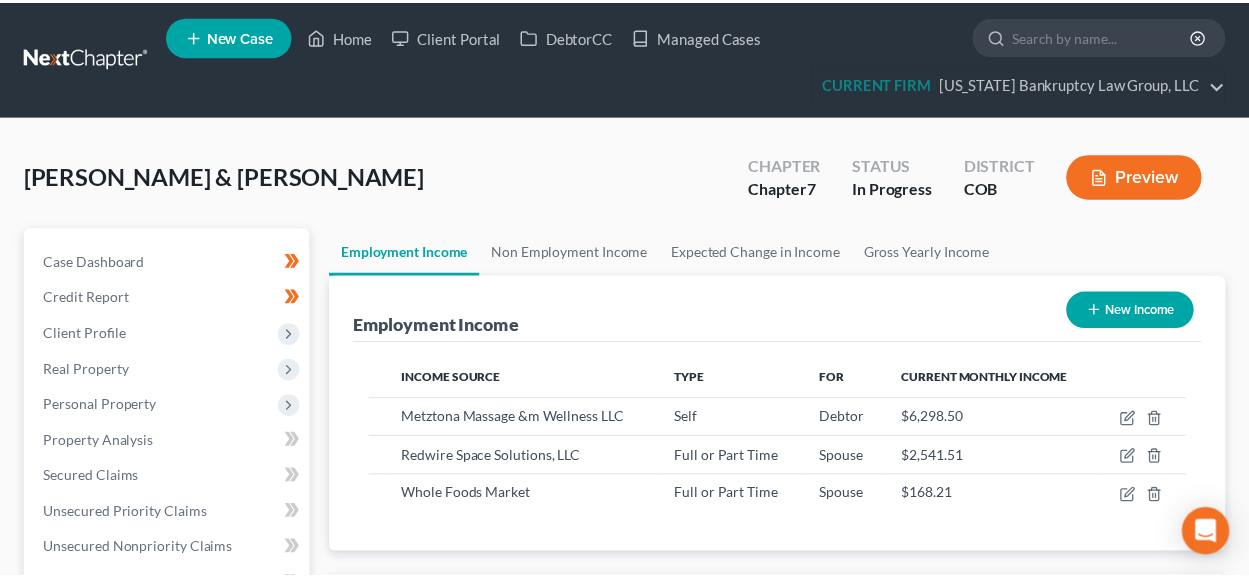 scroll, scrollTop: 356, scrollLeft: 498, axis: both 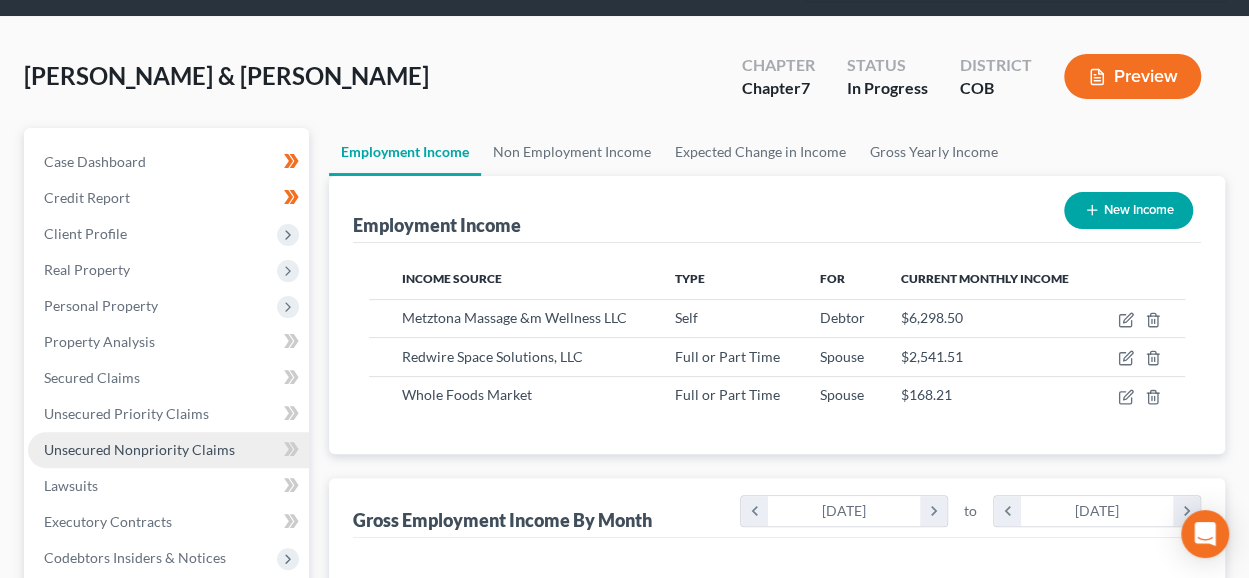 click on "Unsecured Nonpriority Claims" at bounding box center [139, 449] 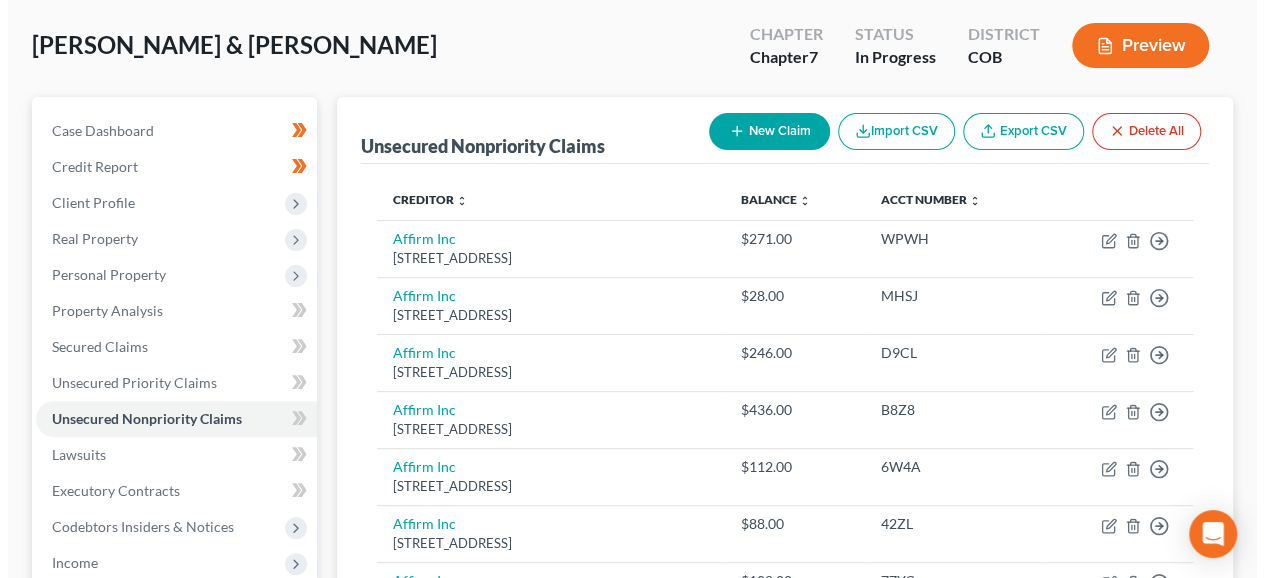 scroll, scrollTop: 100, scrollLeft: 0, axis: vertical 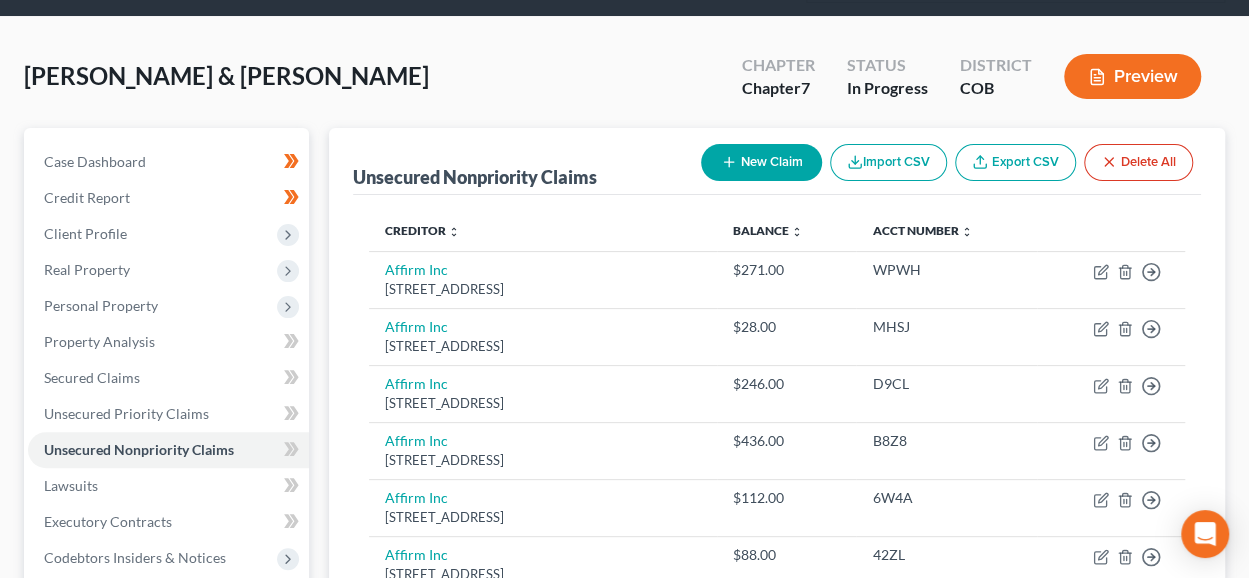 click on "New Claim" at bounding box center [761, 162] 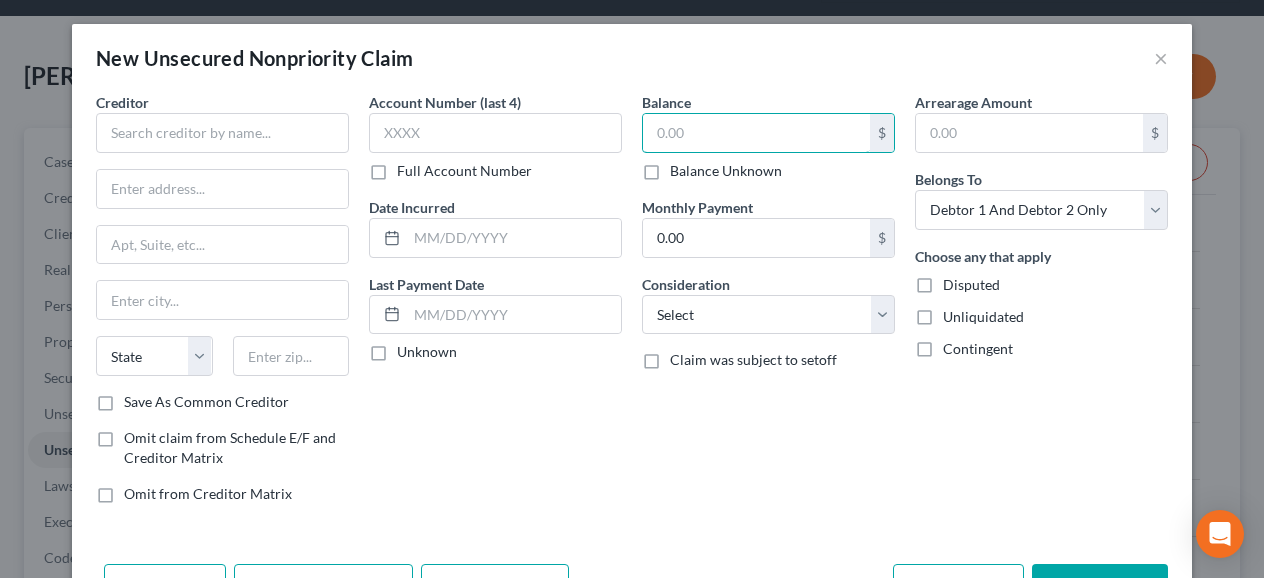 click at bounding box center [756, 133] 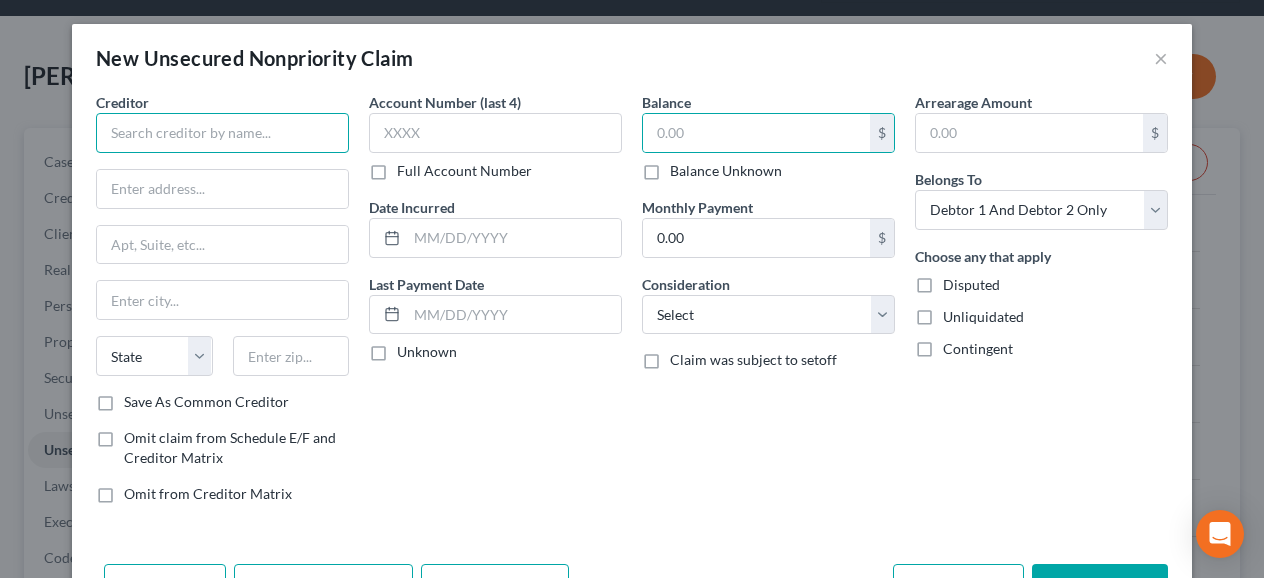 click at bounding box center (222, 133) 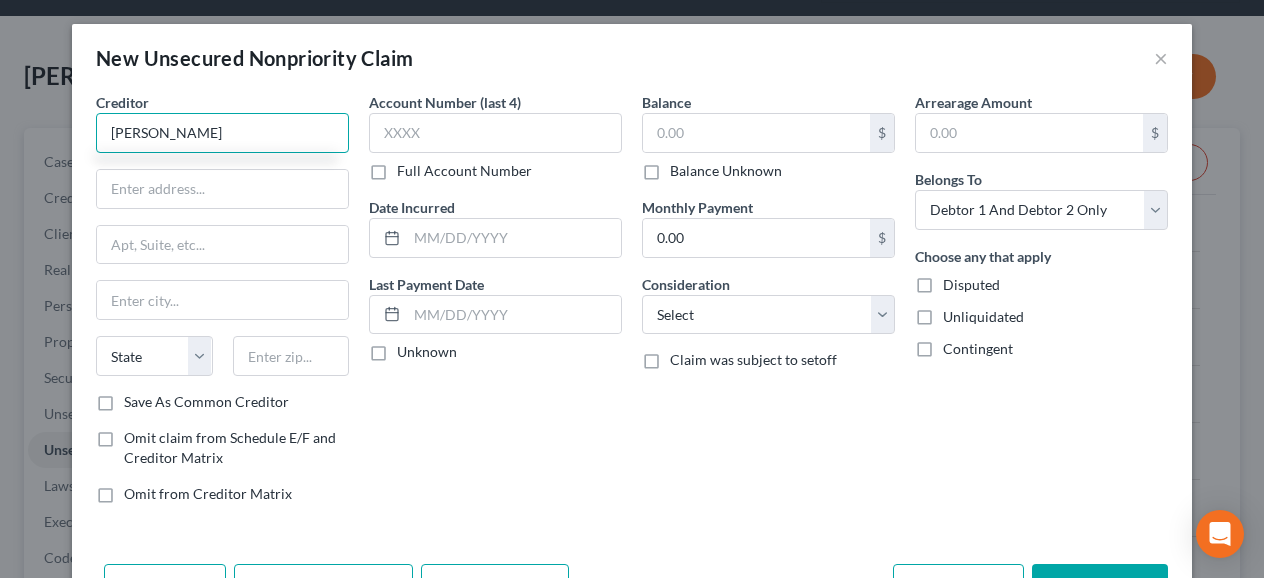 type on "[PERSON_NAME]" 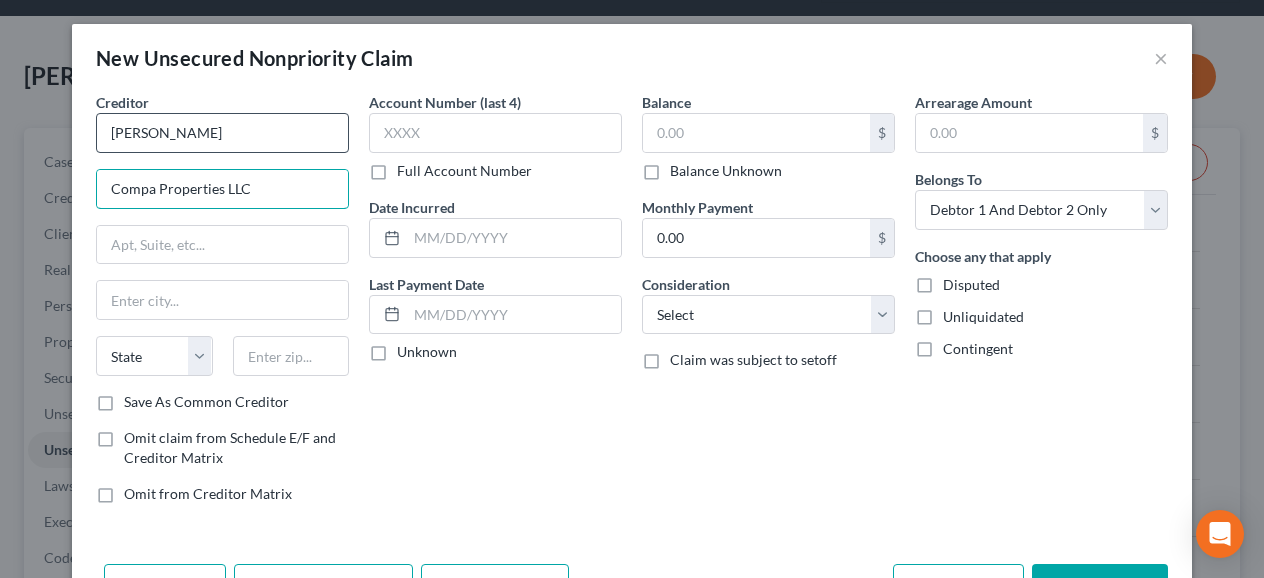 type on "Compa Properties LLC" 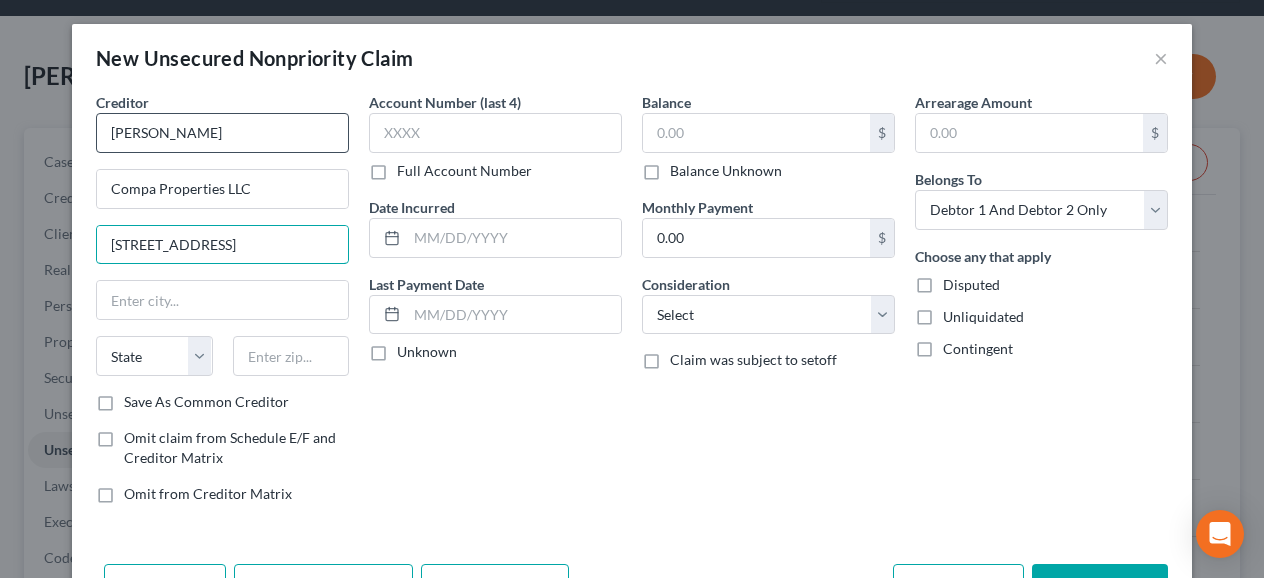 type on "[STREET_ADDRESS]" 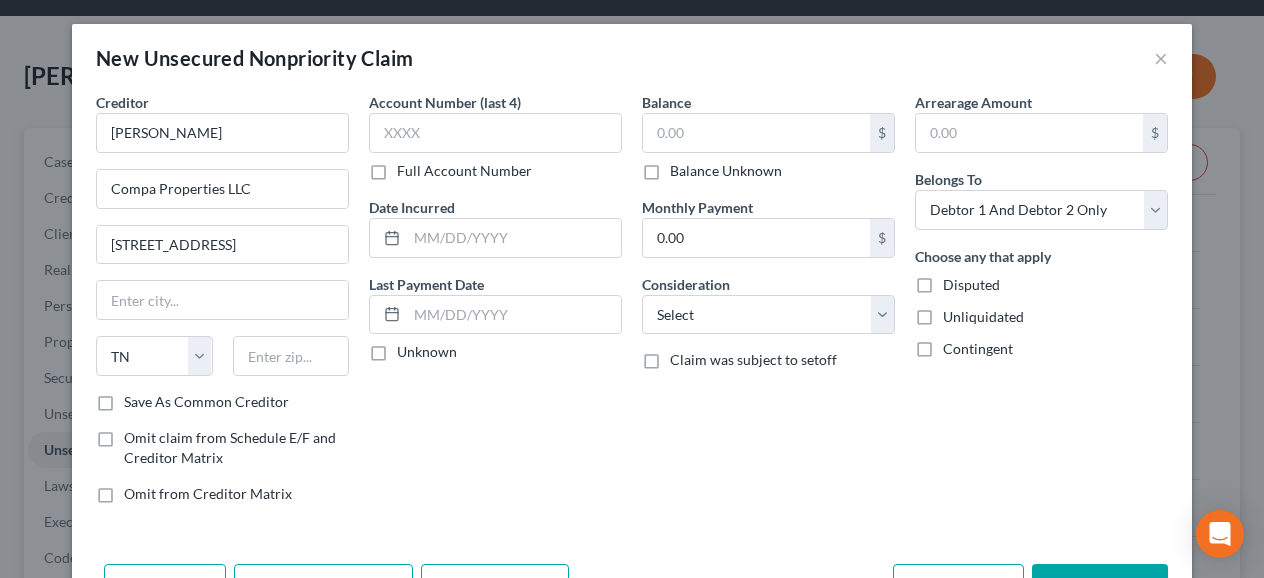 click on "Creditor *    [PERSON_NAME]                      Compa Properties LLC [STREET_ADDRESS][GEOGRAPHIC_DATA][US_STATE] [GEOGRAPHIC_DATA] [GEOGRAPHIC_DATA] CO [GEOGRAPHIC_DATA] DE DC [GEOGRAPHIC_DATA] [GEOGRAPHIC_DATA] GU HI ID [GEOGRAPHIC_DATA] IN [GEOGRAPHIC_DATA] [GEOGRAPHIC_DATA] [GEOGRAPHIC_DATA] [GEOGRAPHIC_DATA] MD [GEOGRAPHIC_DATA] [GEOGRAPHIC_DATA] [GEOGRAPHIC_DATA] [GEOGRAPHIC_DATA] [GEOGRAPHIC_DATA] MT [GEOGRAPHIC_DATA] [GEOGRAPHIC_DATA] [GEOGRAPHIC_DATA] [GEOGRAPHIC_DATA] [GEOGRAPHIC_DATA] [GEOGRAPHIC_DATA] [GEOGRAPHIC_DATA] [GEOGRAPHIC_DATA] [GEOGRAPHIC_DATA] [GEOGRAPHIC_DATA] OR [GEOGRAPHIC_DATA] PR RI SC SD [GEOGRAPHIC_DATA] [GEOGRAPHIC_DATA] [GEOGRAPHIC_DATA] VI [GEOGRAPHIC_DATA] [GEOGRAPHIC_DATA] [GEOGRAPHIC_DATA] WV WI WY" at bounding box center [222, 242] 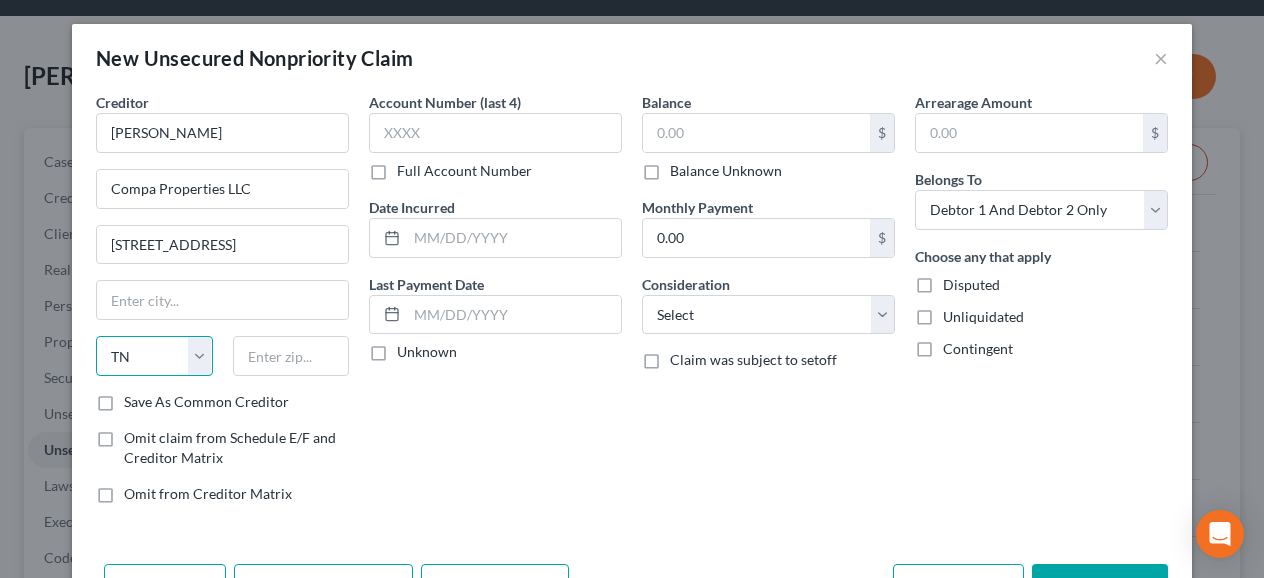drag, startPoint x: 160, startPoint y: 348, endPoint x: 160, endPoint y: 360, distance: 12 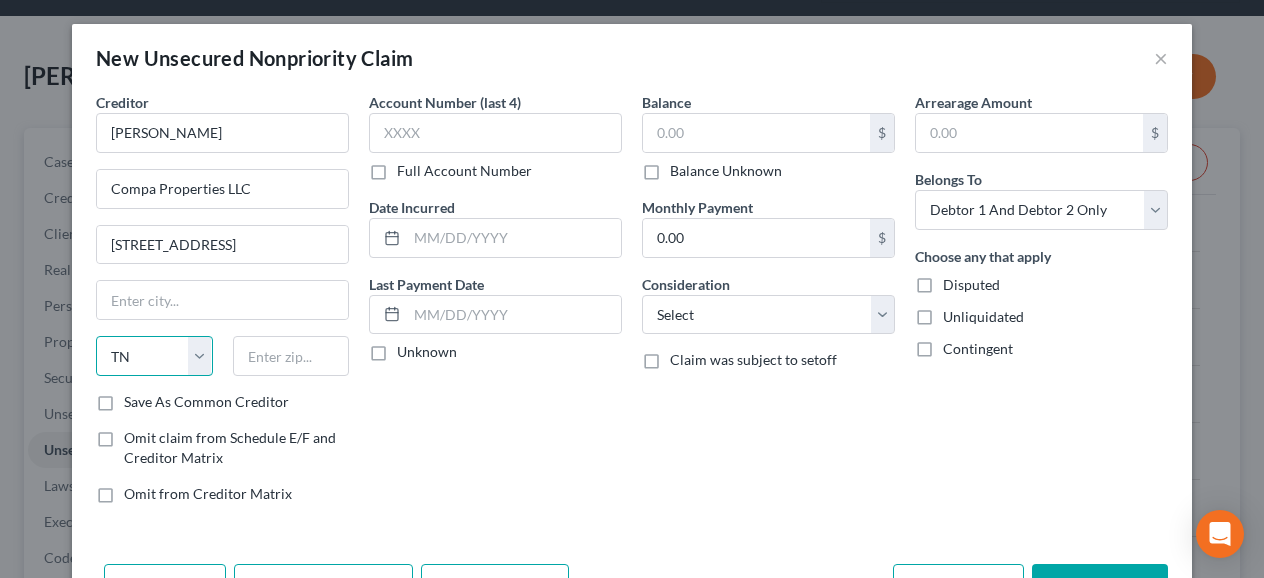 select on "45" 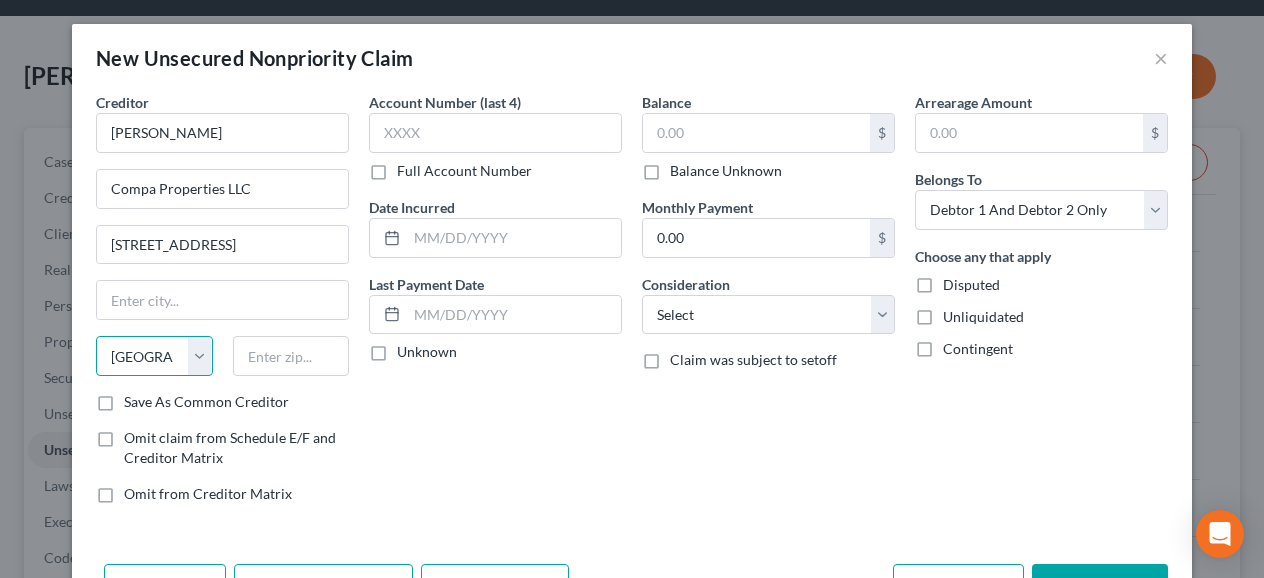 click on "State [US_STATE] AK AR AZ CA CO CT DE DC [GEOGRAPHIC_DATA] [GEOGRAPHIC_DATA] GU HI ID IL IN [GEOGRAPHIC_DATA] [GEOGRAPHIC_DATA] [GEOGRAPHIC_DATA] LA ME MD [GEOGRAPHIC_DATA] [GEOGRAPHIC_DATA] [GEOGRAPHIC_DATA] [GEOGRAPHIC_DATA] [GEOGRAPHIC_DATA] MT NC [GEOGRAPHIC_DATA] [GEOGRAPHIC_DATA] [GEOGRAPHIC_DATA] NH [GEOGRAPHIC_DATA] [GEOGRAPHIC_DATA] [GEOGRAPHIC_DATA] [GEOGRAPHIC_DATA] [GEOGRAPHIC_DATA] [GEOGRAPHIC_DATA] [GEOGRAPHIC_DATA] PR RI SC SD [GEOGRAPHIC_DATA] [GEOGRAPHIC_DATA] [GEOGRAPHIC_DATA] VI [GEOGRAPHIC_DATA] [GEOGRAPHIC_DATA] [GEOGRAPHIC_DATA] WV WI WY" at bounding box center [154, 356] 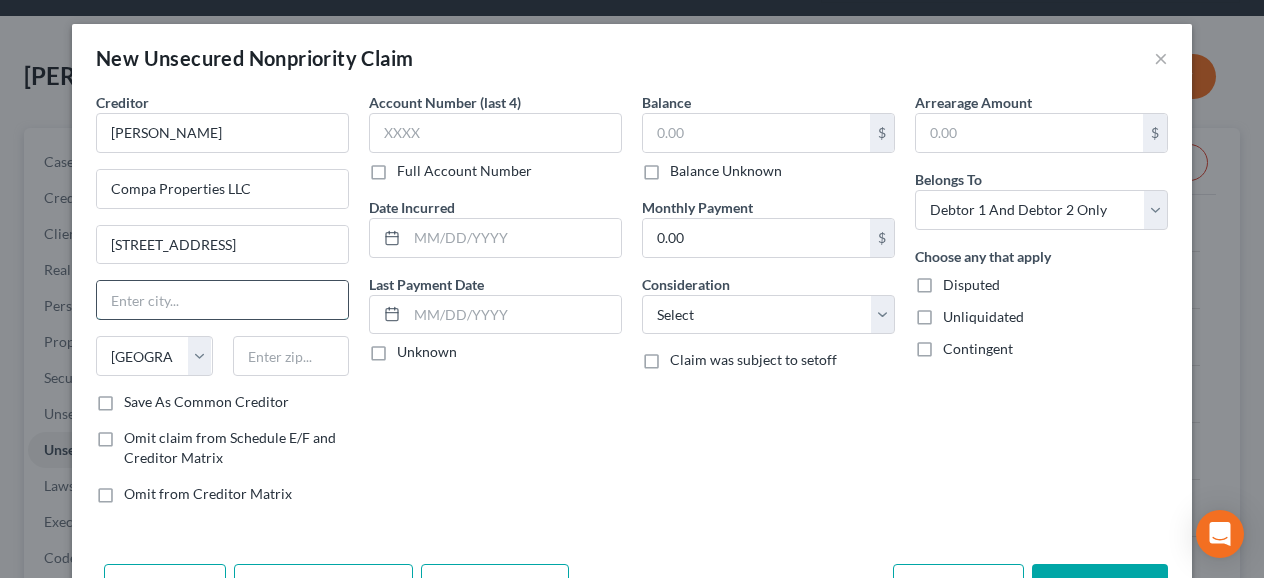click at bounding box center (222, 300) 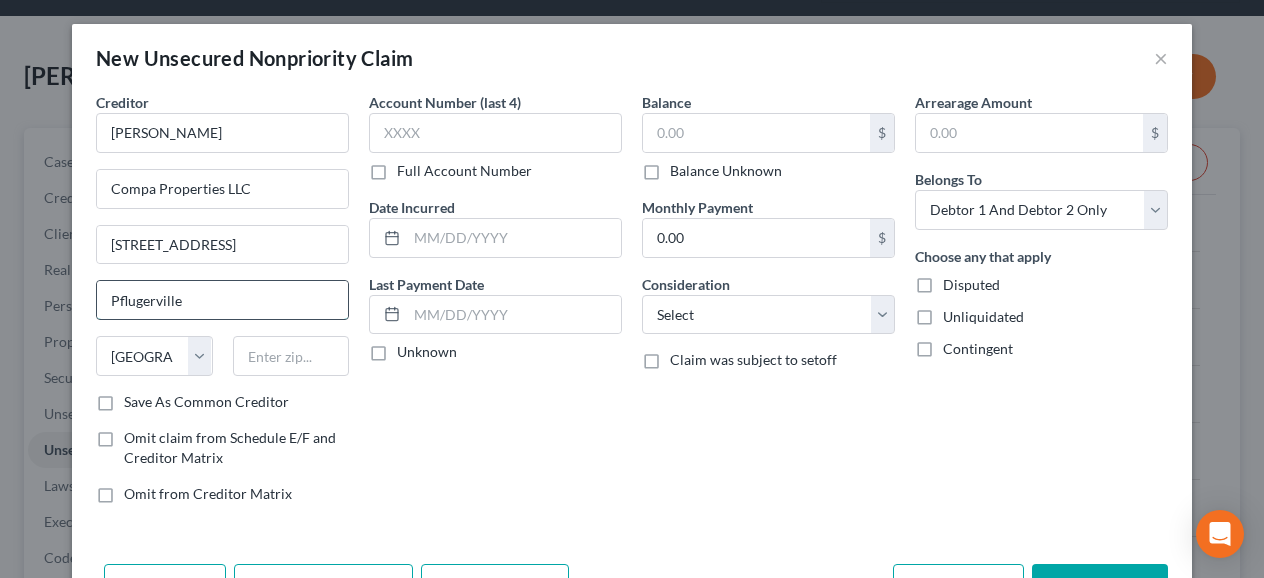type on "Pflugerville" 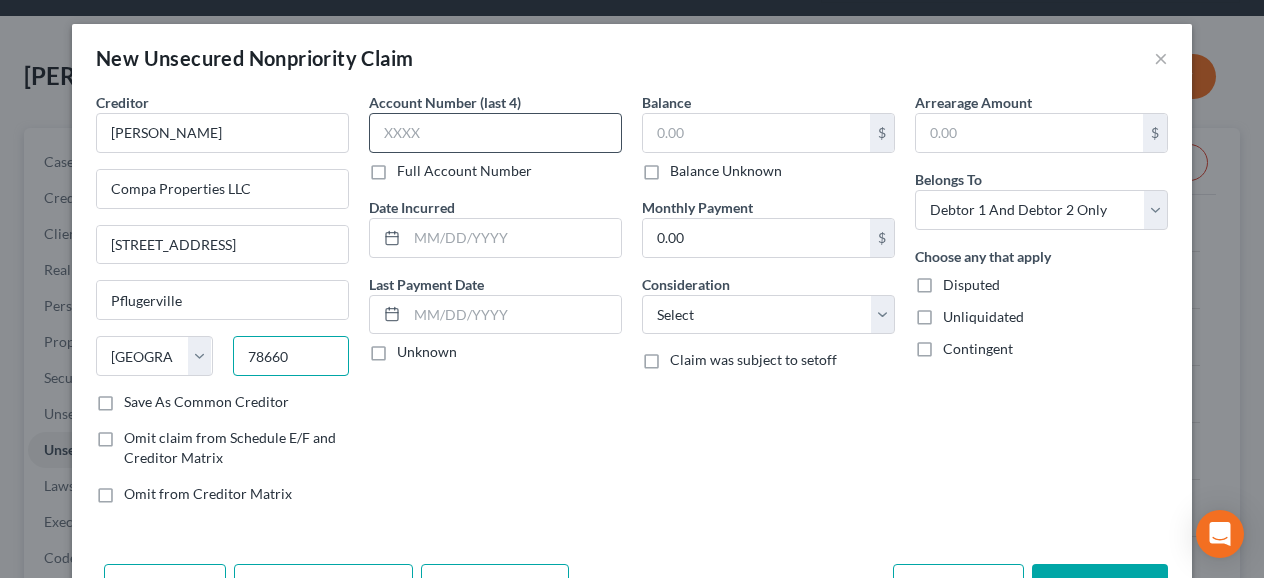type on "78660" 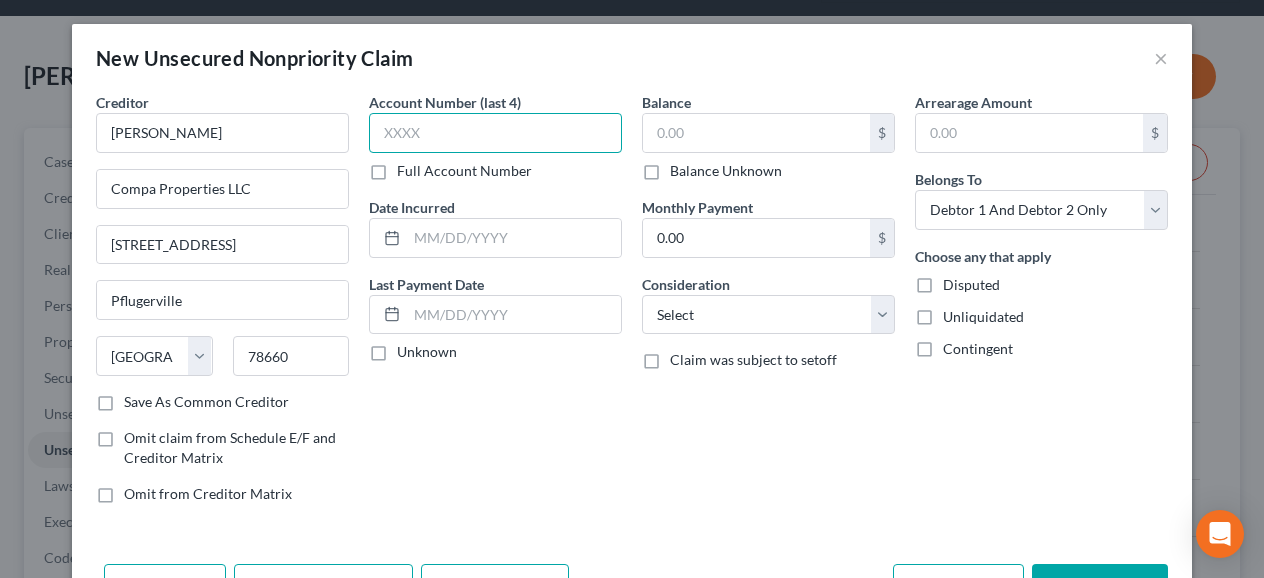 click at bounding box center (495, 133) 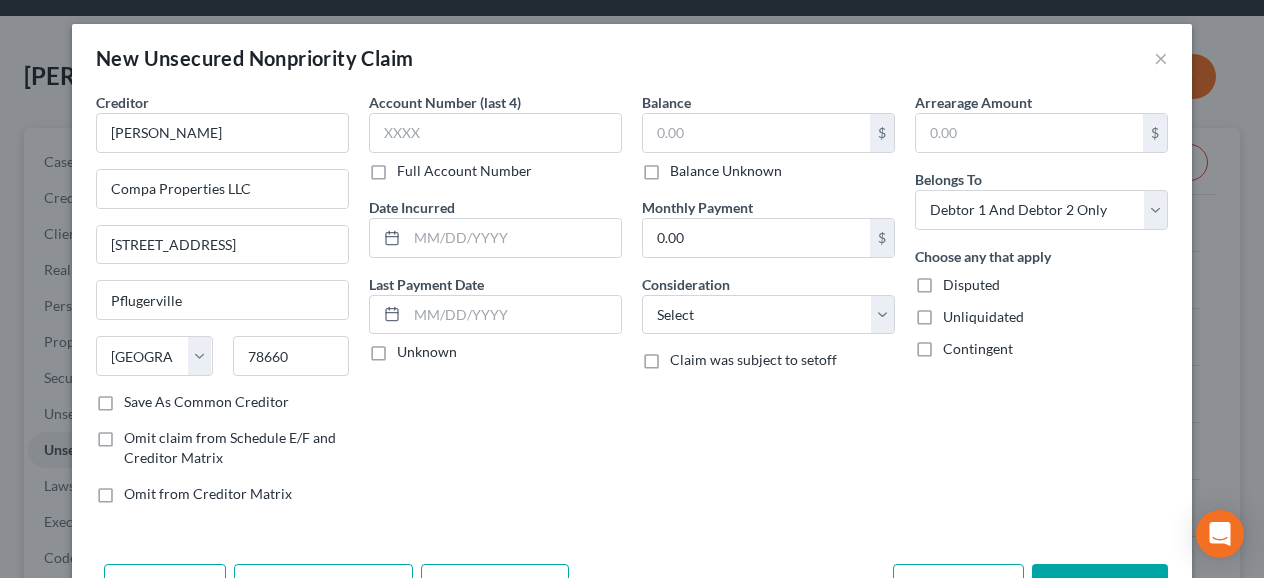 click on "Balance
$
Balance Unknown
Balance Undetermined
$
Balance Unknown
Monthly Payment 0.00 $ Consideration Select Cable / Satellite Services Collection Agency Credit Card Debt Debt Counseling / Attorneys Deficiency Balance Domestic Support Obligations Home / Car Repairs Income Taxes Judgment Liens Medical Services Monies Loaned / Advanced Mortgage Obligation From Divorce Or Separation Obligation To Pensions Other Overdrawn Bank Account Promised To Help Pay Creditors Student Loans Suppliers And Vendors Telephone / Internet Services Utility Services Claim was subject to setoff" at bounding box center [768, 306] 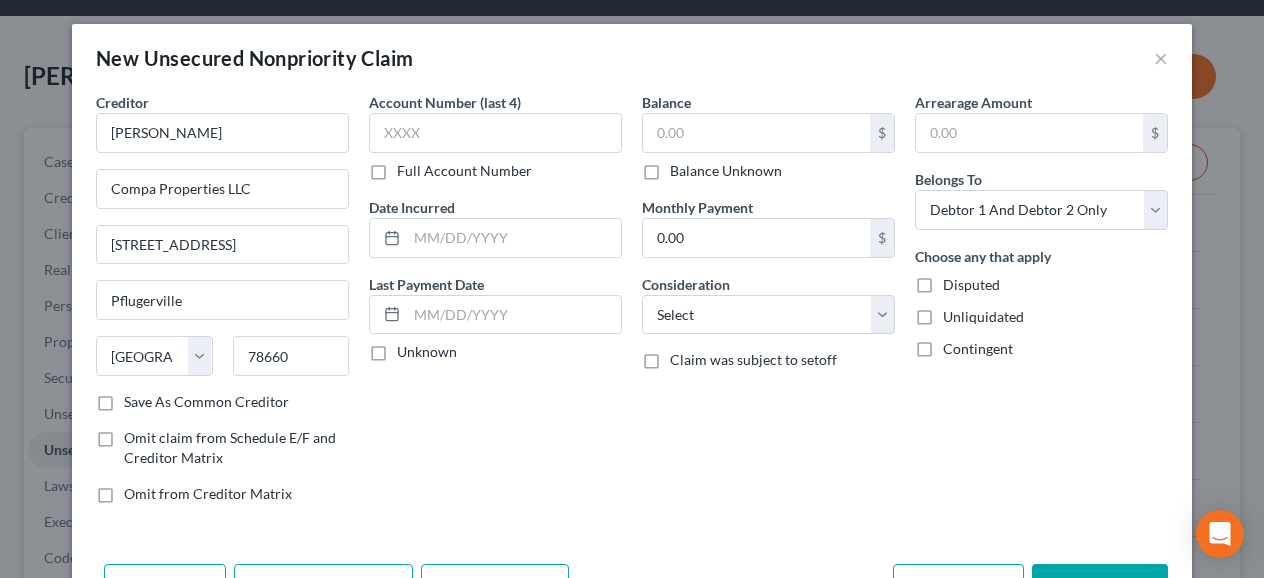 click on "Balance Unknown" at bounding box center [684, 167] 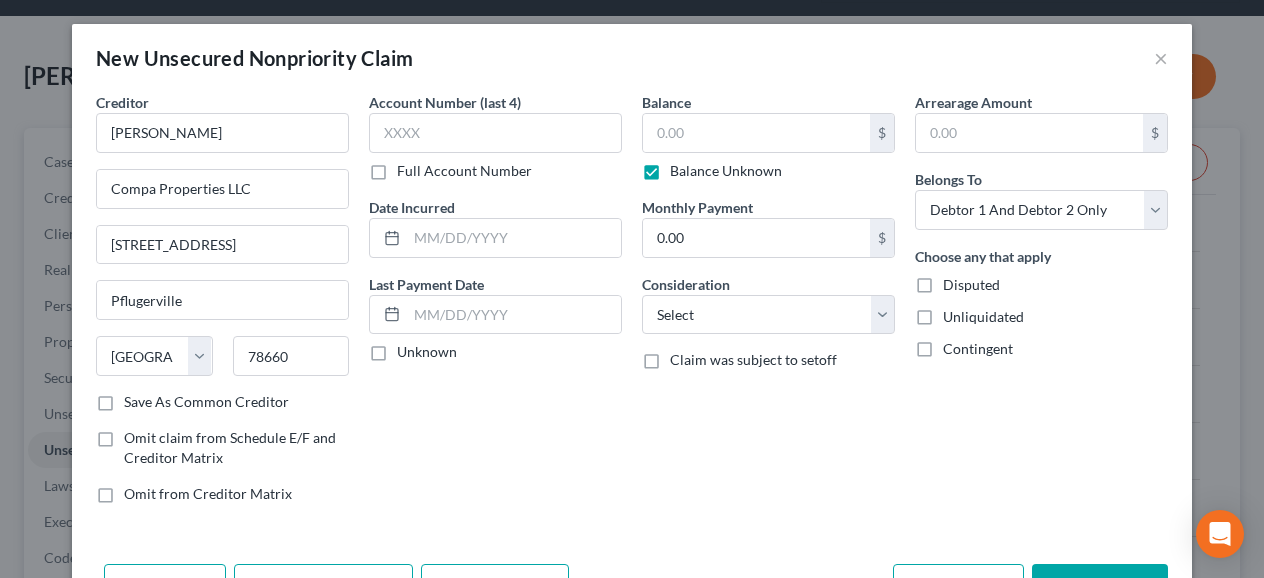 type on "0.00" 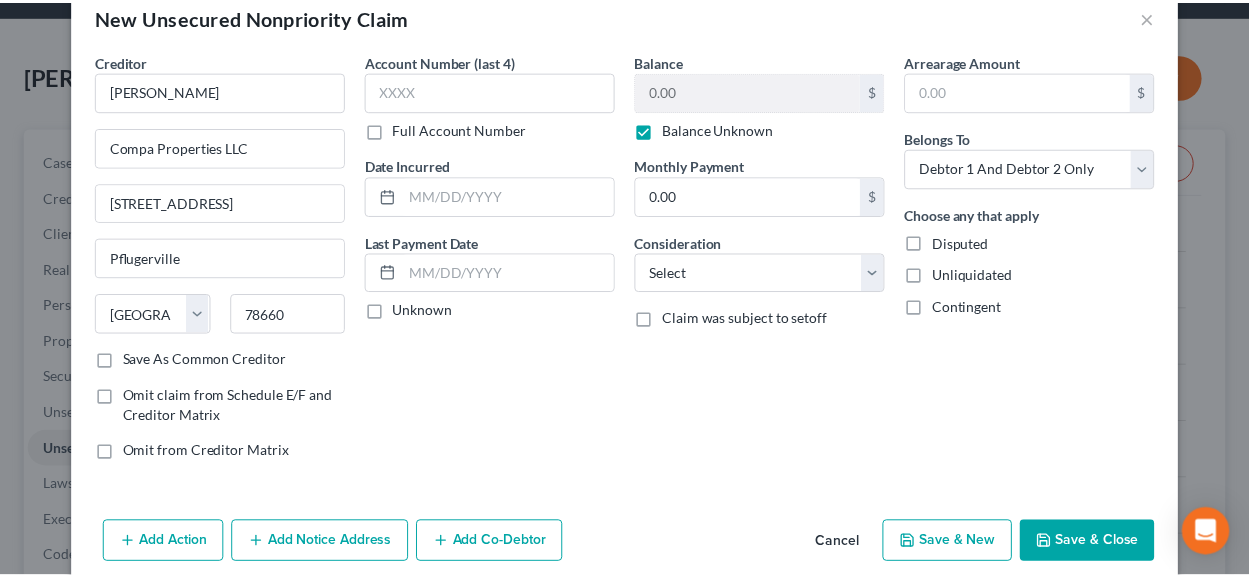 scroll, scrollTop: 64, scrollLeft: 0, axis: vertical 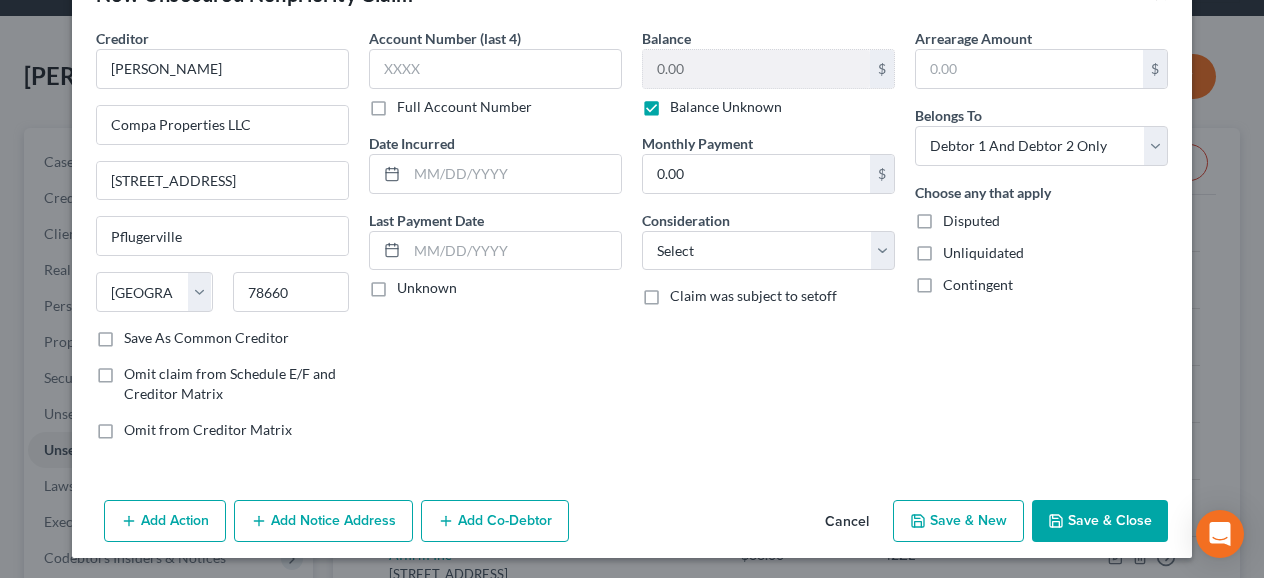click on "Save & Close" at bounding box center [1100, 521] 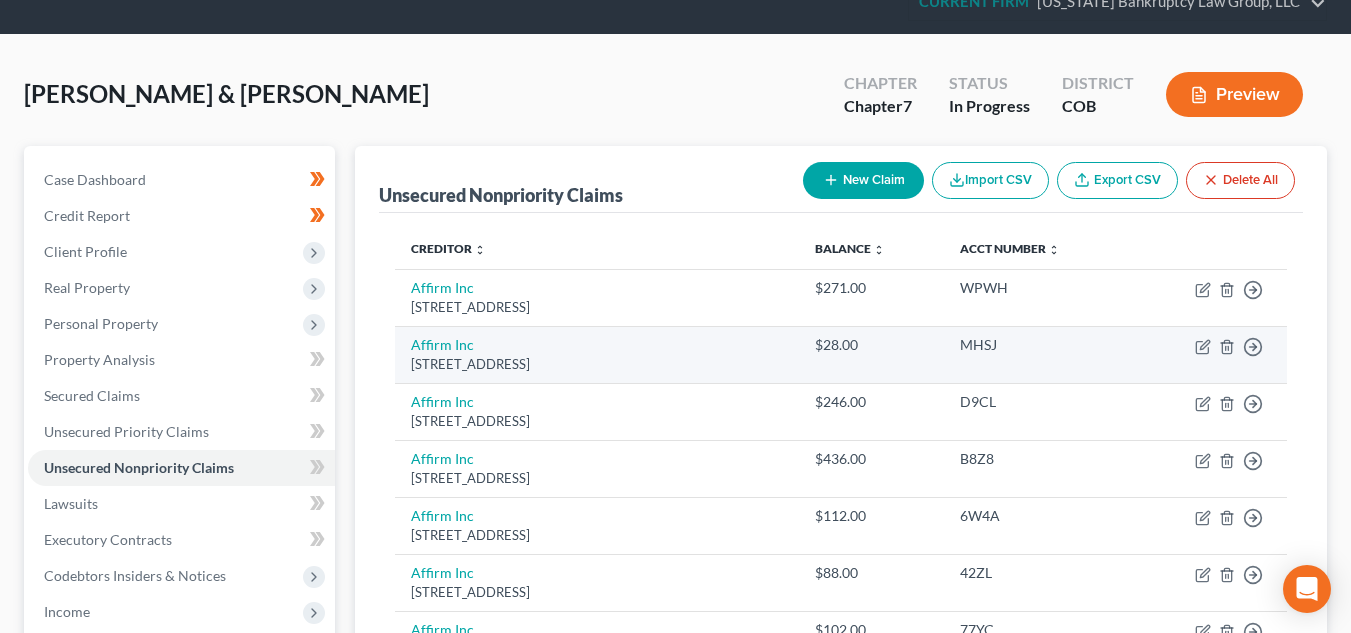 scroll, scrollTop: 0, scrollLeft: 0, axis: both 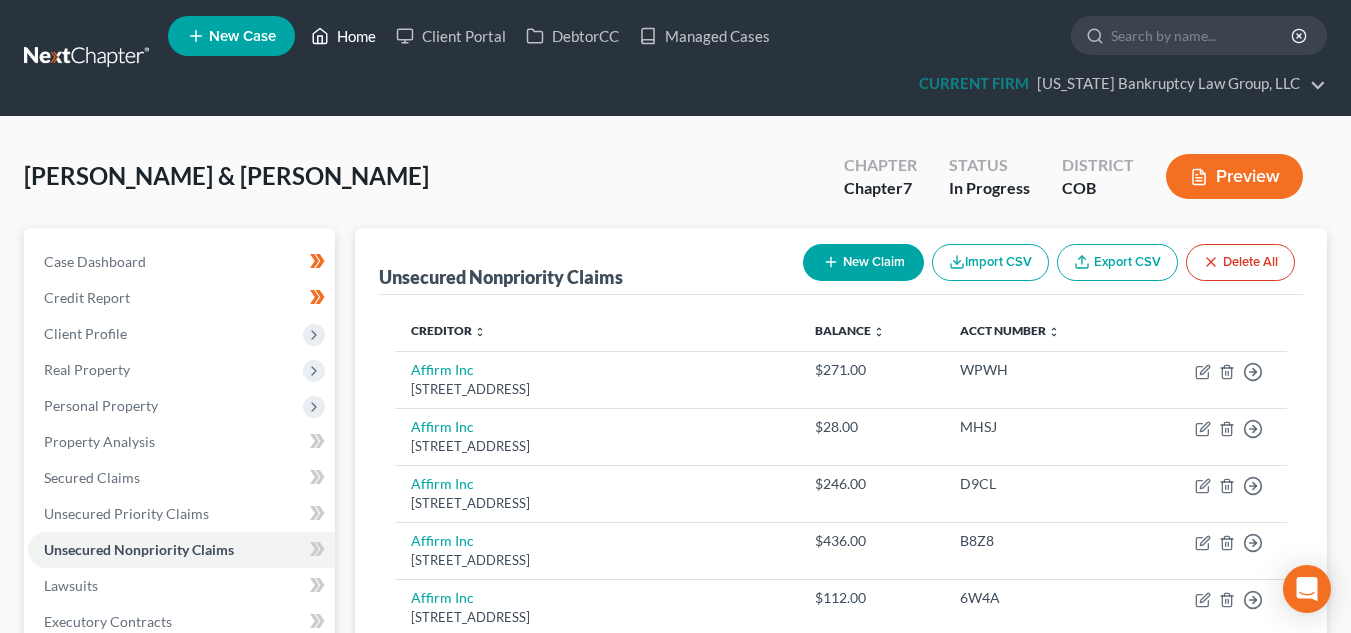 click on "Home" at bounding box center [343, 36] 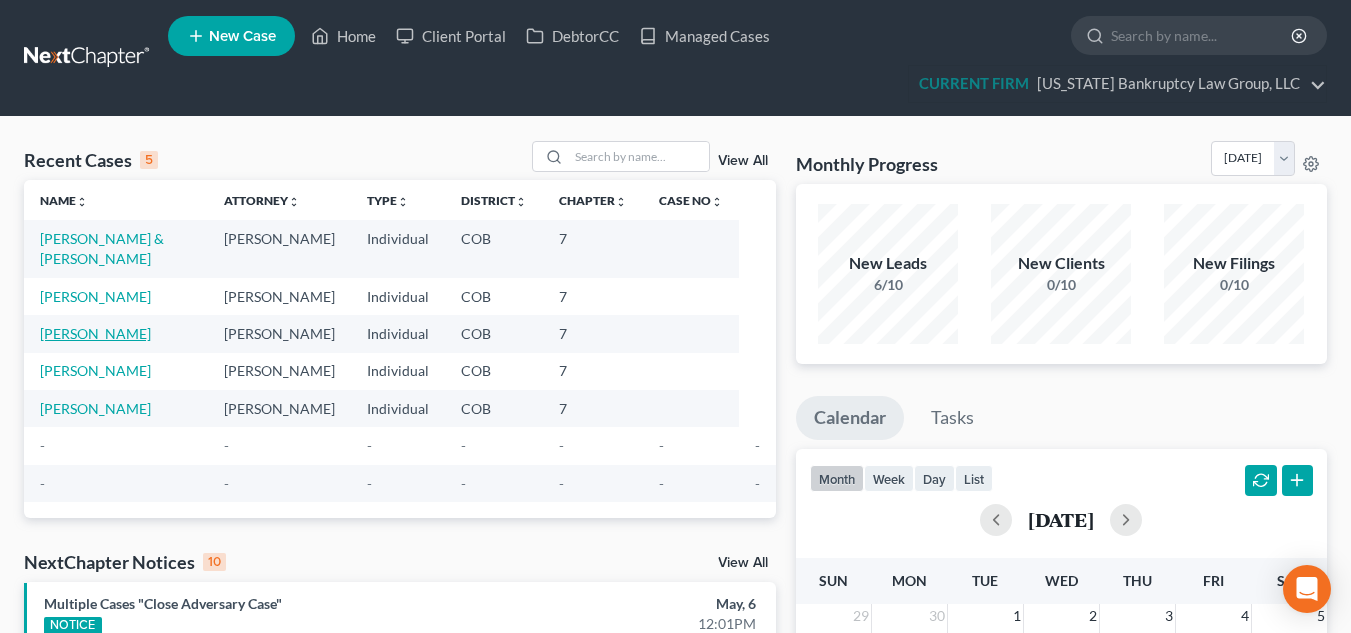 click on "[PERSON_NAME]" at bounding box center (95, 333) 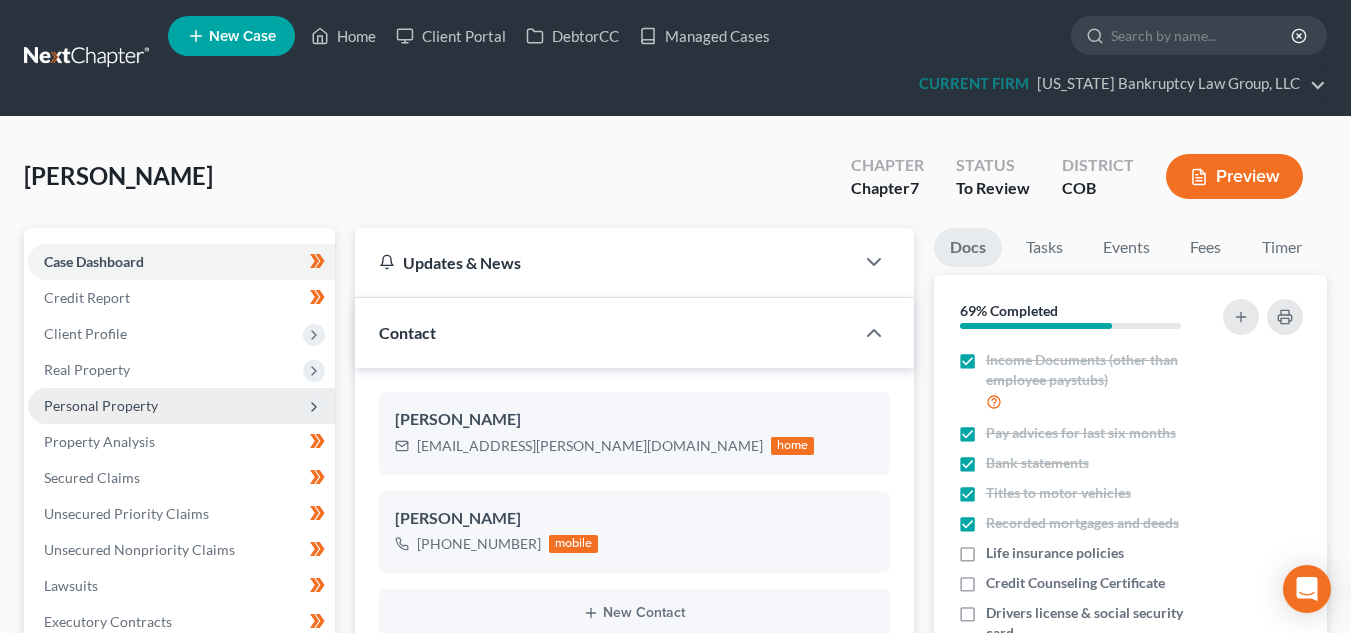 scroll, scrollTop: 324, scrollLeft: 0, axis: vertical 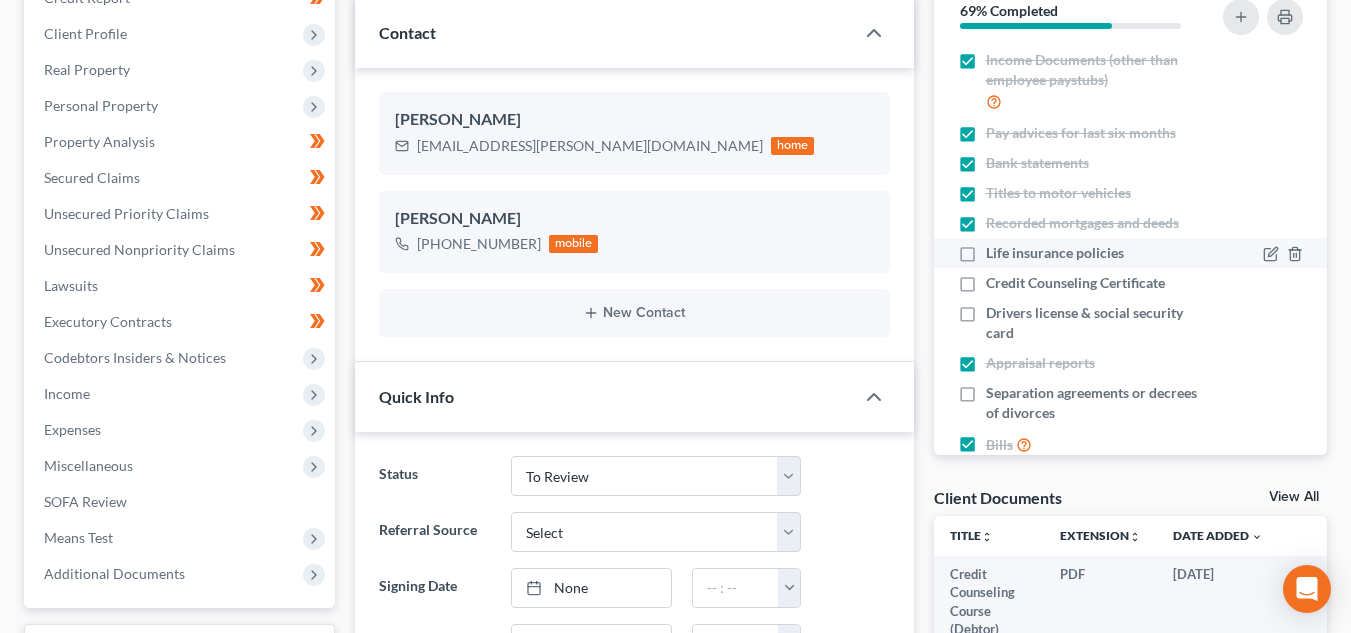 click on "Life insurance policies" at bounding box center (1055, 253) 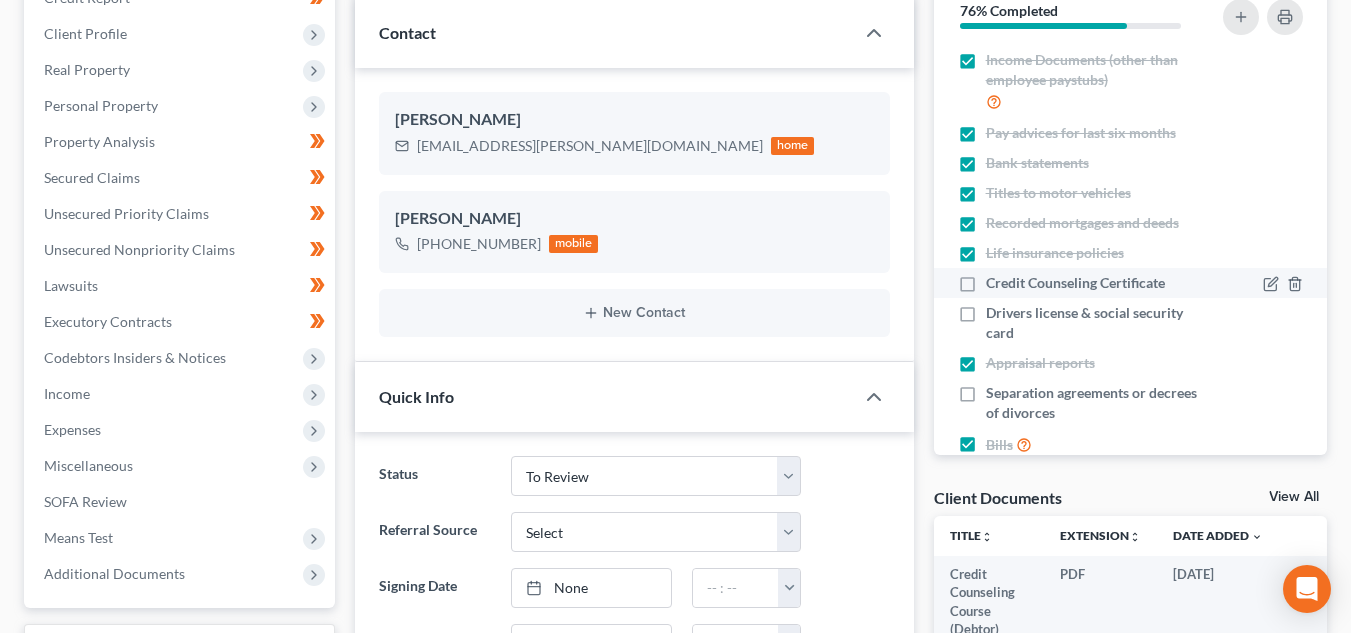 click on "Credit Counseling Certificate" at bounding box center [1075, 283] 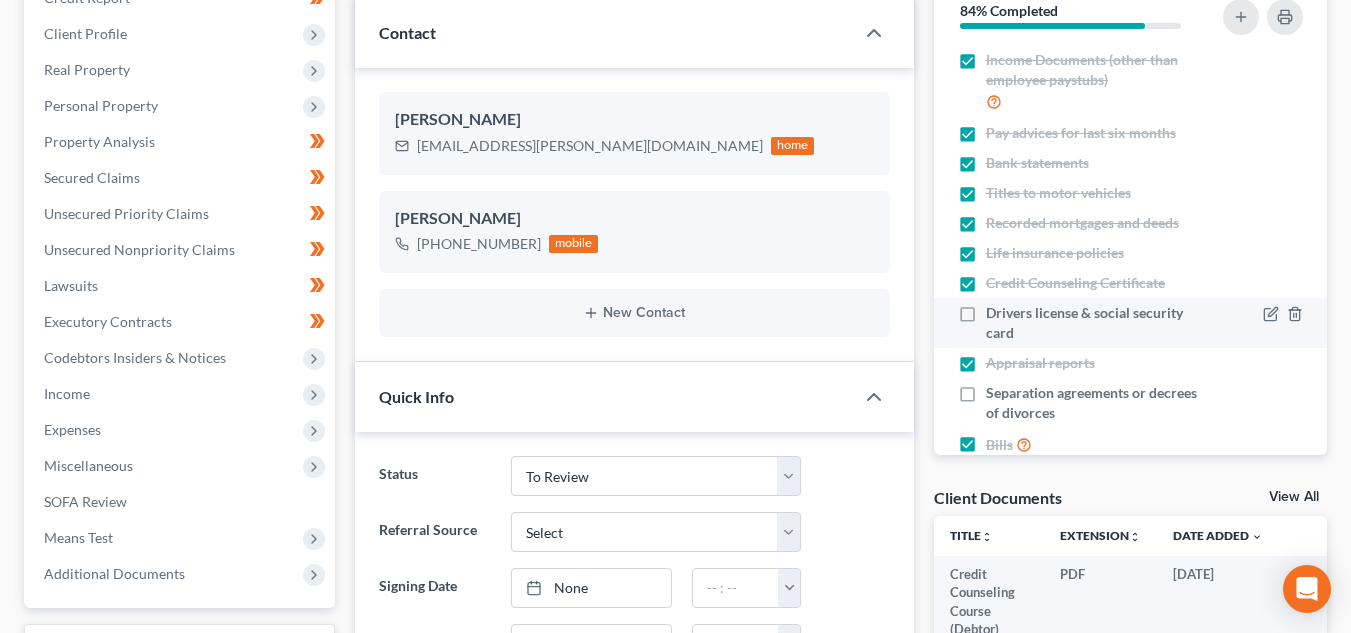 click on "Drivers license & social security card" at bounding box center (1099, 323) 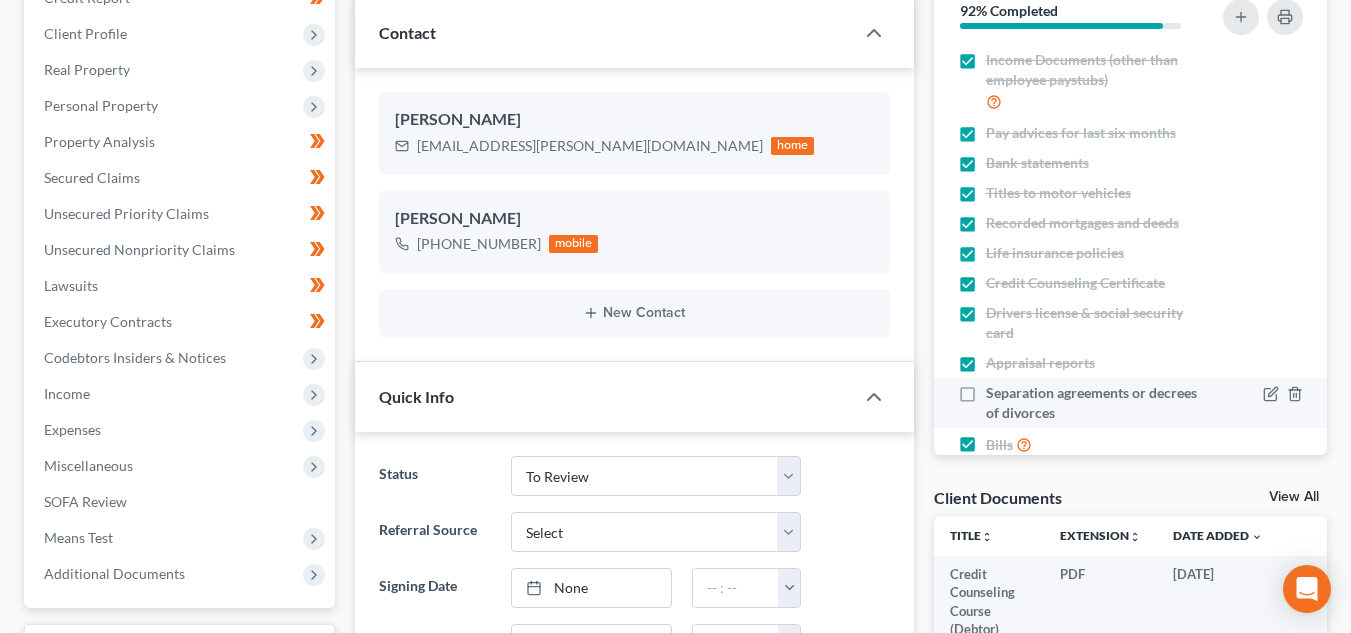 click on "Separation agreements or decrees of divorces" at bounding box center (1099, 403) 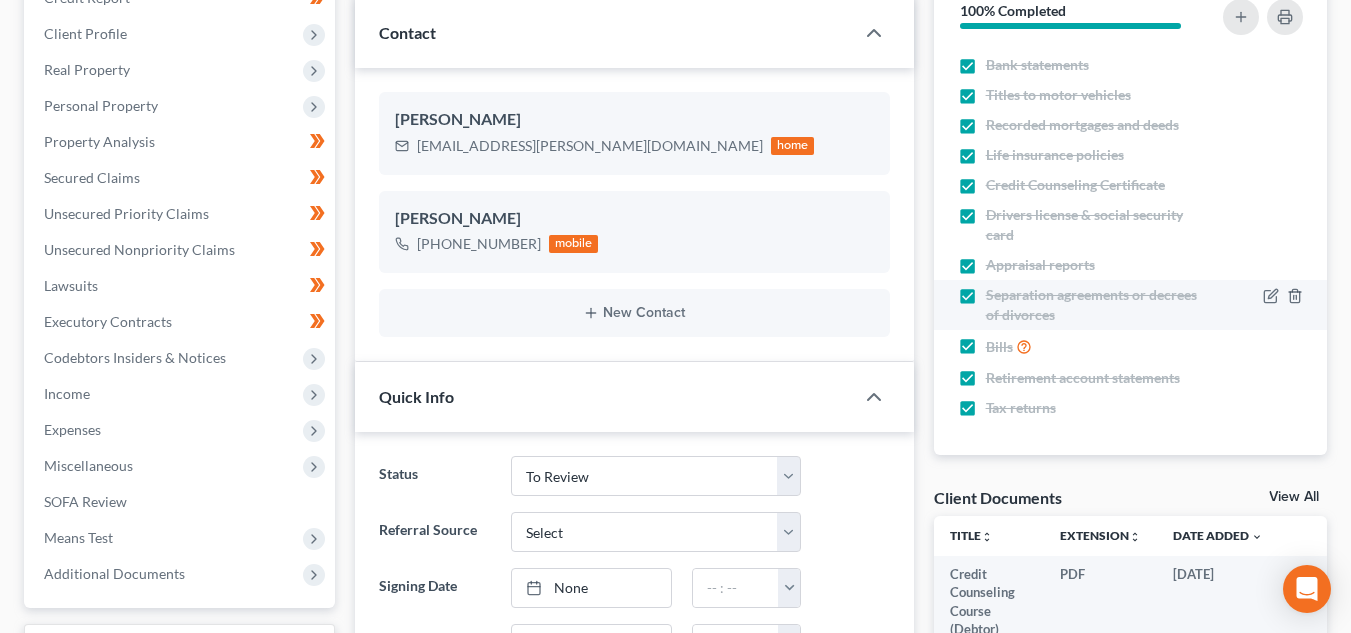scroll, scrollTop: 0, scrollLeft: 0, axis: both 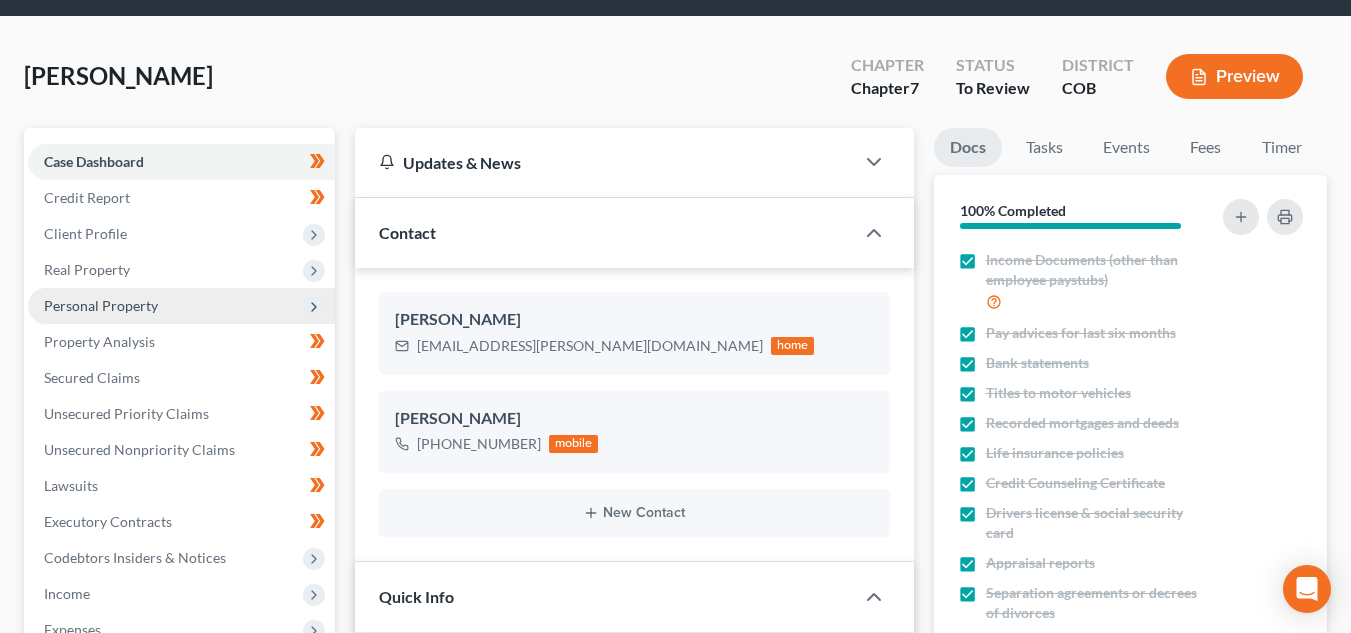 click on "Personal Property" at bounding box center [101, 305] 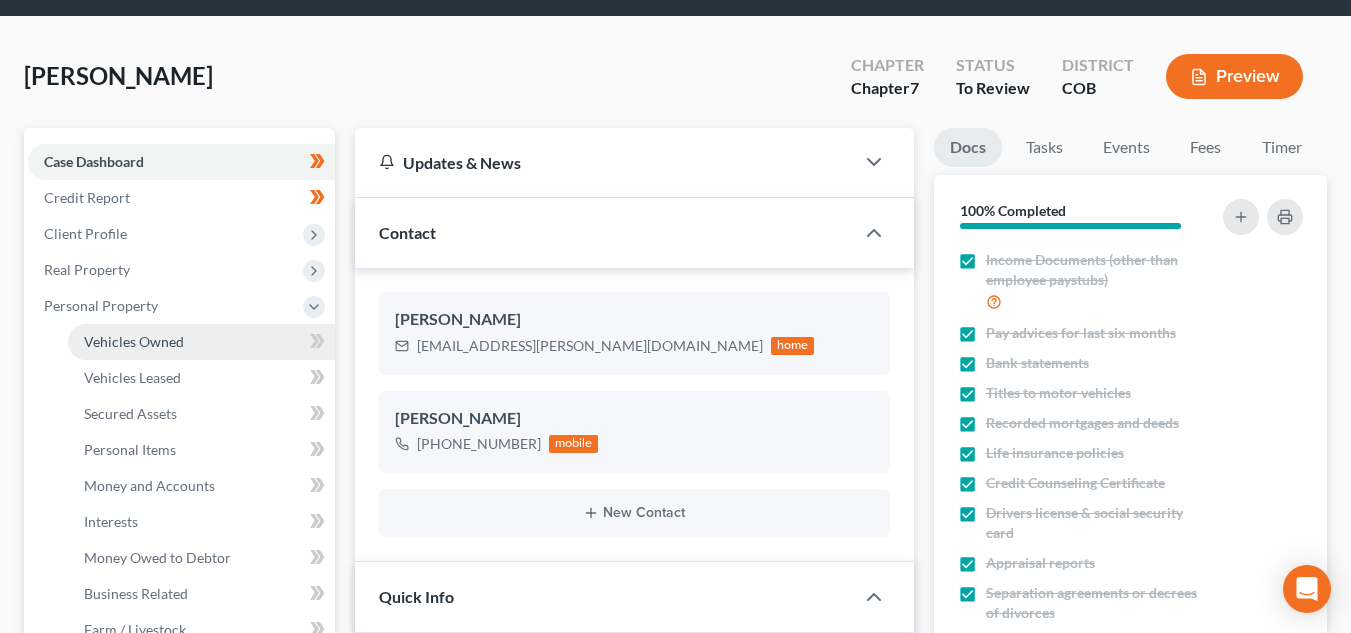 click on "Vehicles Owned" at bounding box center [201, 342] 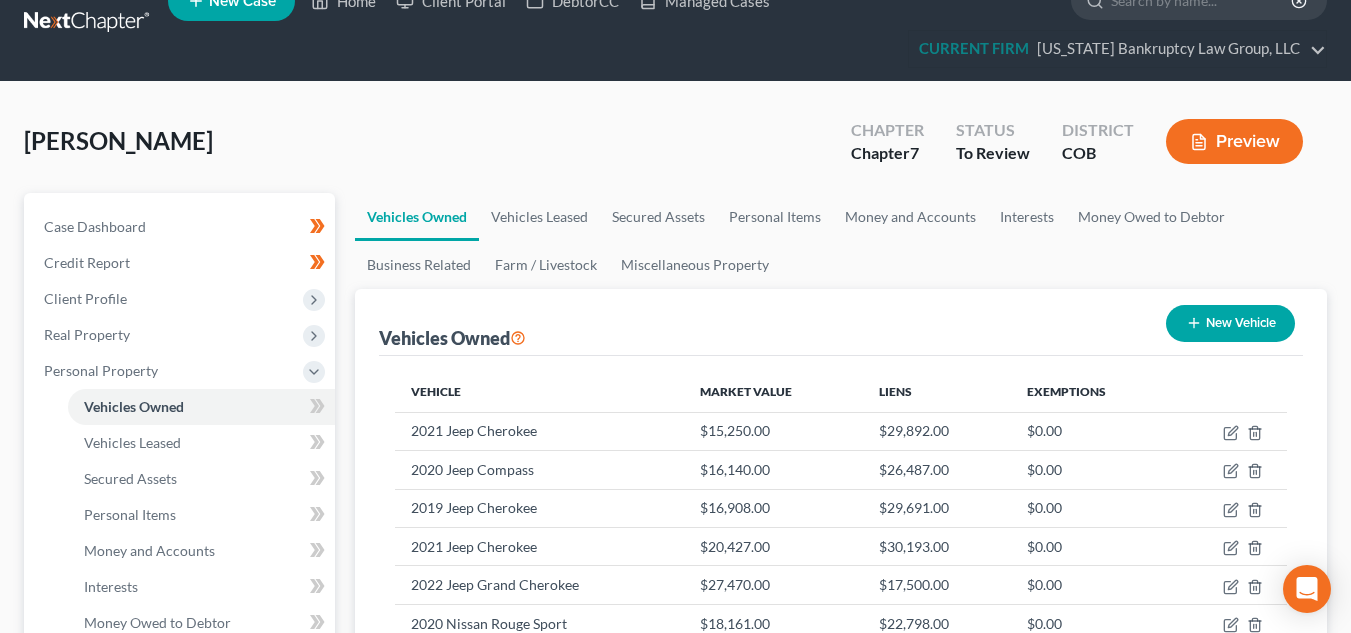 scroll, scrollTop: 0, scrollLeft: 0, axis: both 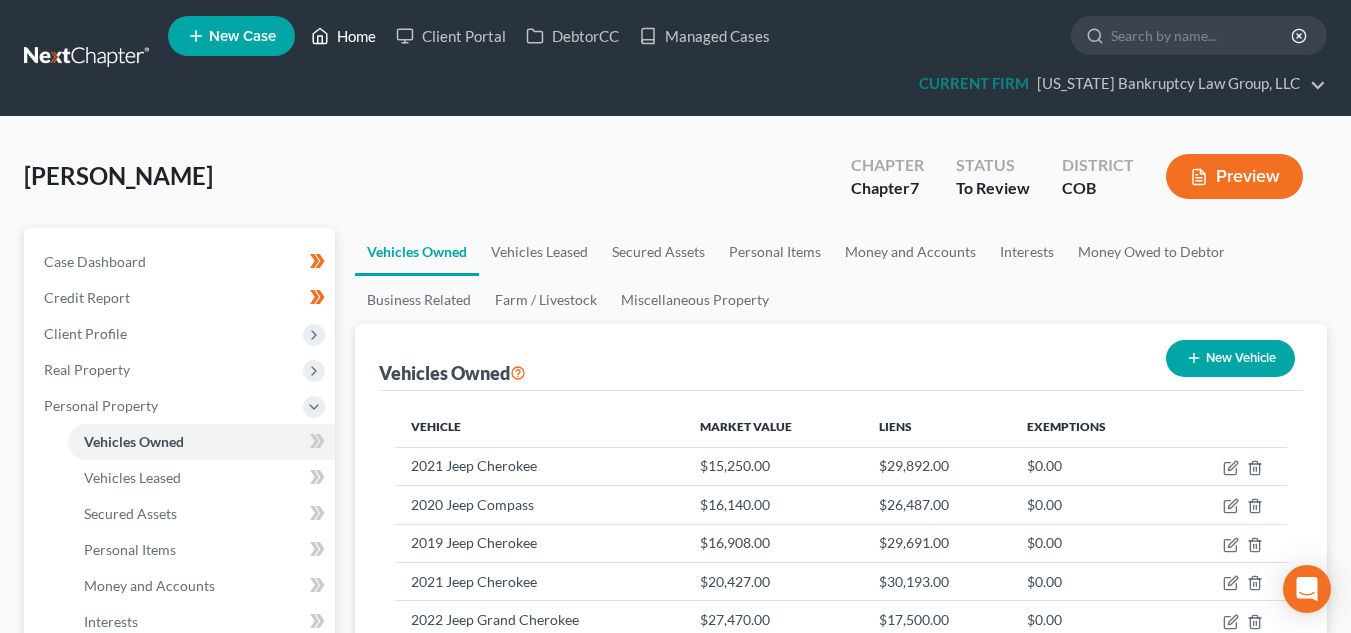 click 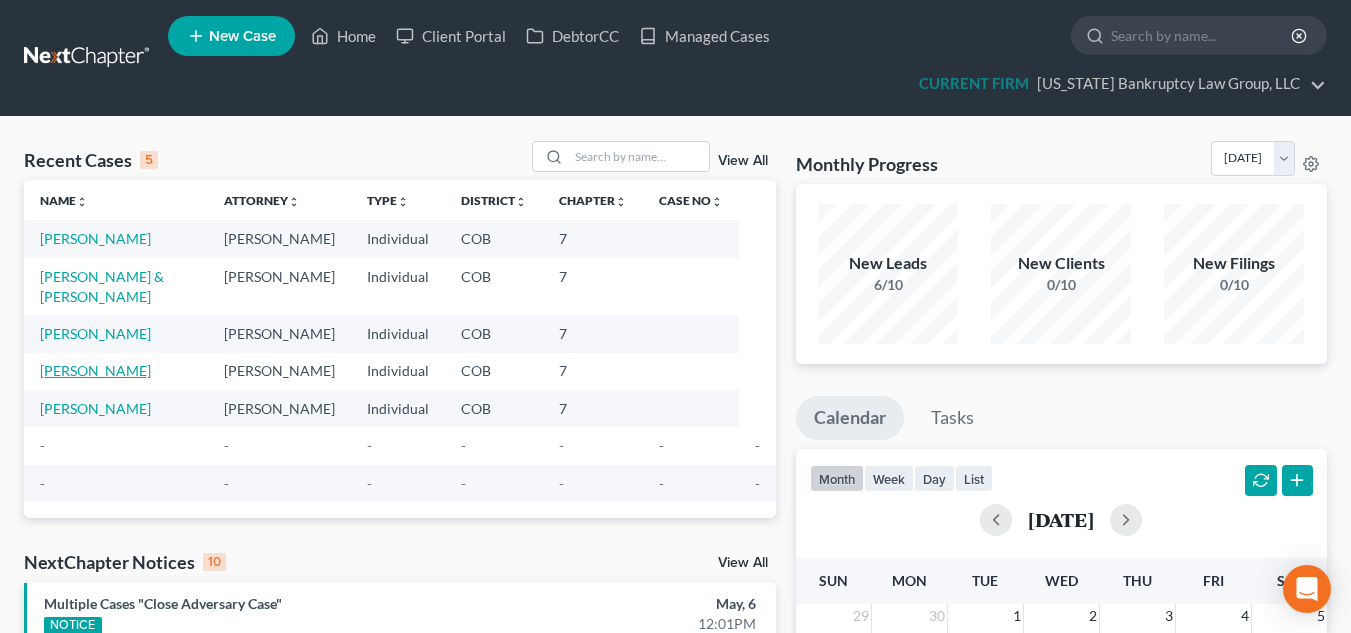 click on "[PERSON_NAME]" at bounding box center [95, 370] 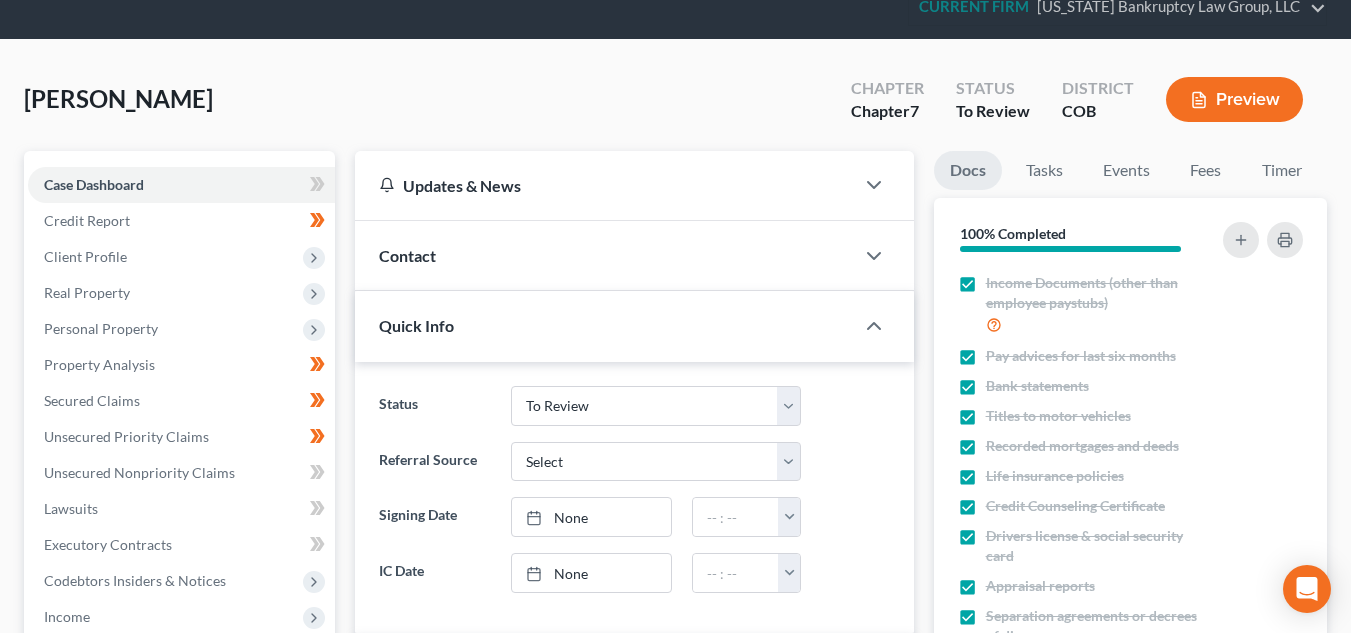 scroll, scrollTop: 100, scrollLeft: 0, axis: vertical 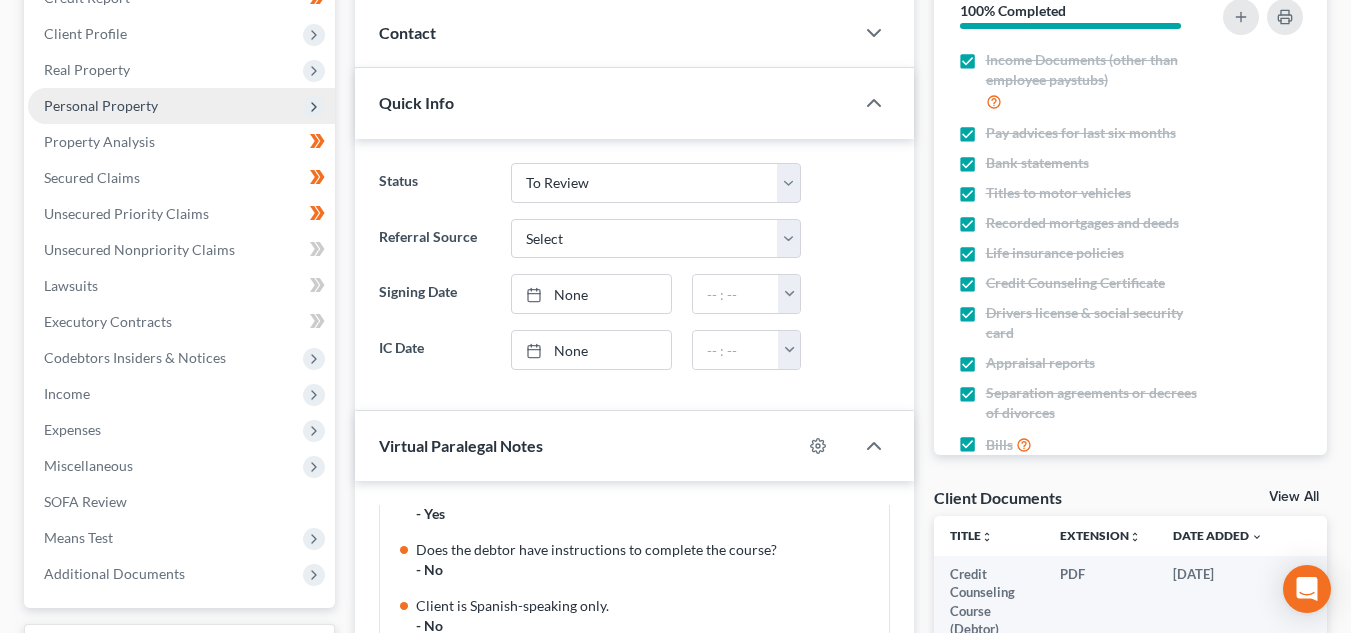 click on "Personal Property" at bounding box center (181, 106) 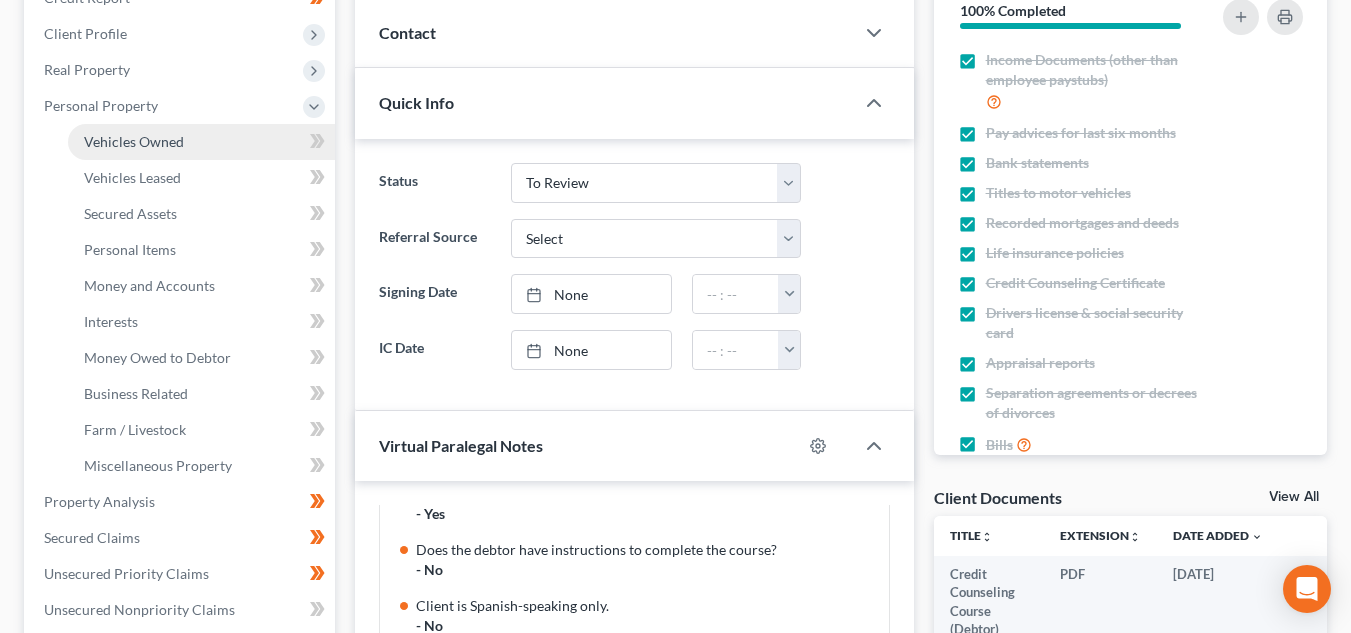 click on "Vehicles Owned" at bounding box center [201, 142] 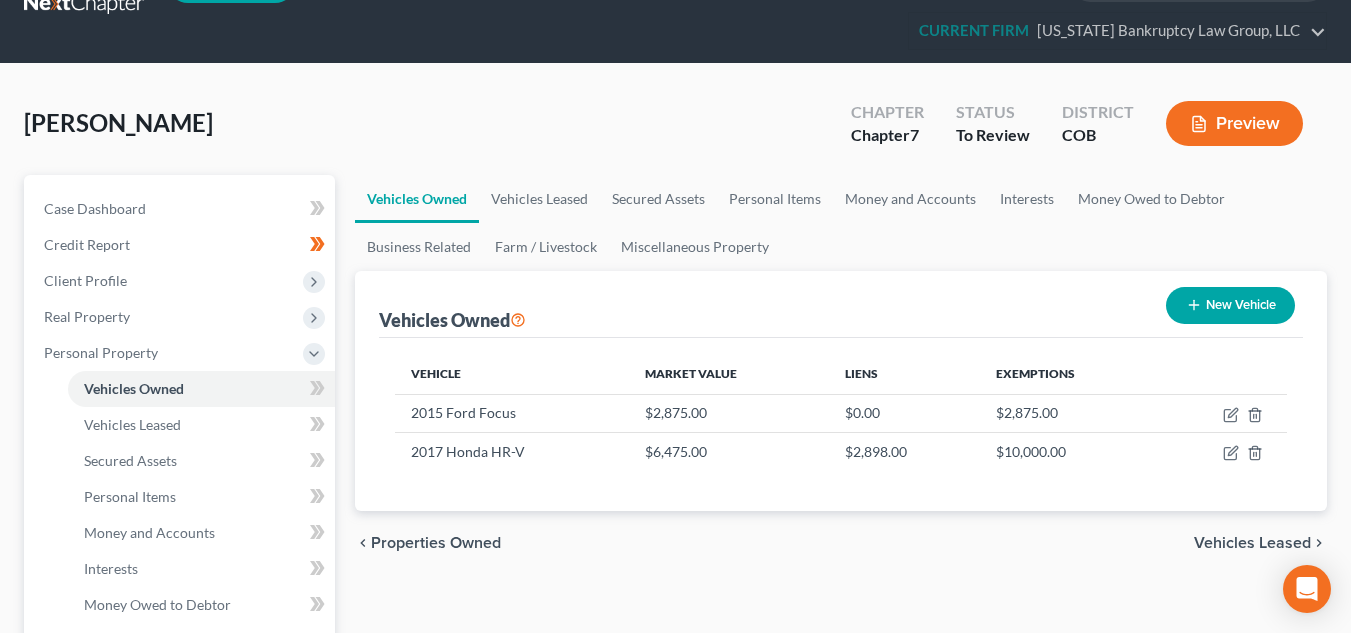 scroll, scrollTop: 100, scrollLeft: 0, axis: vertical 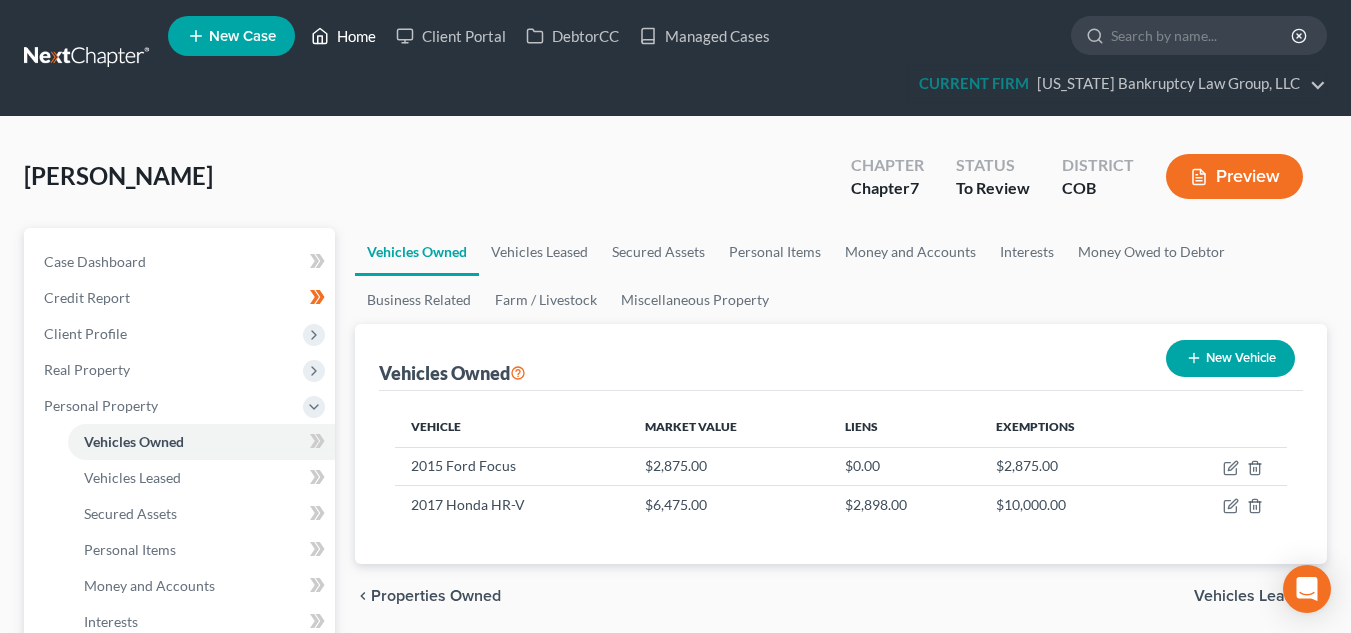 click on "Home" at bounding box center [343, 36] 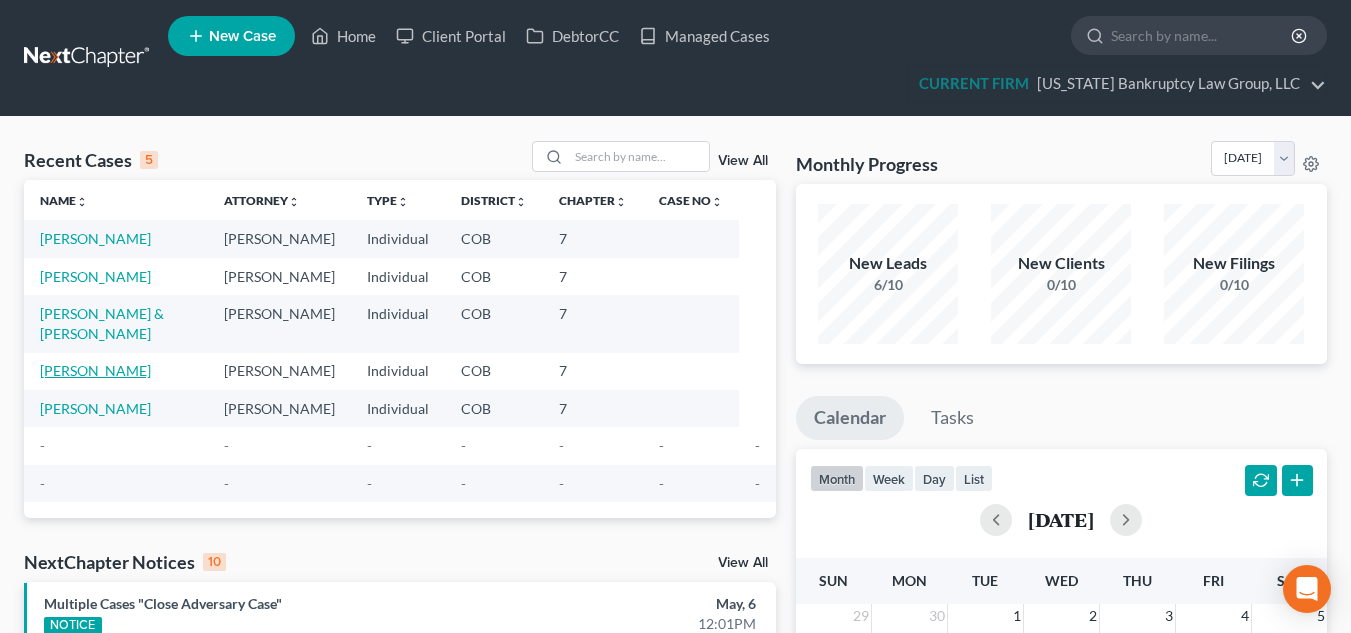 click on "[PERSON_NAME]" at bounding box center [95, 370] 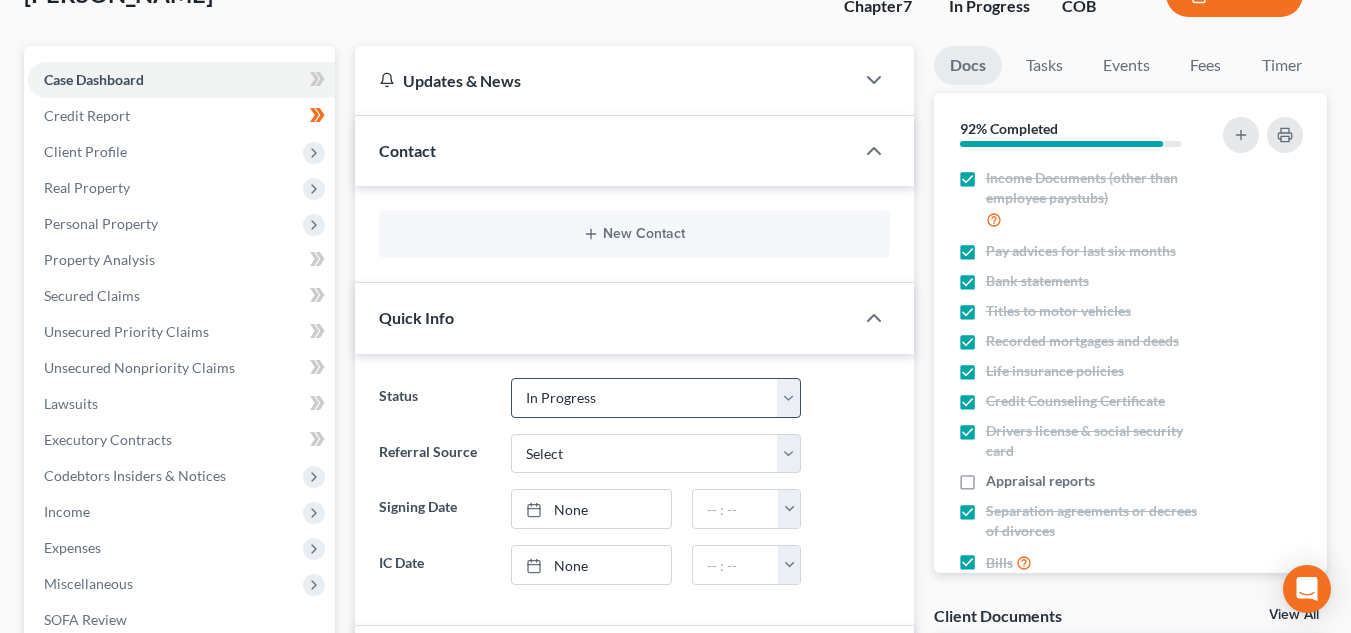 scroll, scrollTop: 200, scrollLeft: 0, axis: vertical 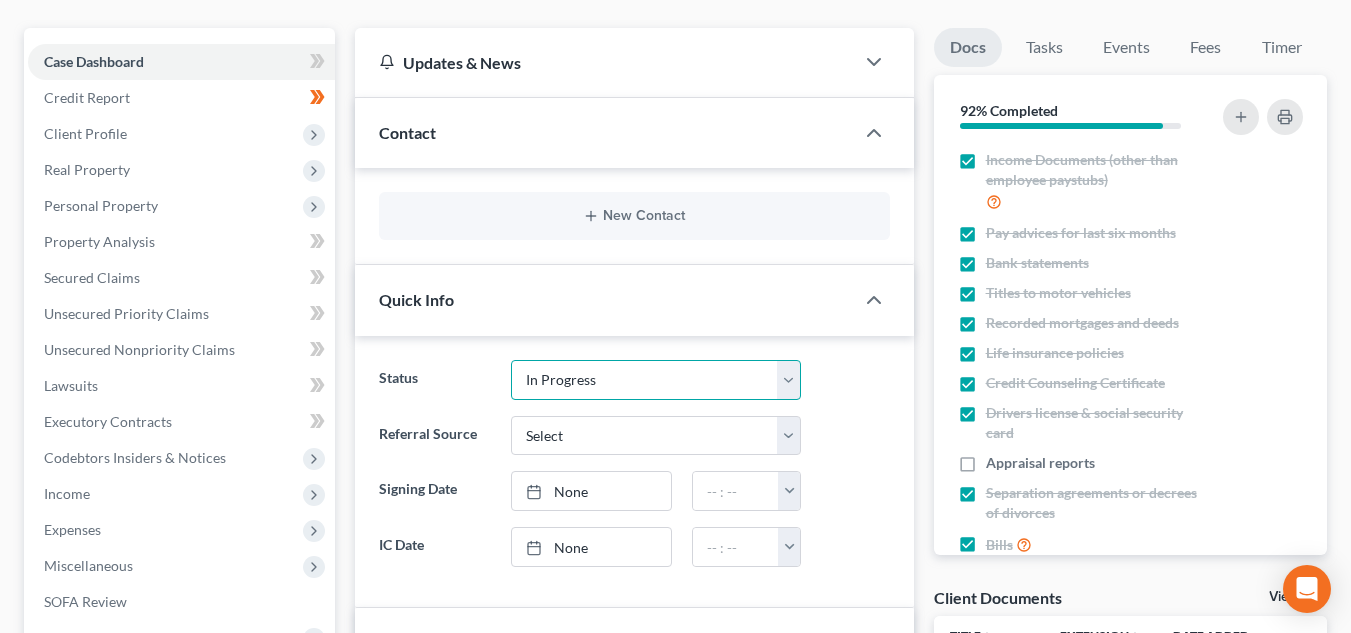 drag, startPoint x: 683, startPoint y: 382, endPoint x: 680, endPoint y: 398, distance: 16.27882 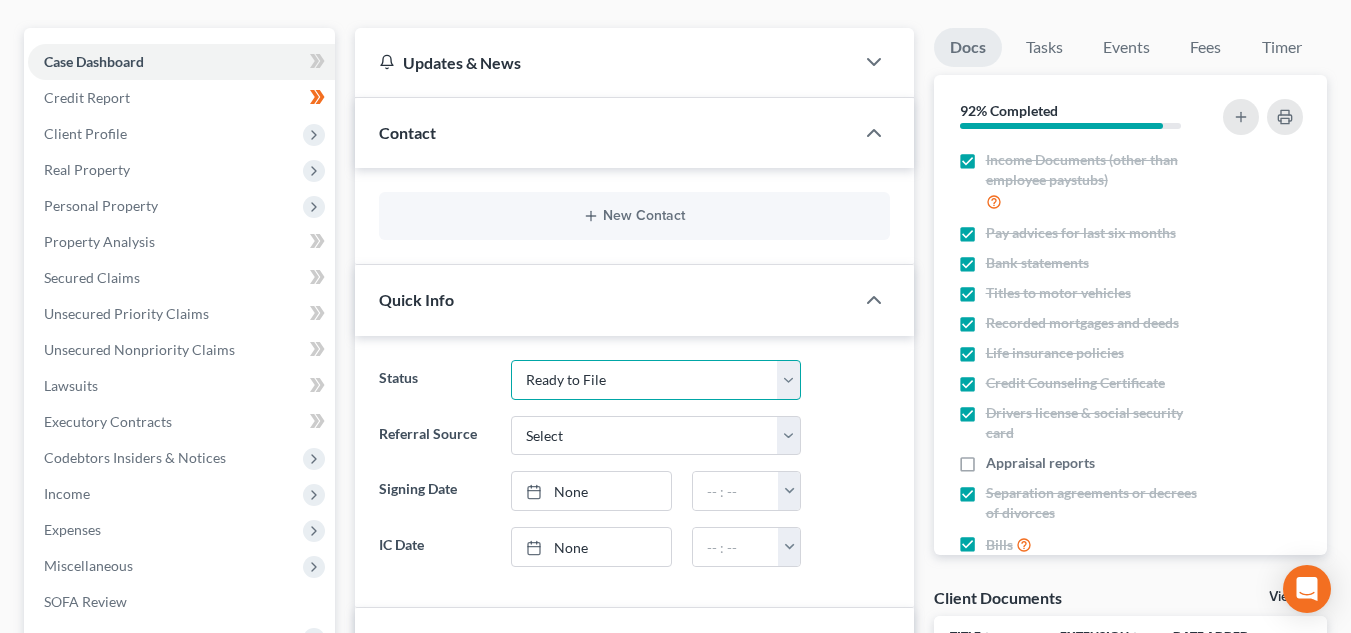 click on "Discharged Dismissed Filed In Progress Lead Ready to File To Review" at bounding box center (656, 380) 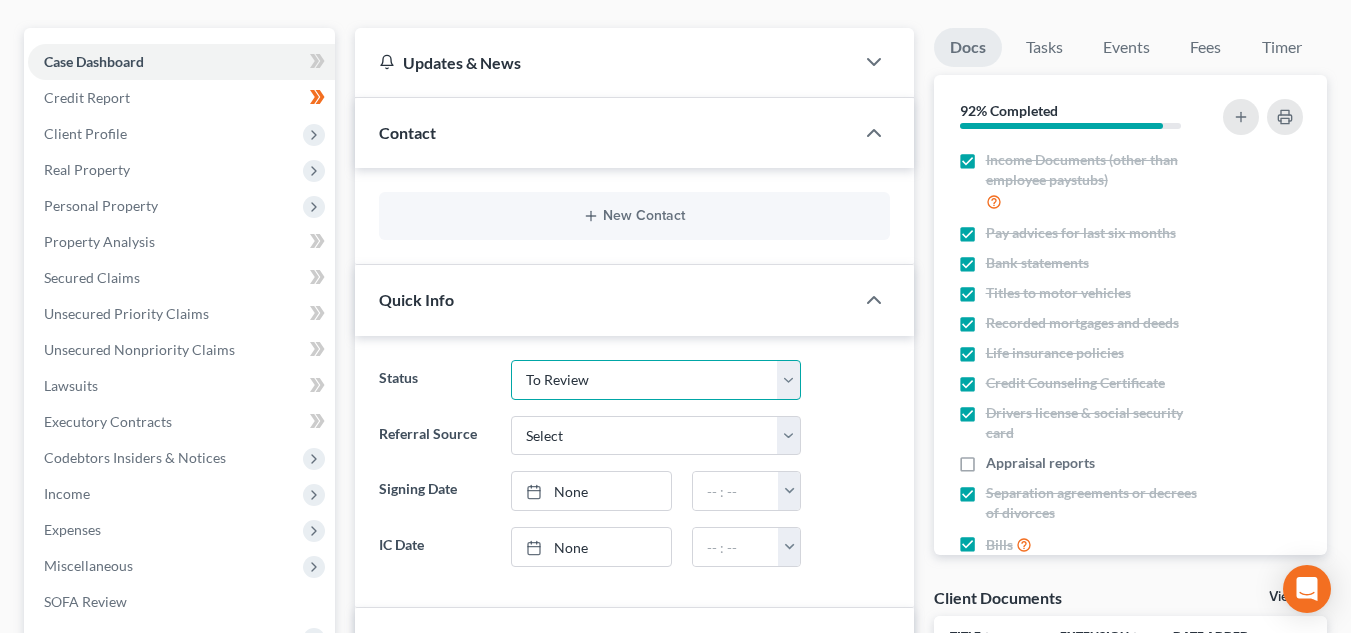 click on "Discharged Dismissed Filed In Progress Lead Ready to File To Review" at bounding box center [656, 380] 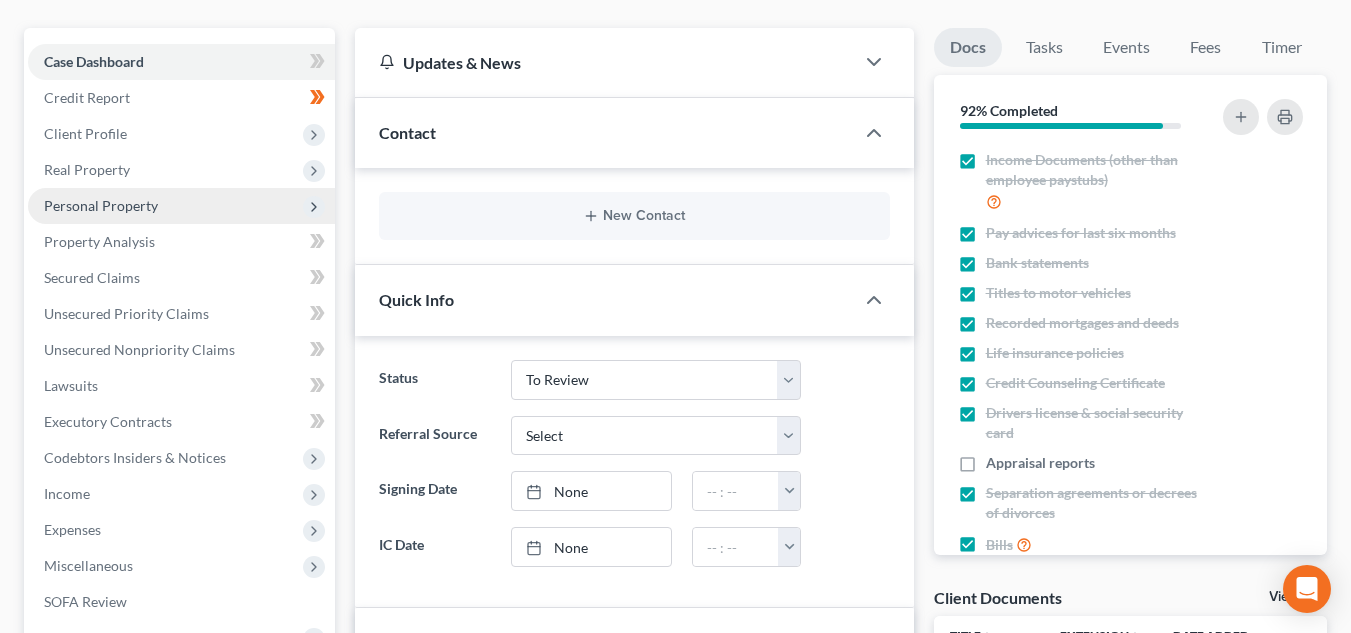 click on "Personal Property" at bounding box center (181, 206) 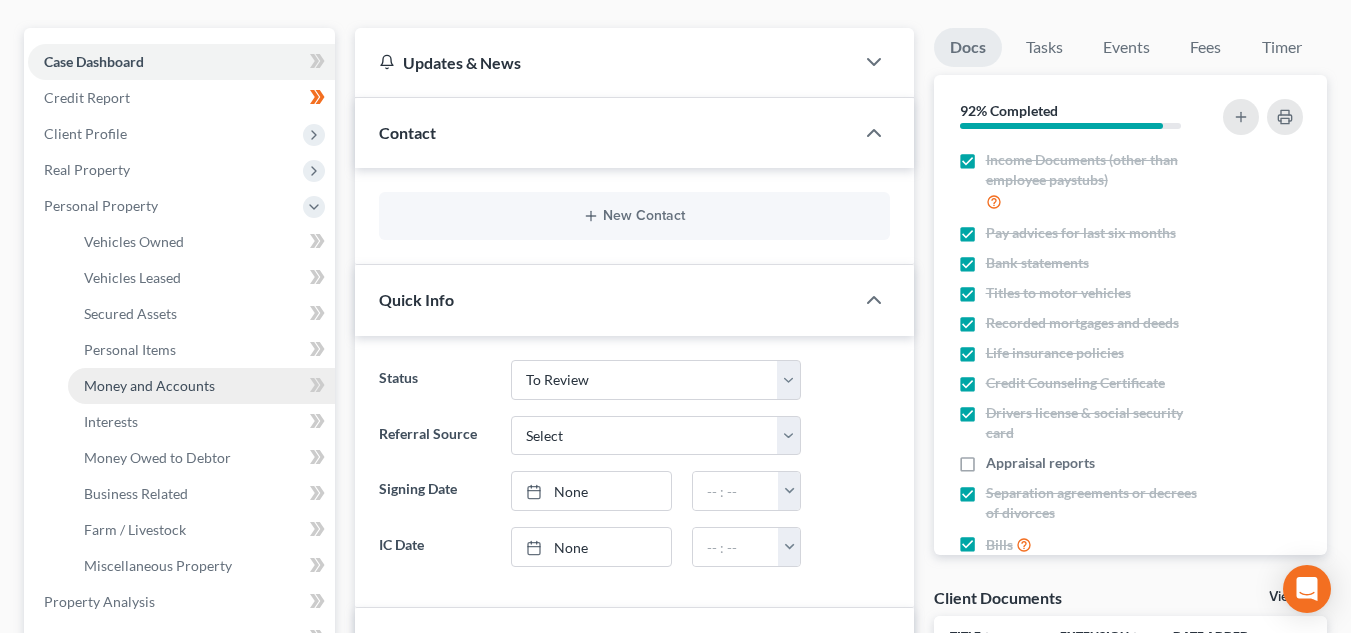 click on "Money and Accounts" at bounding box center [201, 386] 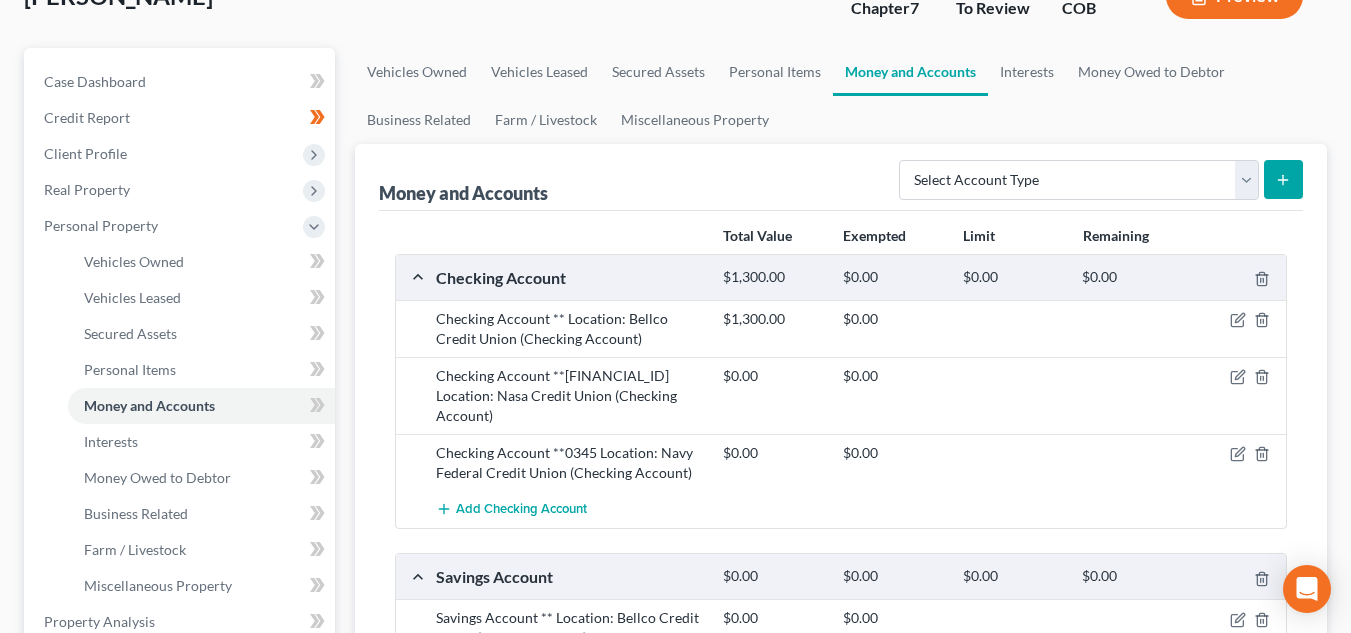 scroll, scrollTop: 300, scrollLeft: 0, axis: vertical 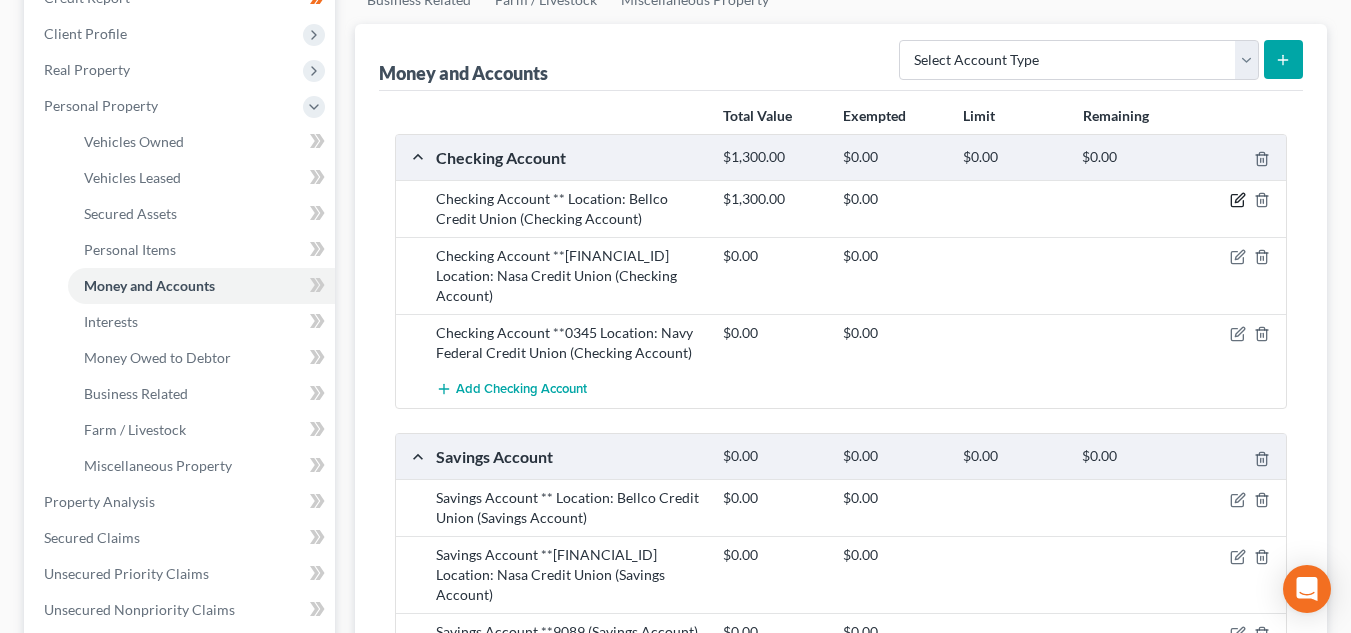 click 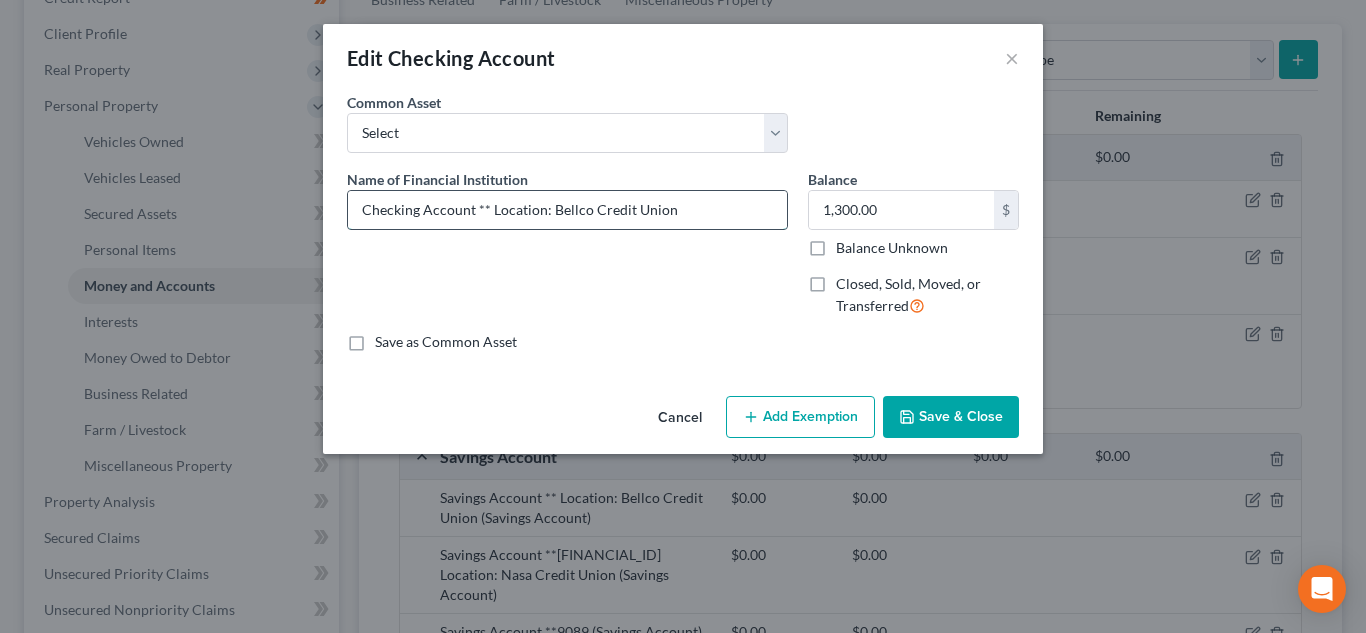 click on "Checking Account ** Location: Bellco Credit Union" at bounding box center (567, 210) 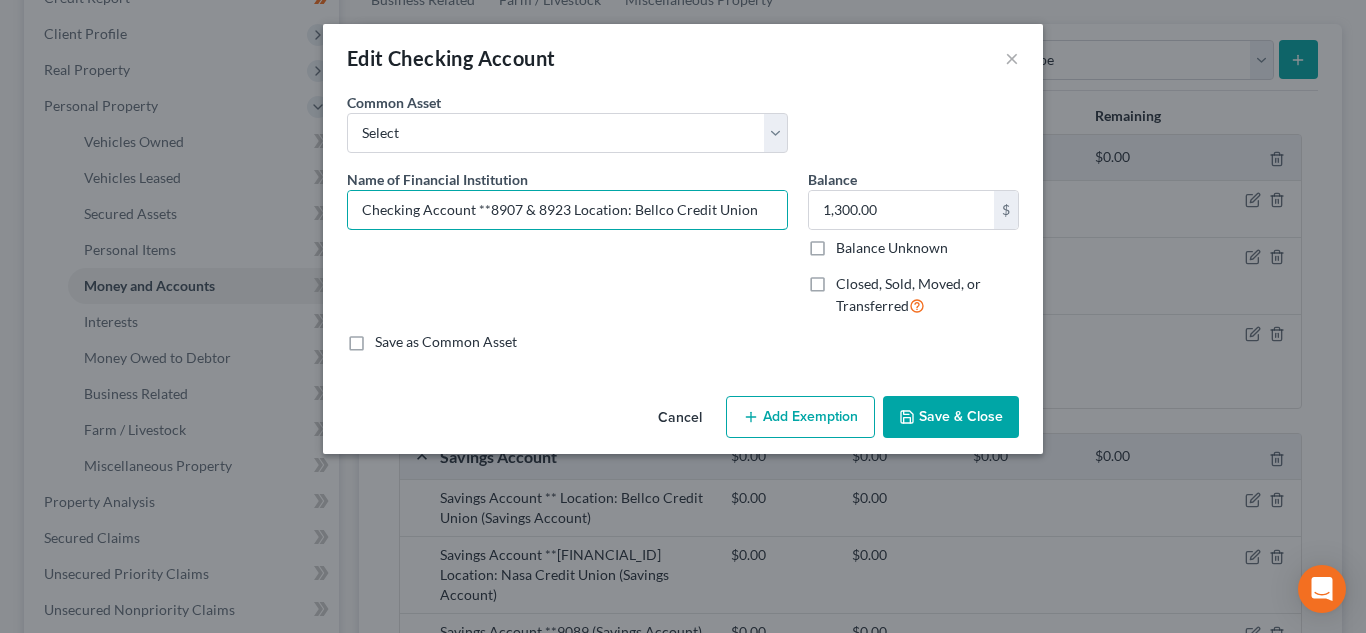 type on "Checking Account **8907 & 8923 Location: Bellco Credit Union" 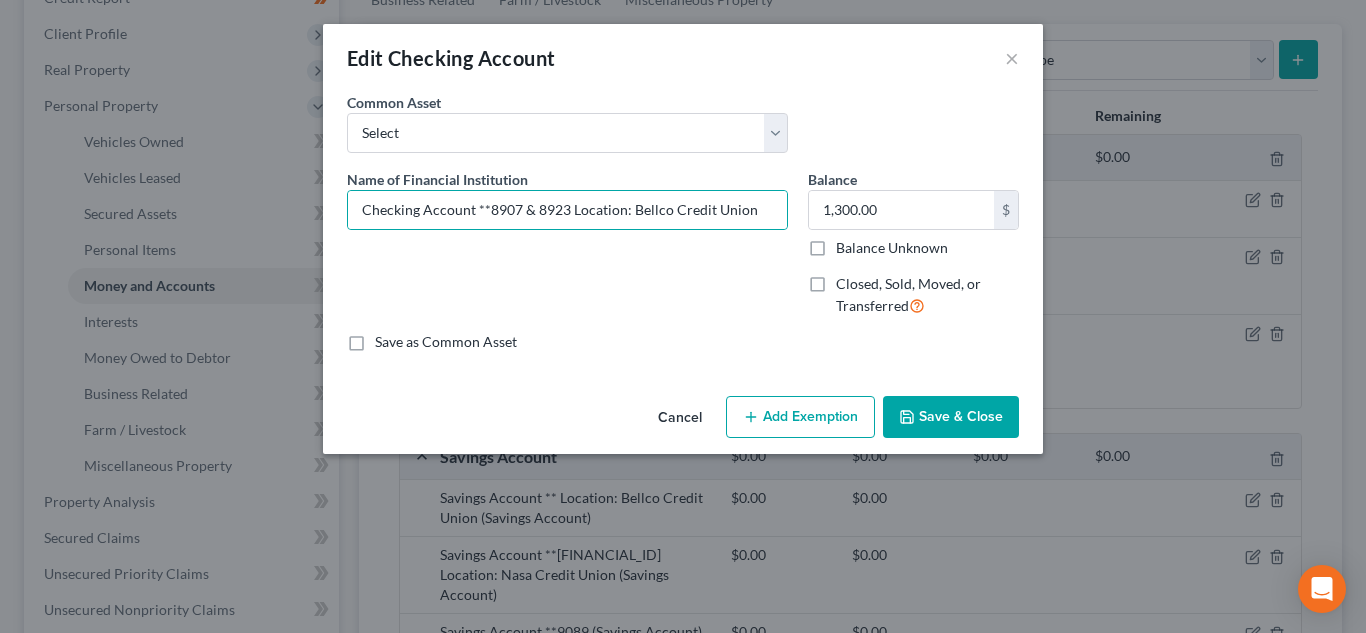 click 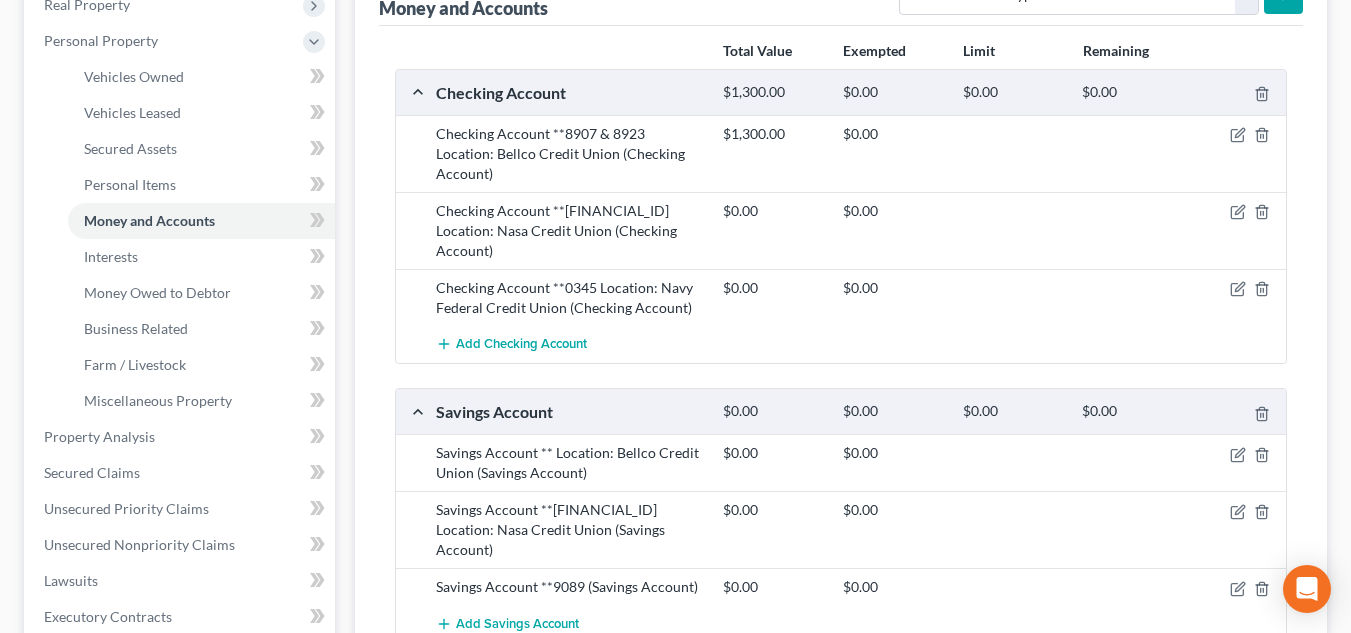 scroll, scrollTop: 500, scrollLeft: 0, axis: vertical 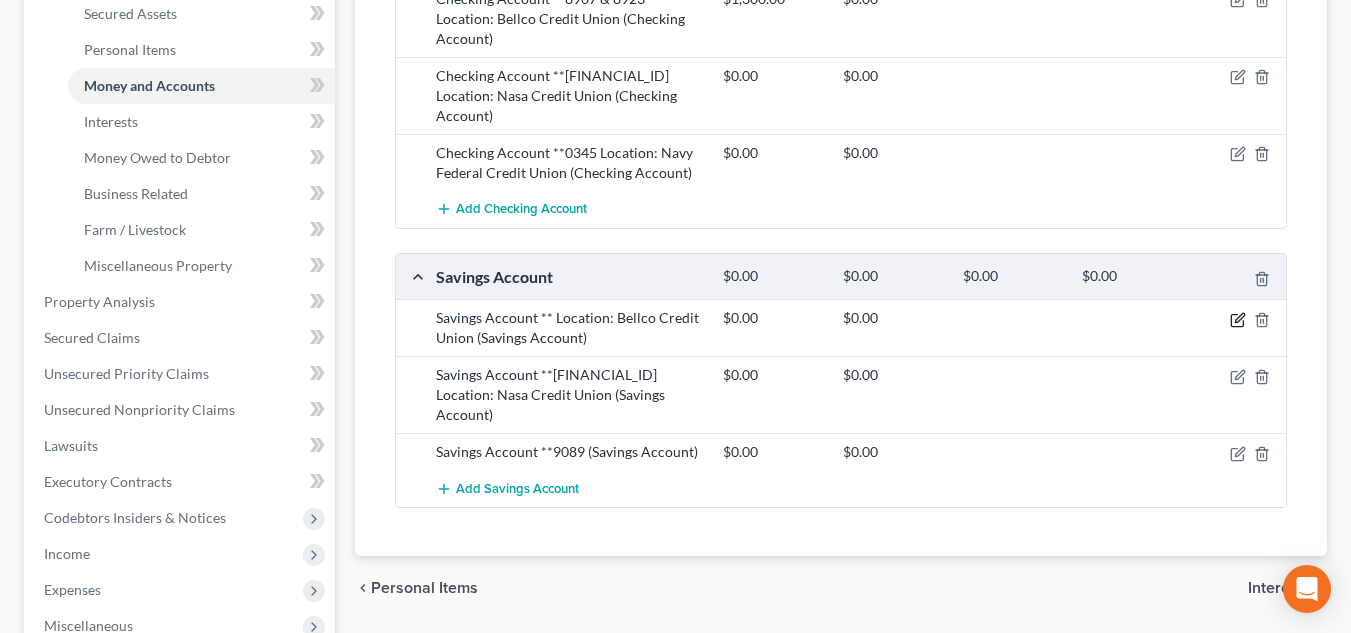 click 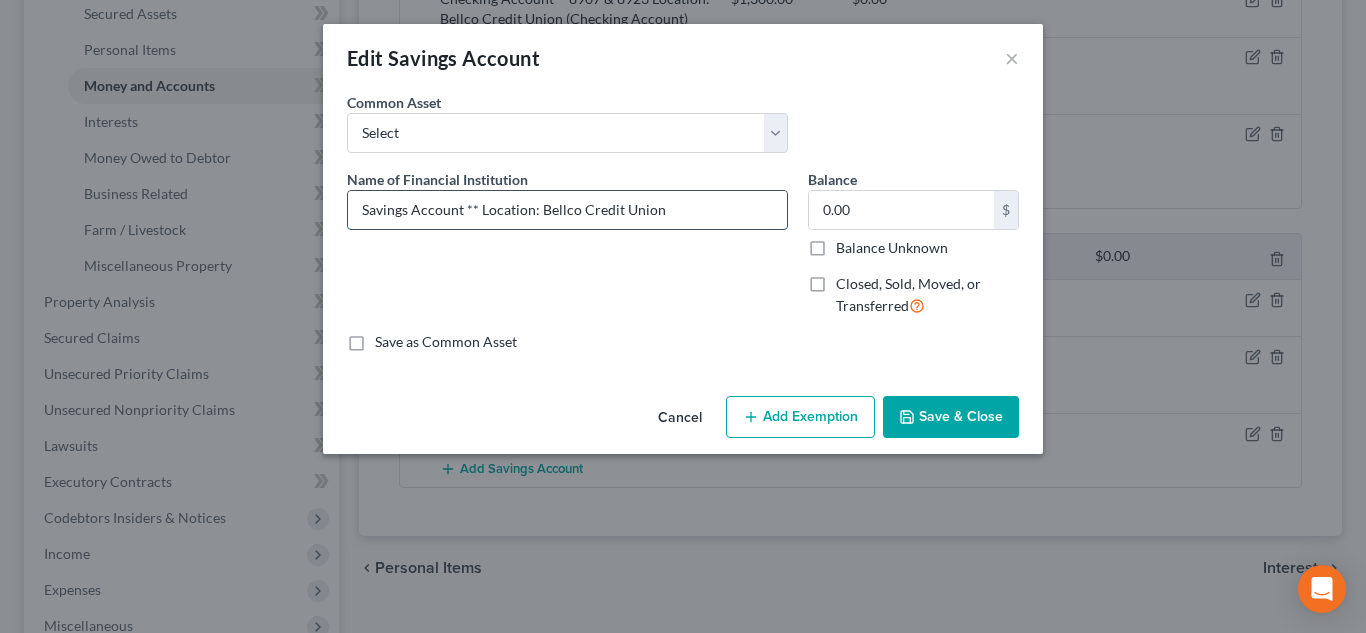 click on "Savings Account ** Location: Bellco Credit Union" at bounding box center (567, 210) 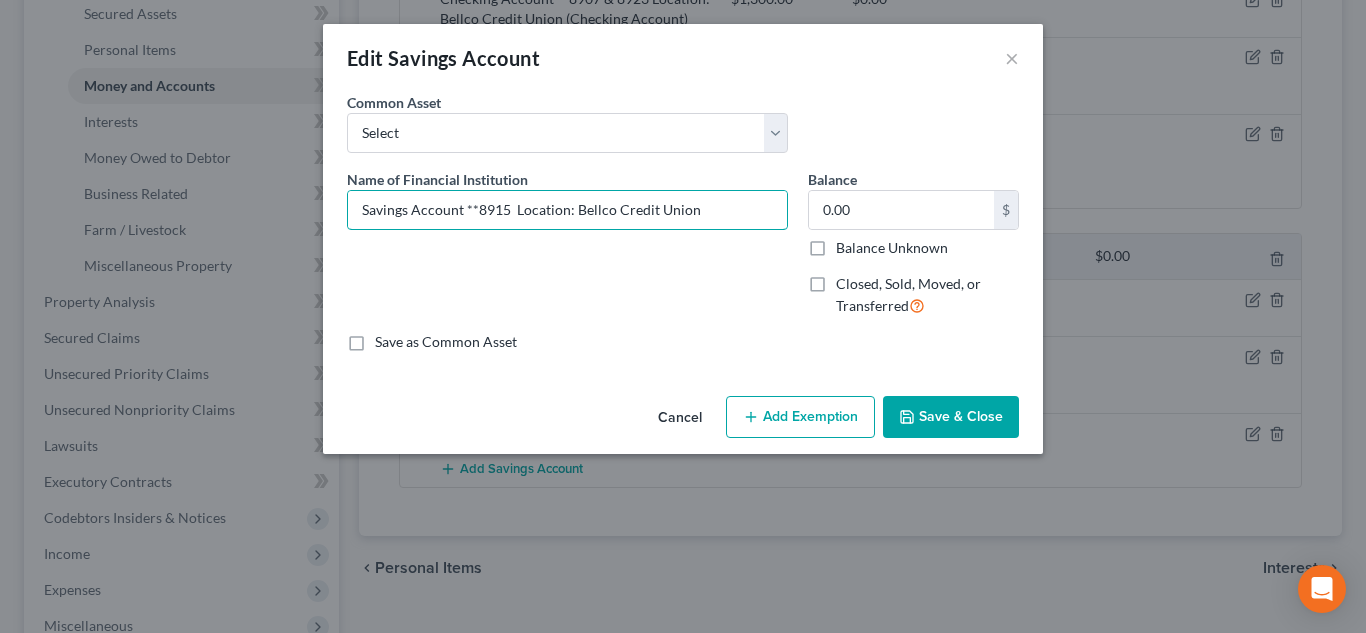type on "Savings Account **8915  Location: Bellco Credit Union" 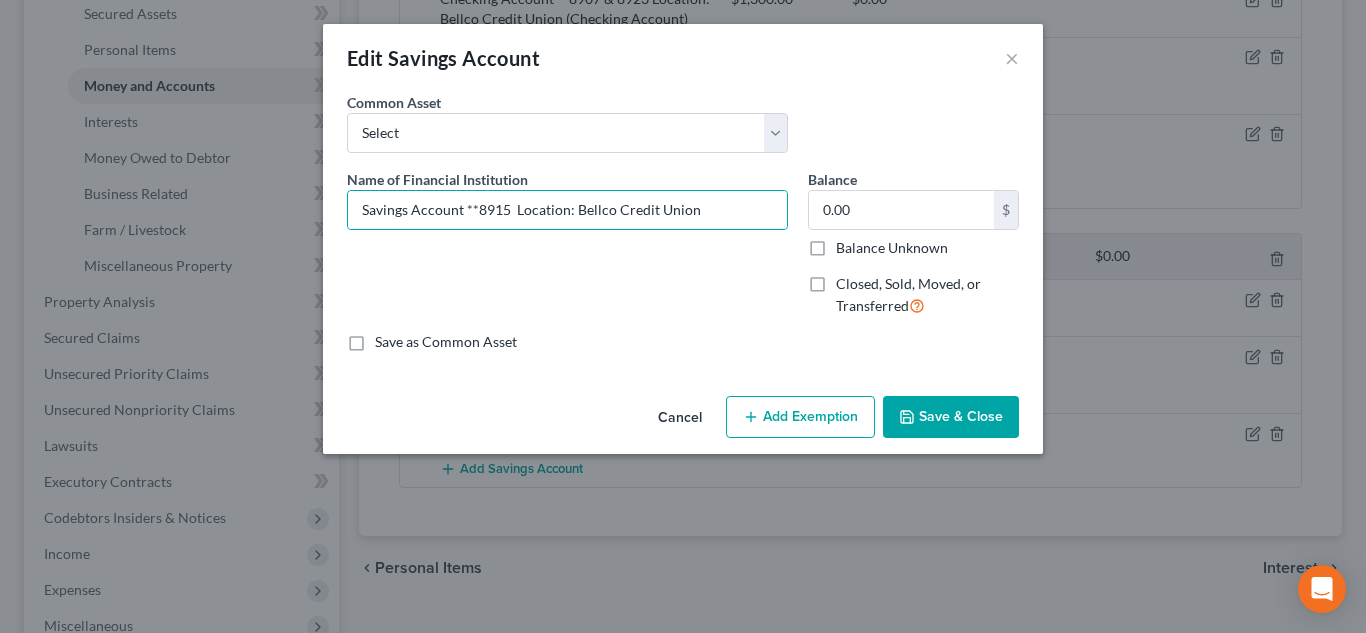click on "Save & Close" at bounding box center (951, 417) 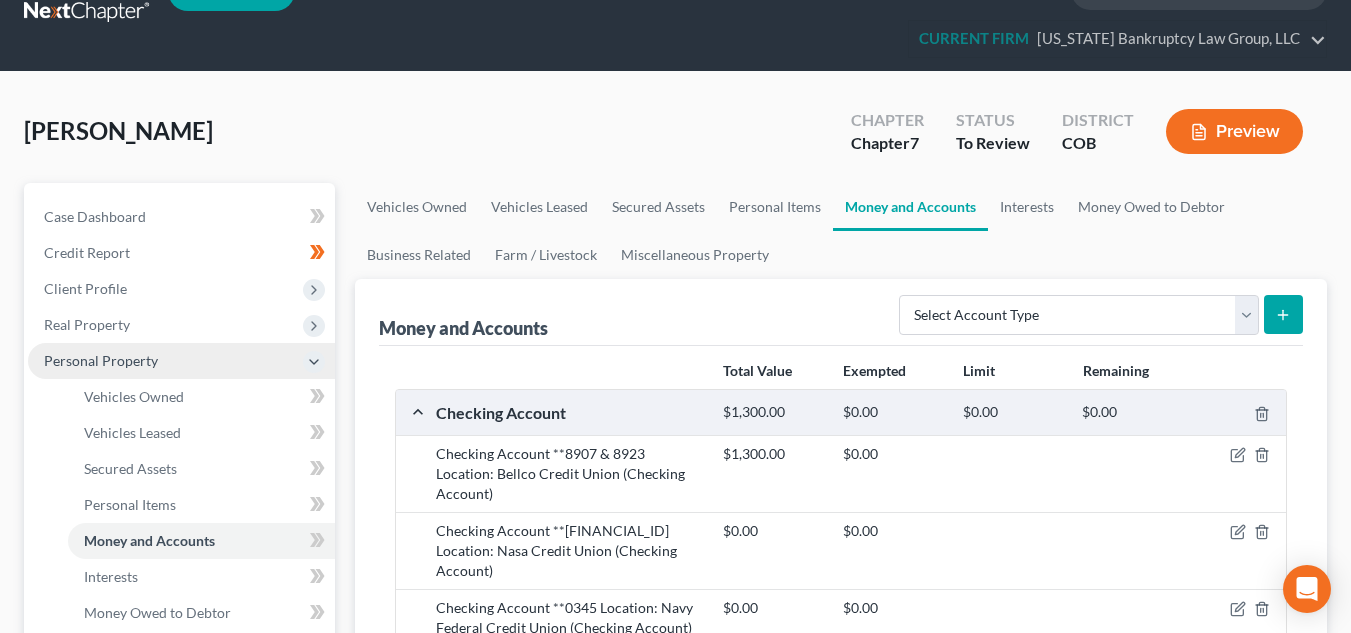 scroll, scrollTop: 0, scrollLeft: 0, axis: both 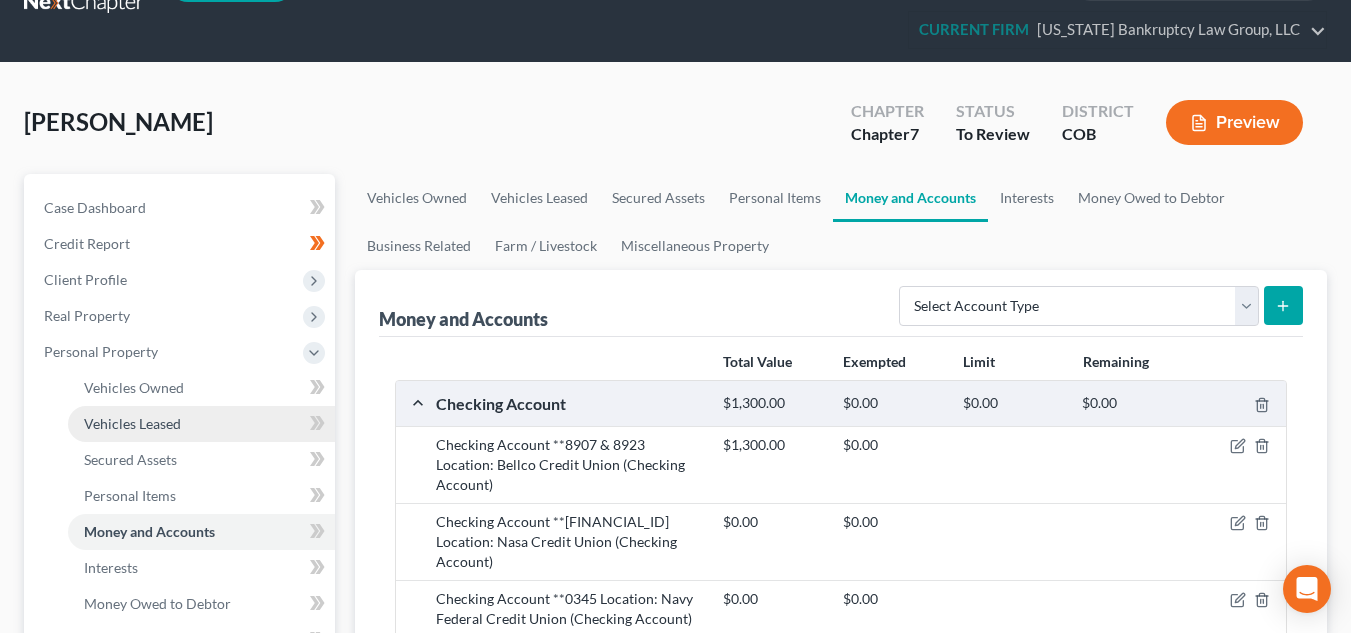 click on "Personal Property
Vehicles Owned
Vehicles Leased
Machinery and Vehicles
Office Related" at bounding box center (181, 532) 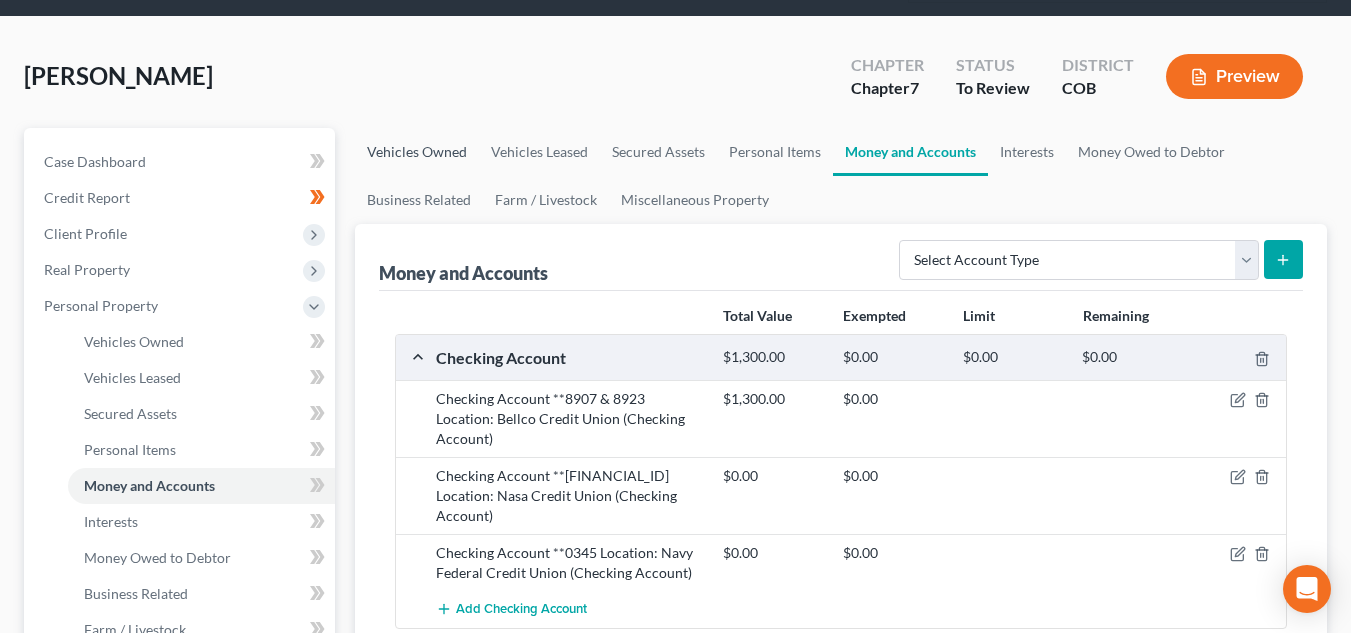 click on "Vehicles Owned" at bounding box center (417, 152) 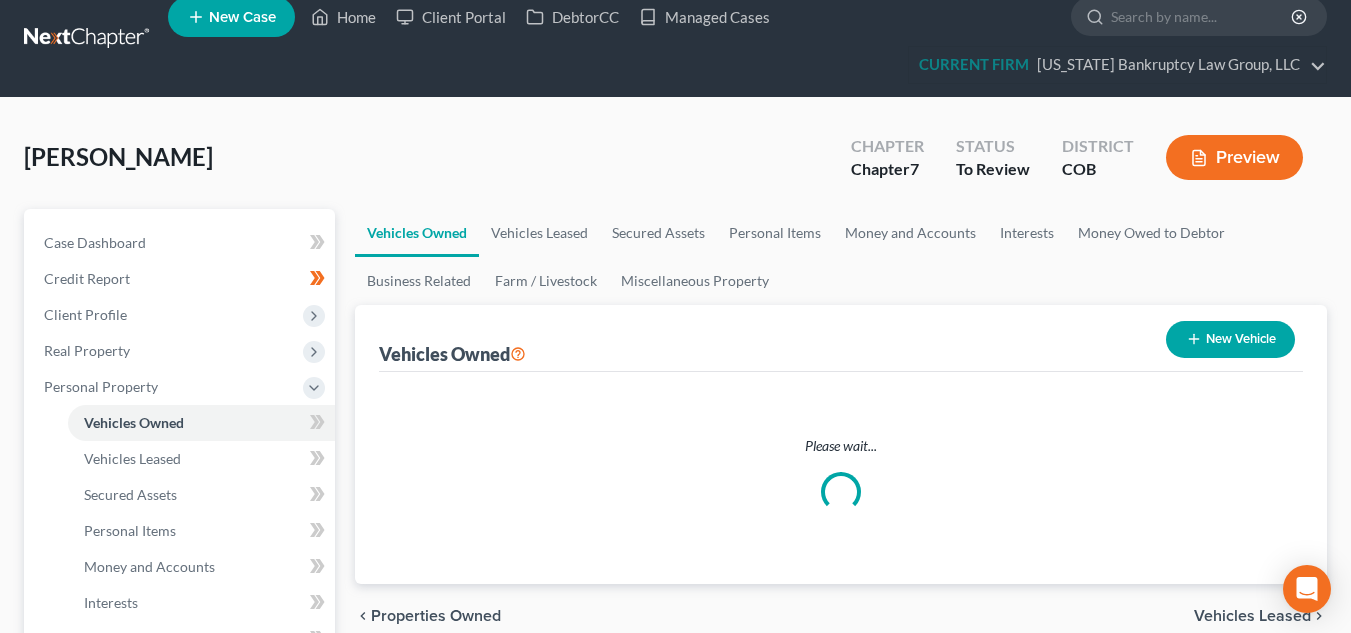scroll, scrollTop: 0, scrollLeft: 0, axis: both 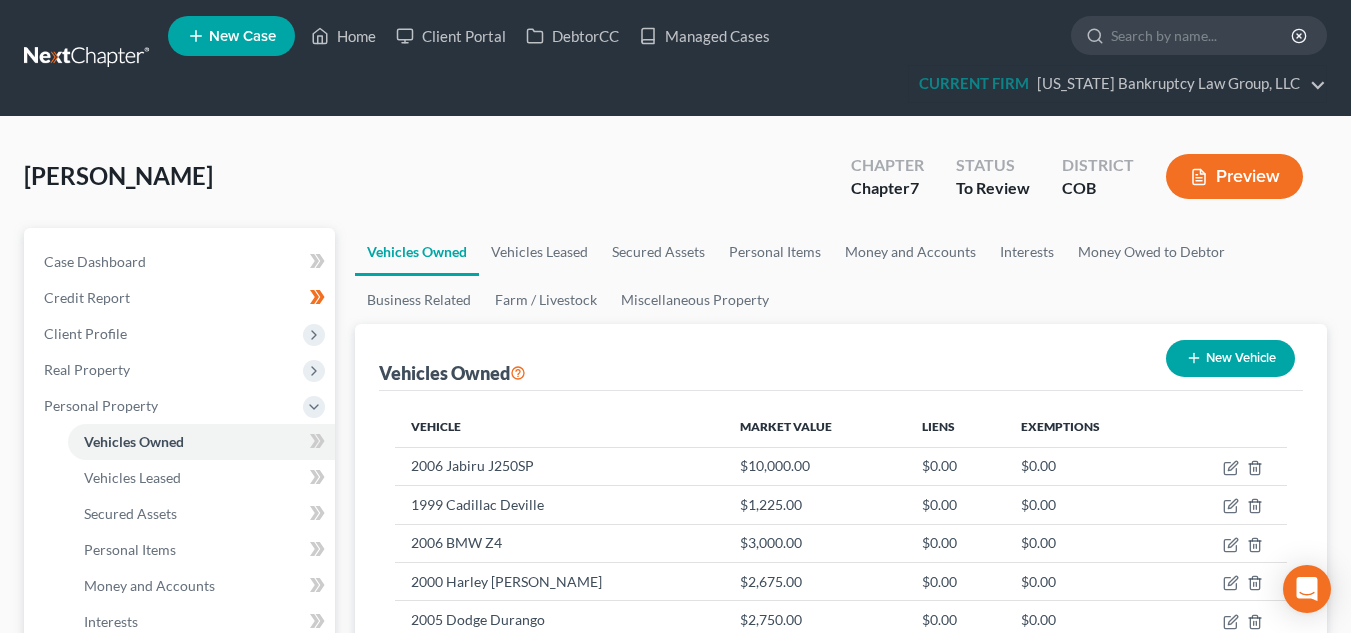 click on "Preview" at bounding box center (1234, 176) 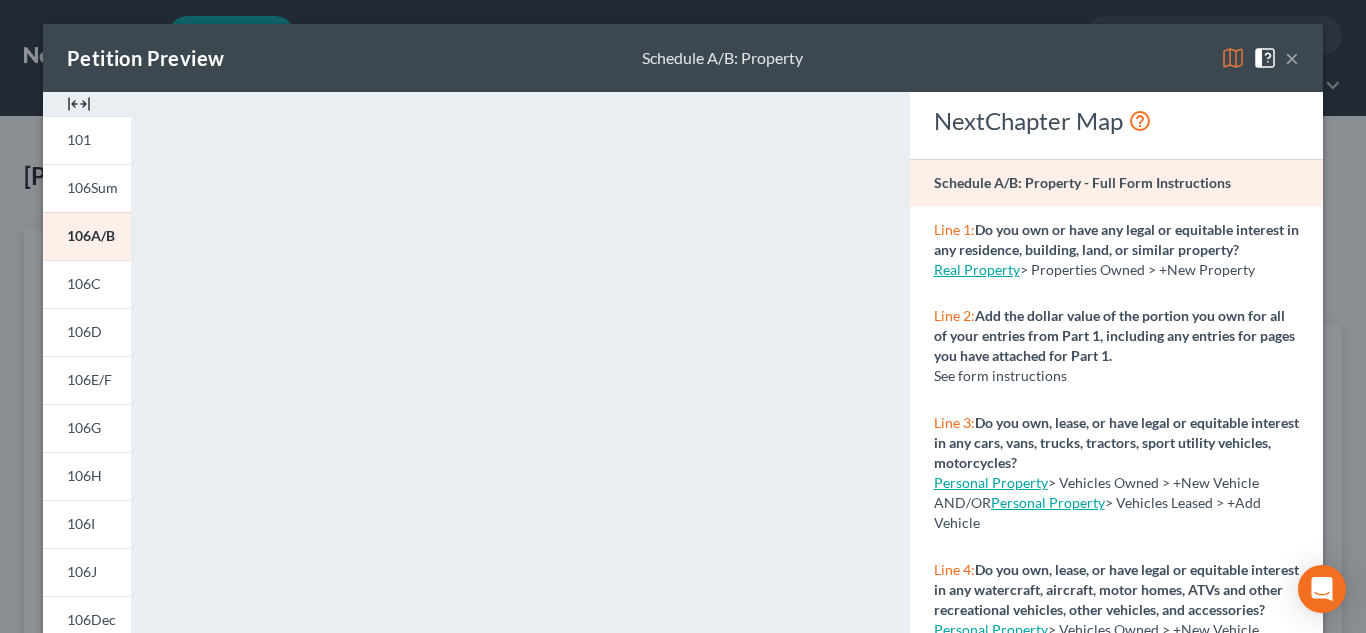 click on "×" at bounding box center (1292, 58) 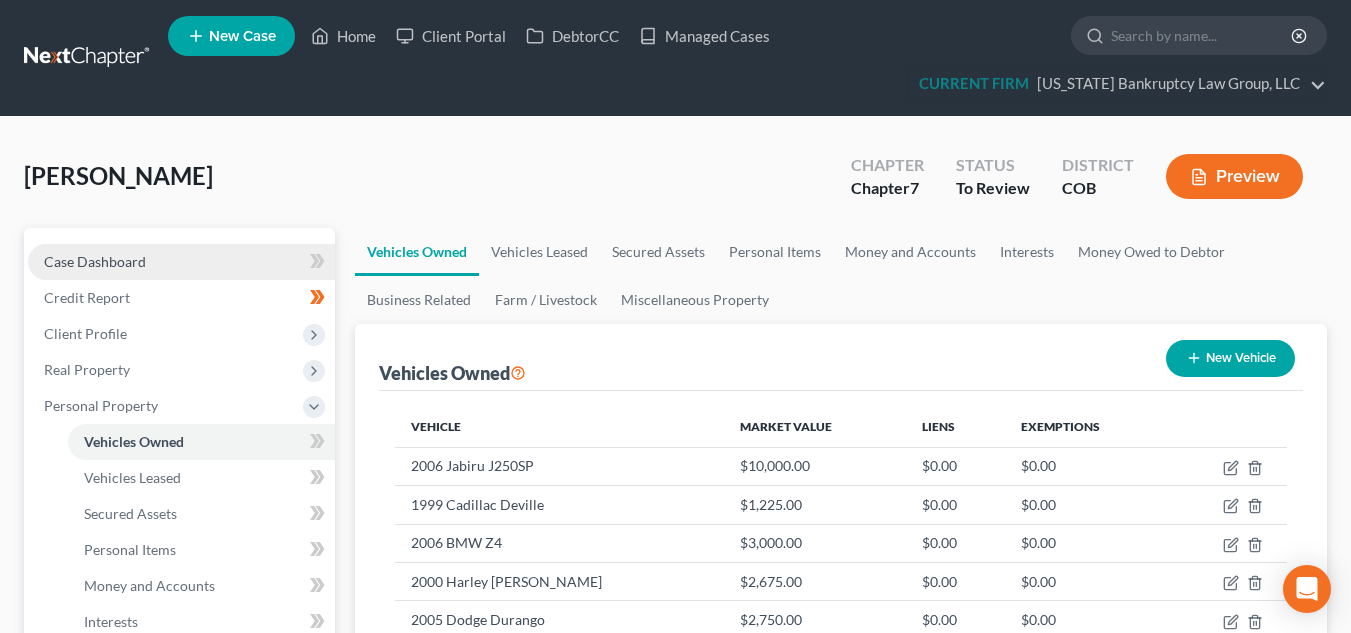 click on "Case Dashboard" at bounding box center [181, 262] 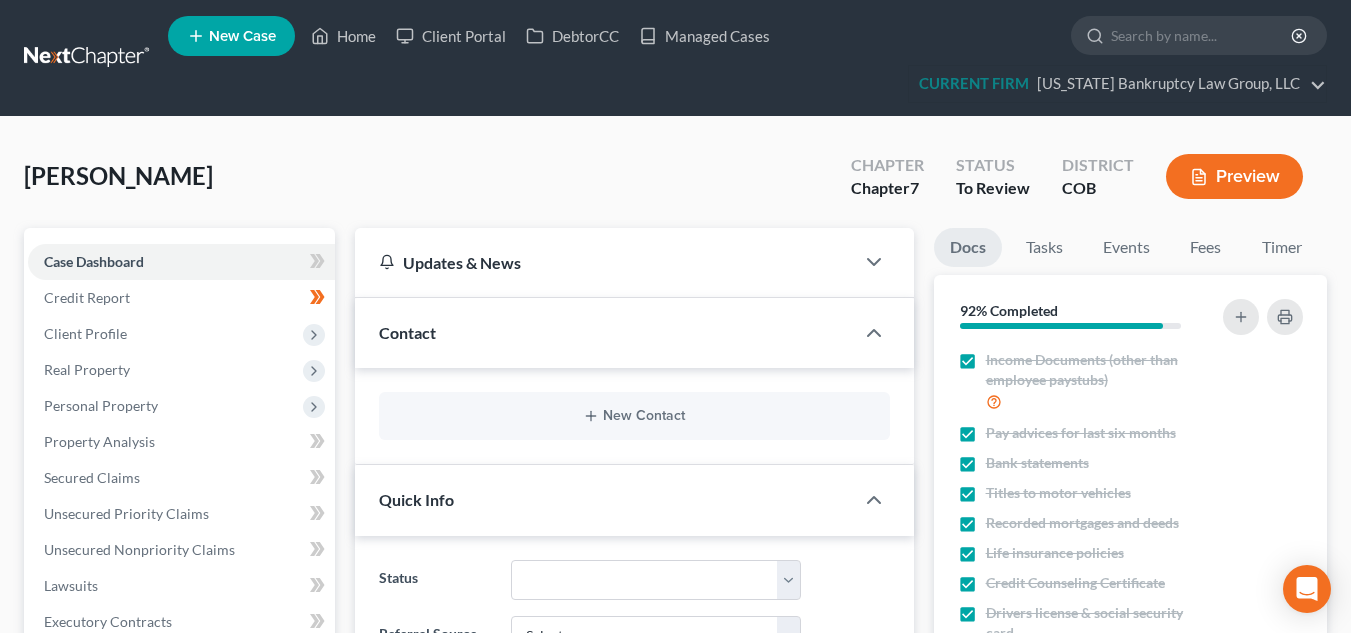 scroll, scrollTop: 218, scrollLeft: 0, axis: vertical 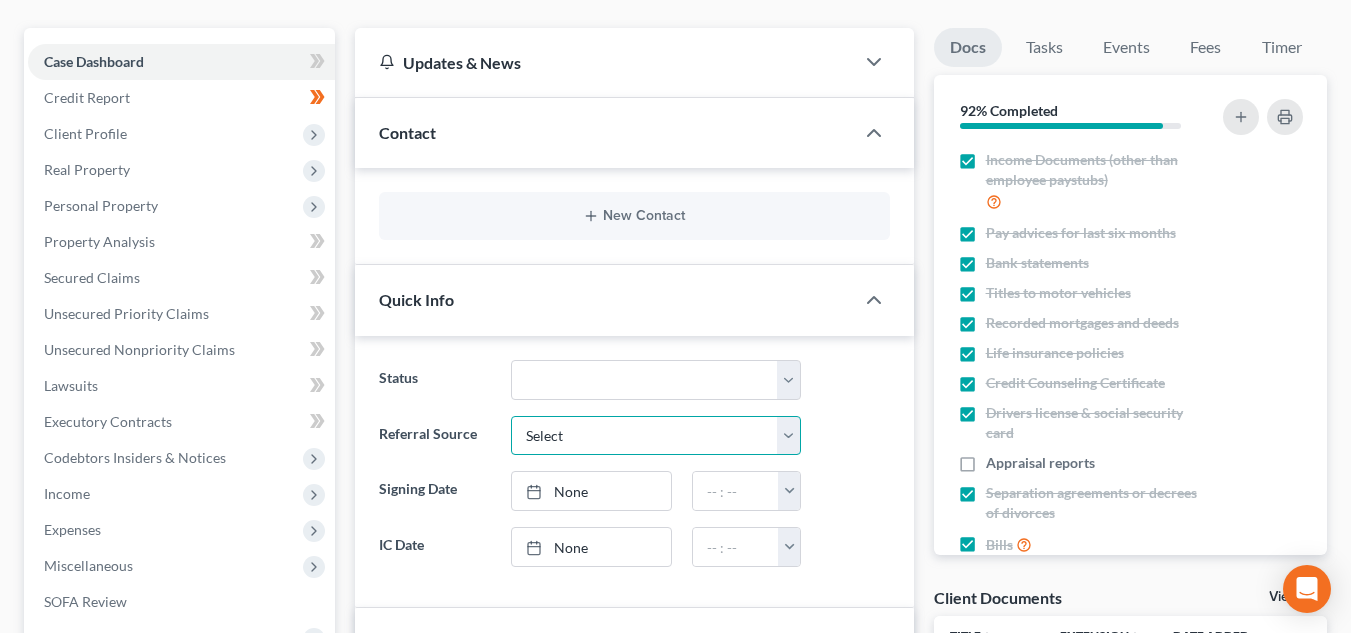 click on "Select Word Of Mouth Previous Clients Direct Mail Website Google Search Modern Attorney Other (specify)" at bounding box center [656, 436] 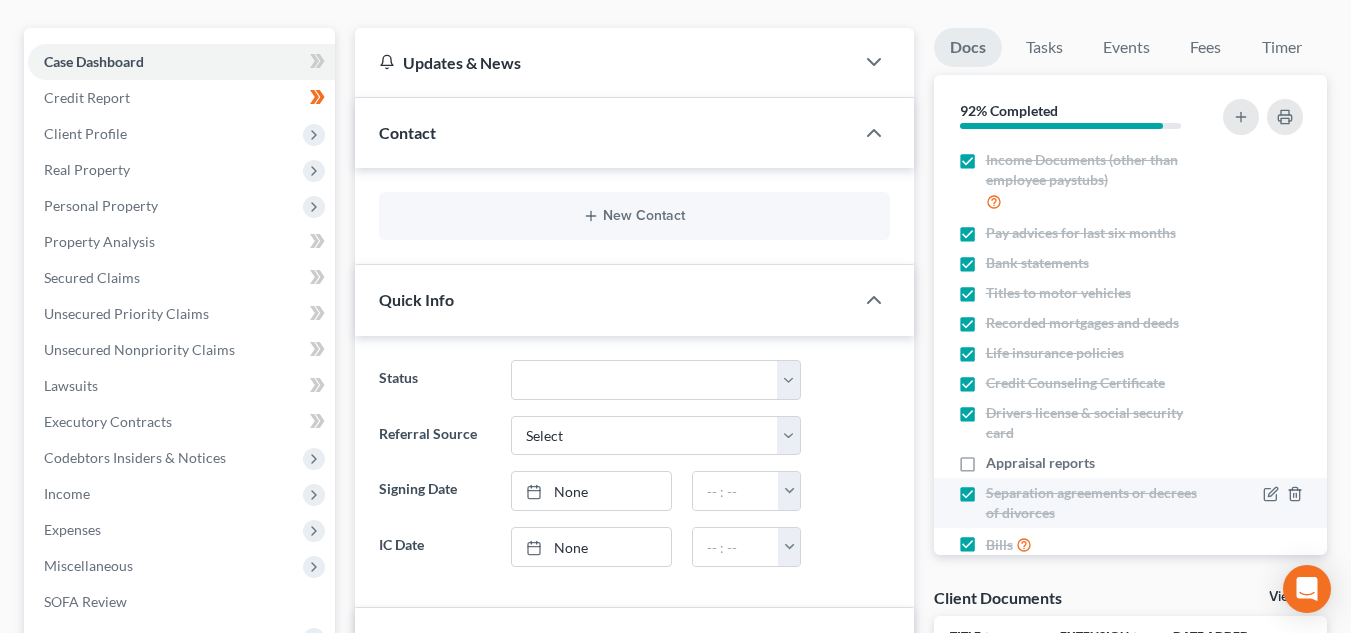 click on "Separation agreements or decrees of divorces" at bounding box center [1130, 503] 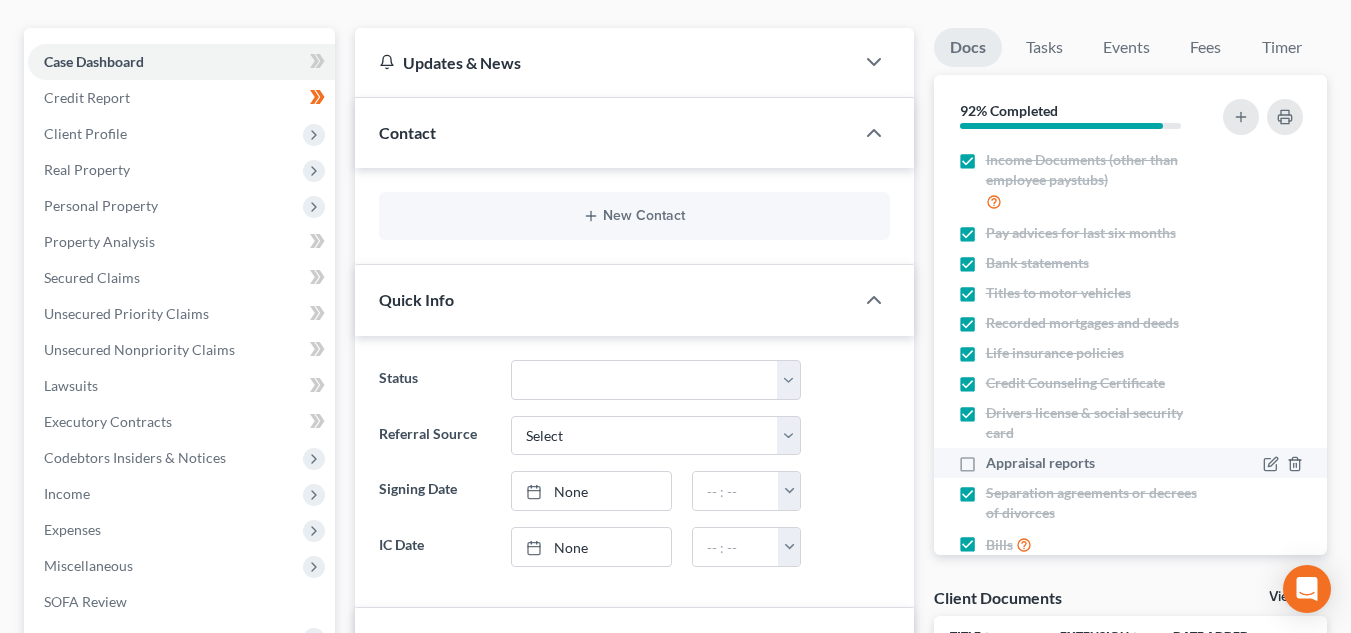 click on "Appraisal reports" at bounding box center (1040, 463) 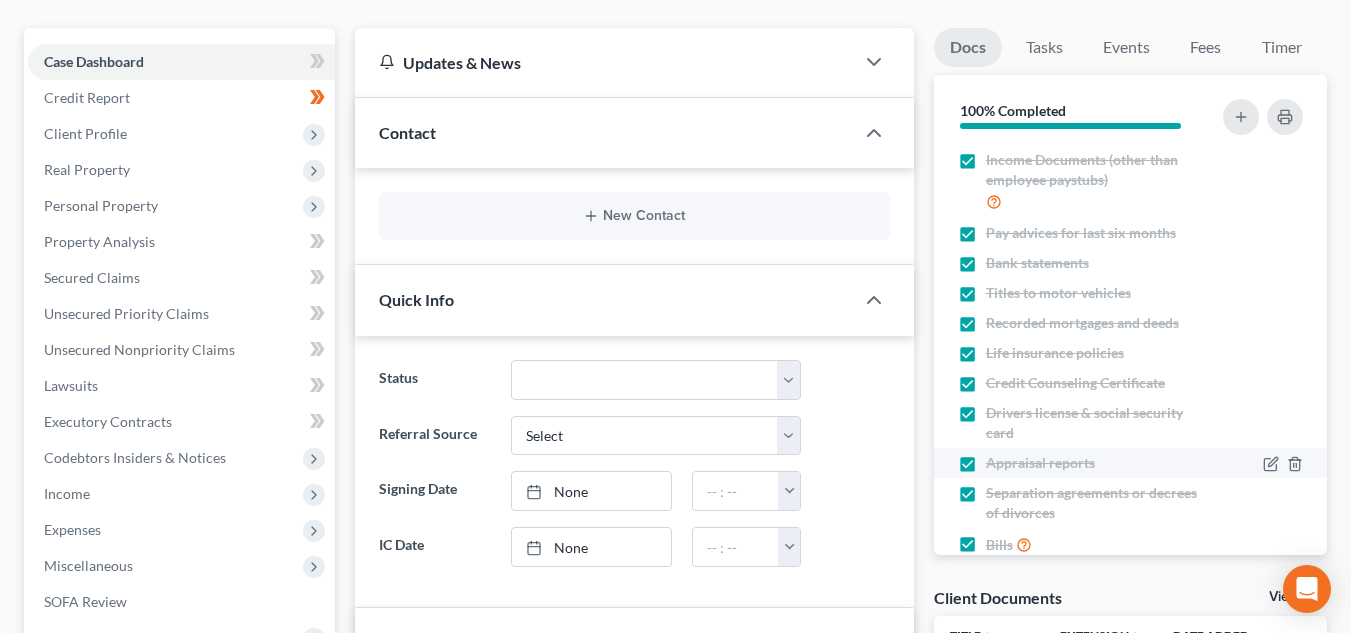 click on "Appraisal reports" at bounding box center [1085, 463] 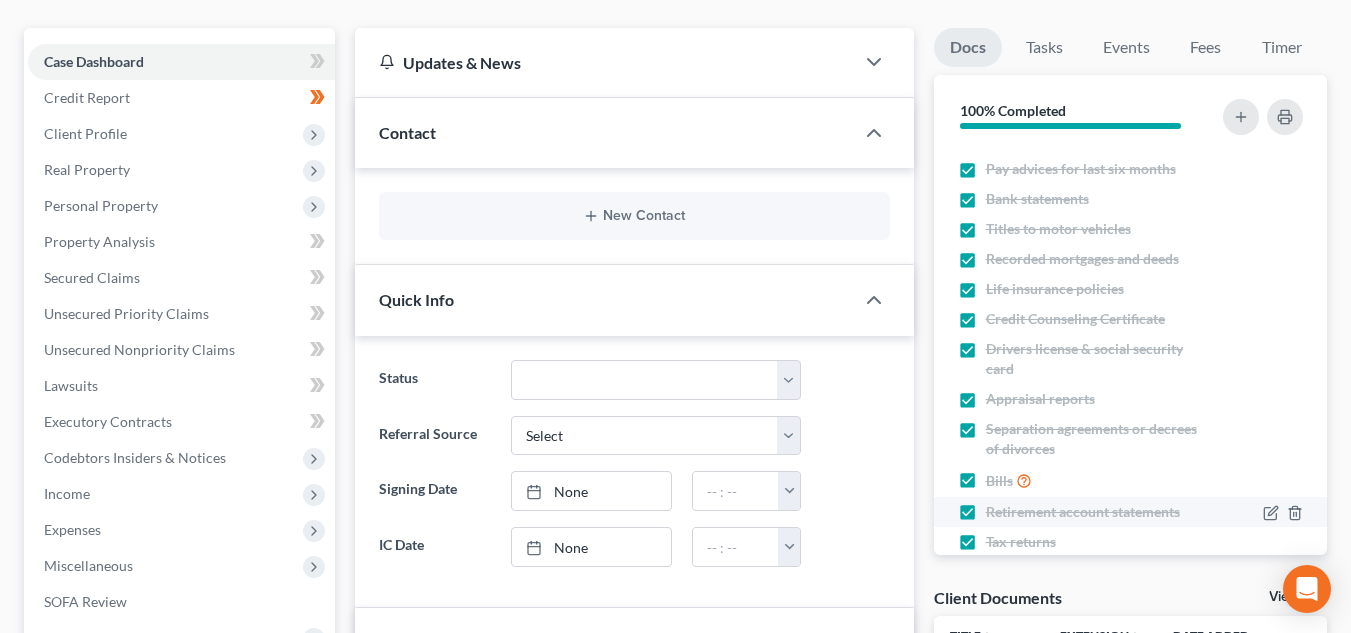 scroll, scrollTop: 98, scrollLeft: 0, axis: vertical 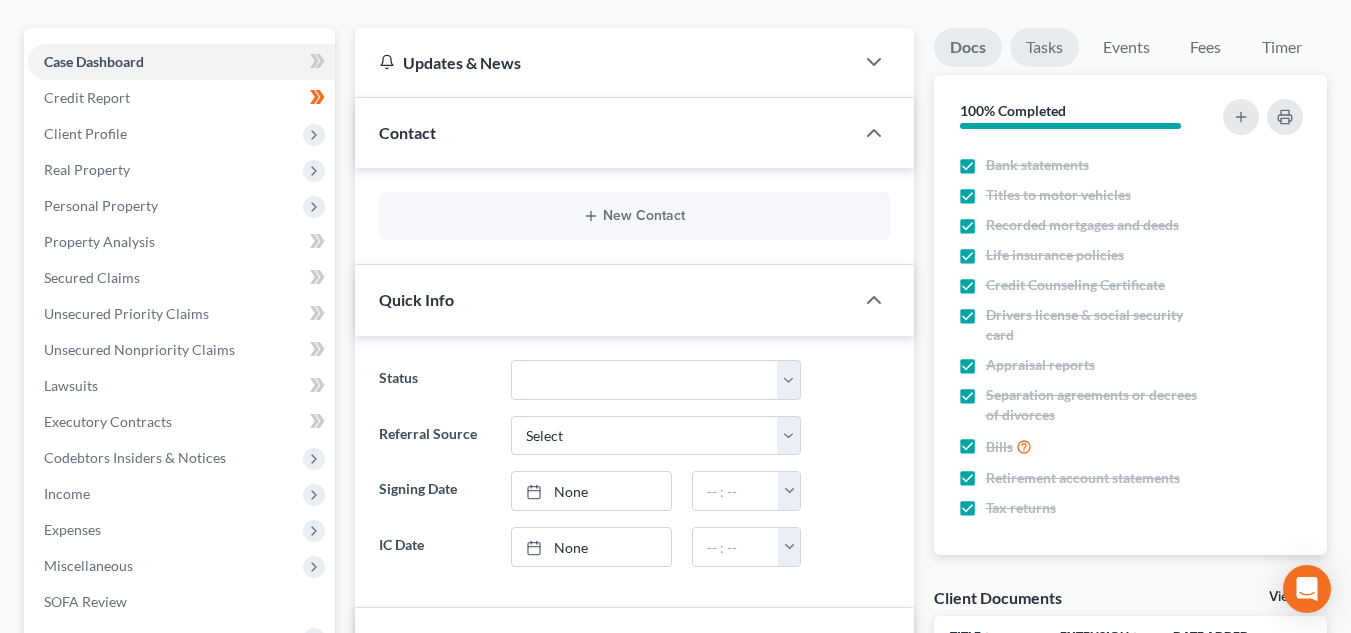 click on "Tasks" at bounding box center [1044, 47] 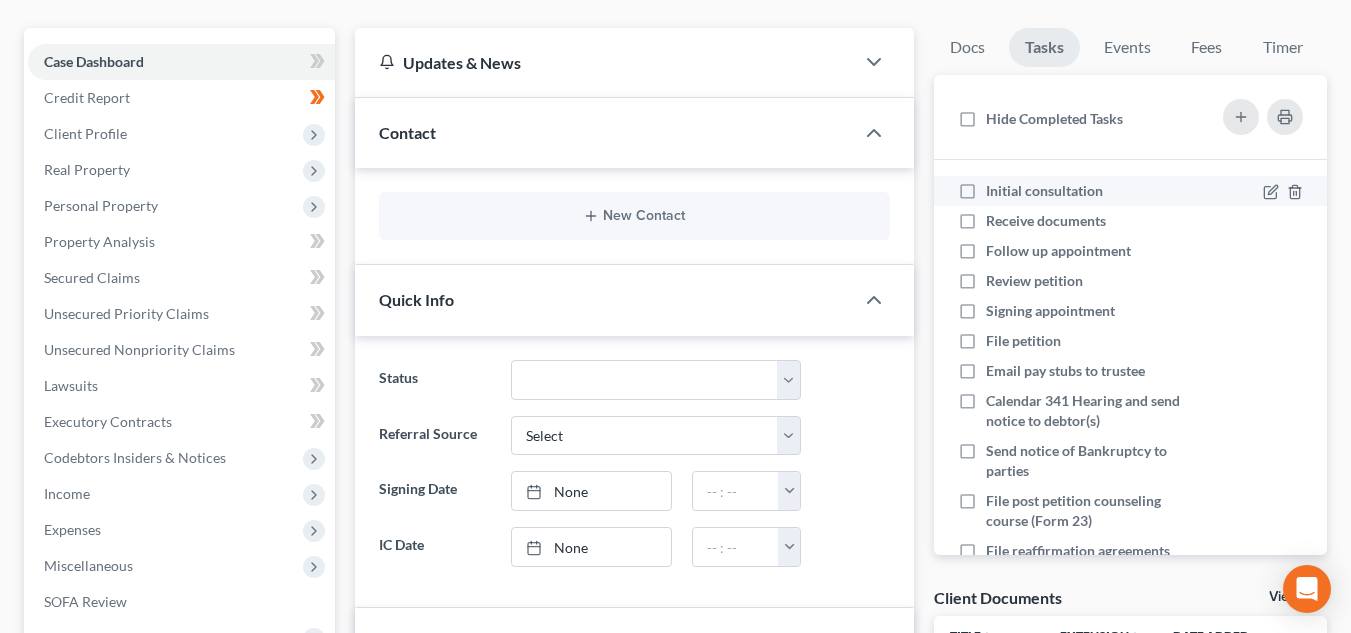 click on "Initial consultation" at bounding box center (1044, 190) 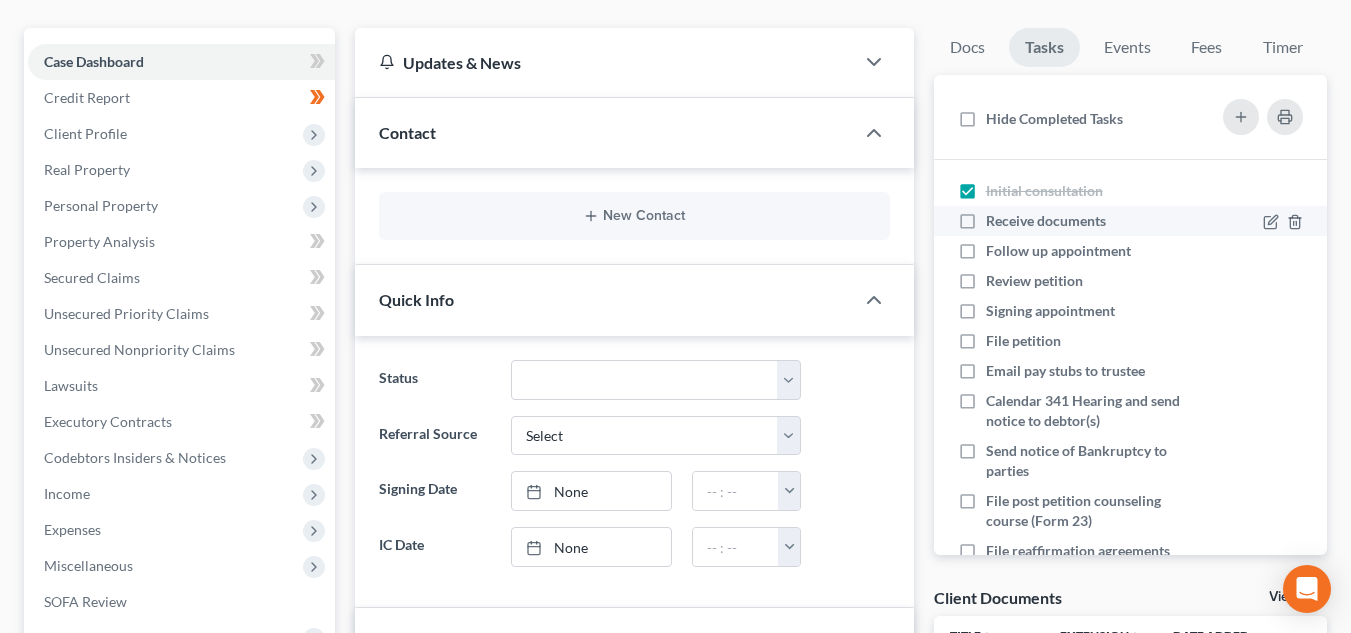 click on "Receive documents" at bounding box center (1046, 220) 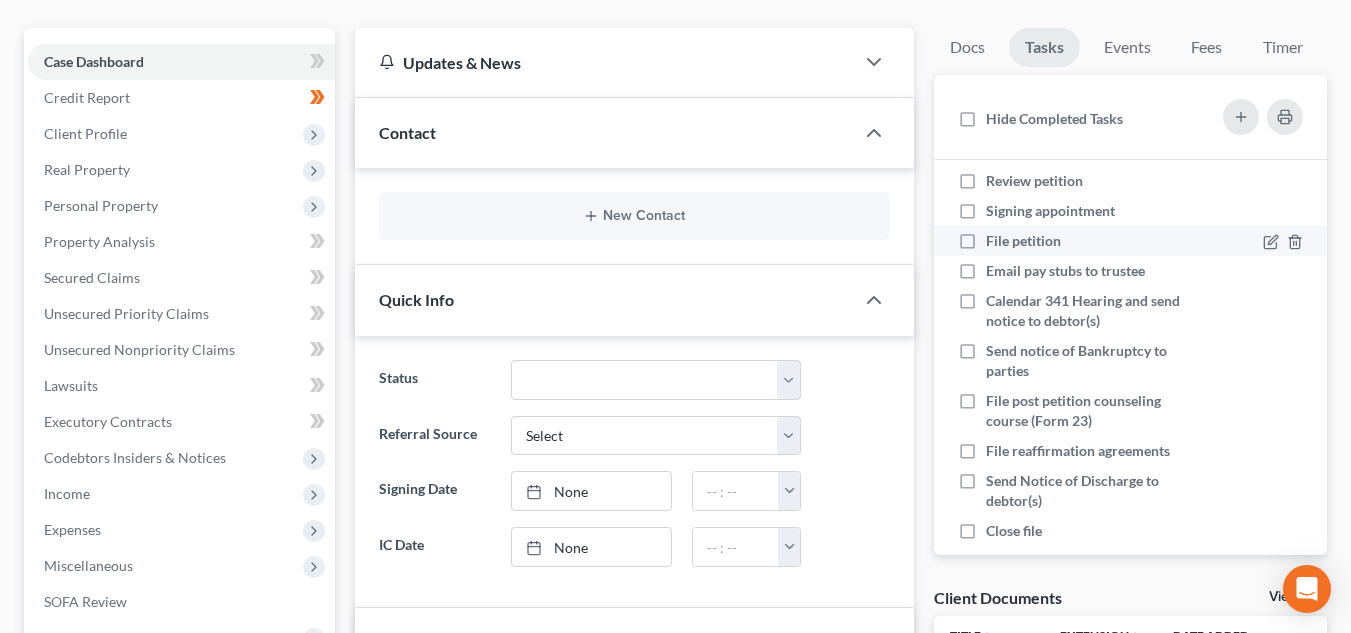 scroll, scrollTop: 0, scrollLeft: 0, axis: both 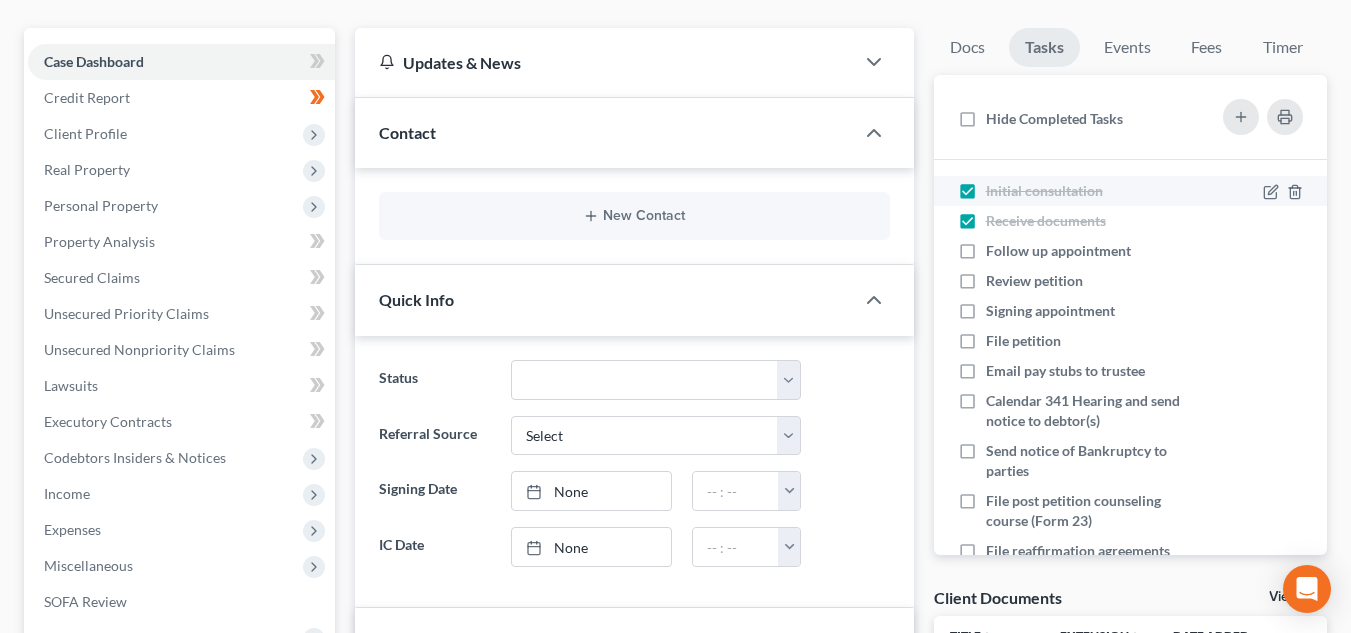 click on "Initial consultation" at bounding box center [1044, 190] 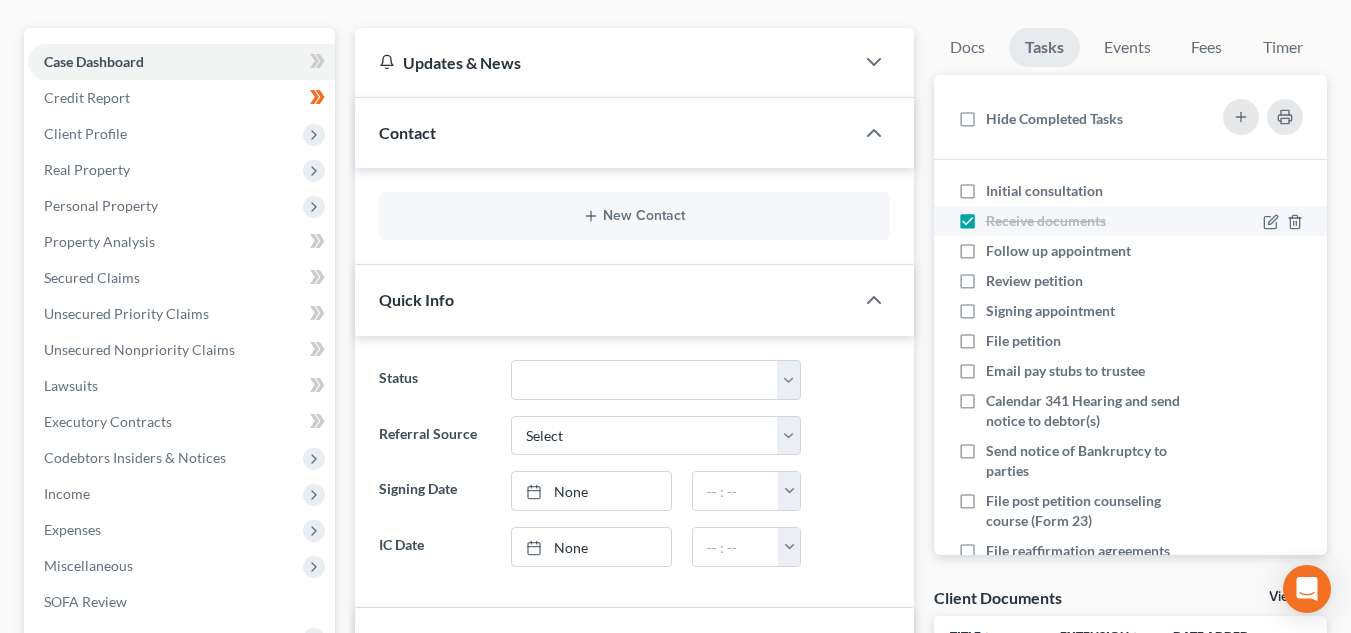 click on "Receive documents" at bounding box center (1046, 220) 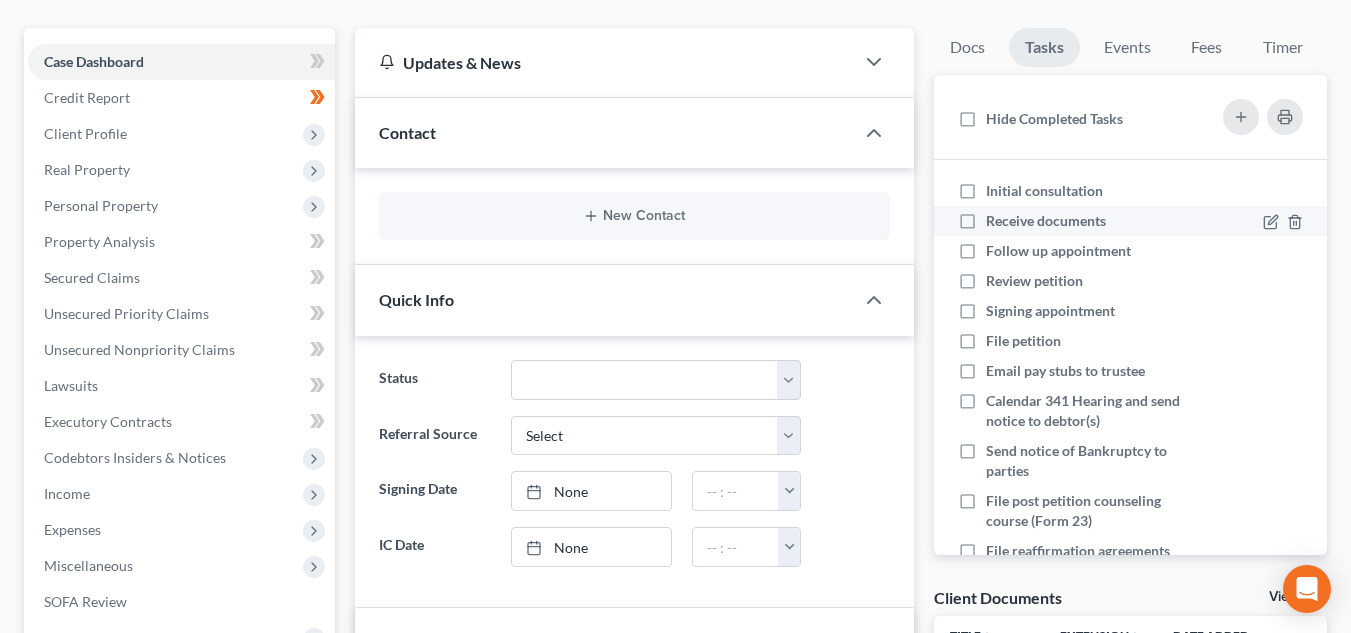 click on "Receive documents" at bounding box center [1046, 220] 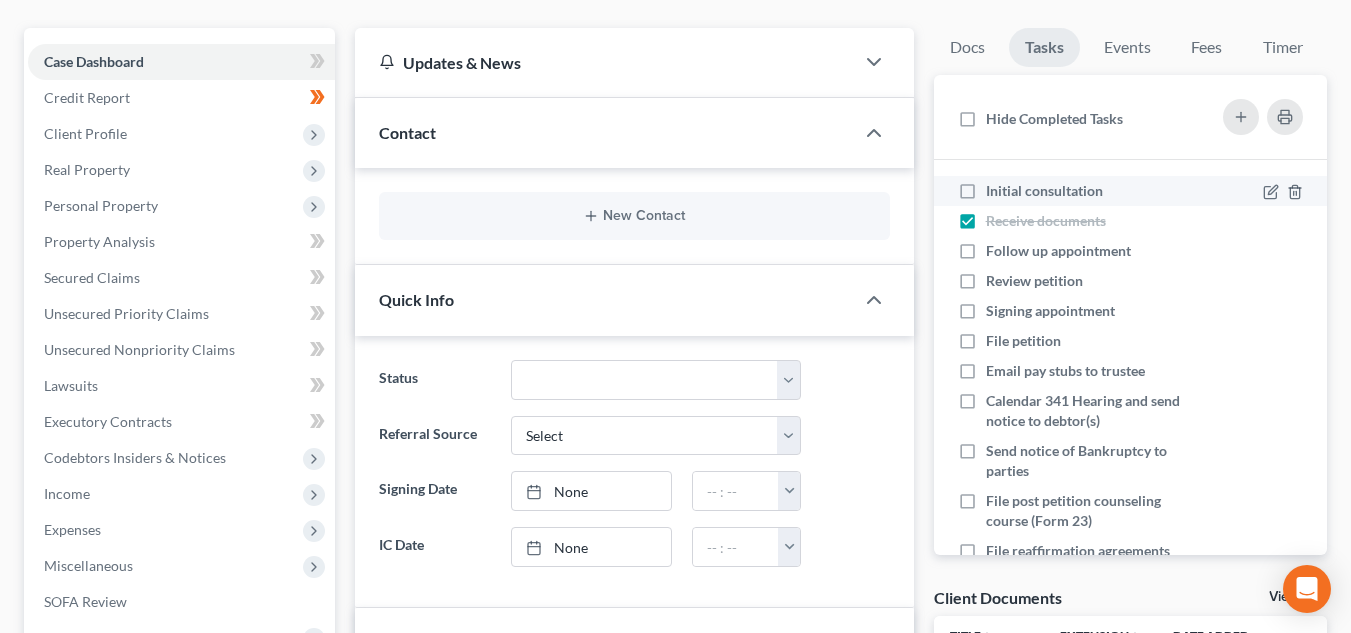 click on "Initial consultation" at bounding box center (1044, 190) 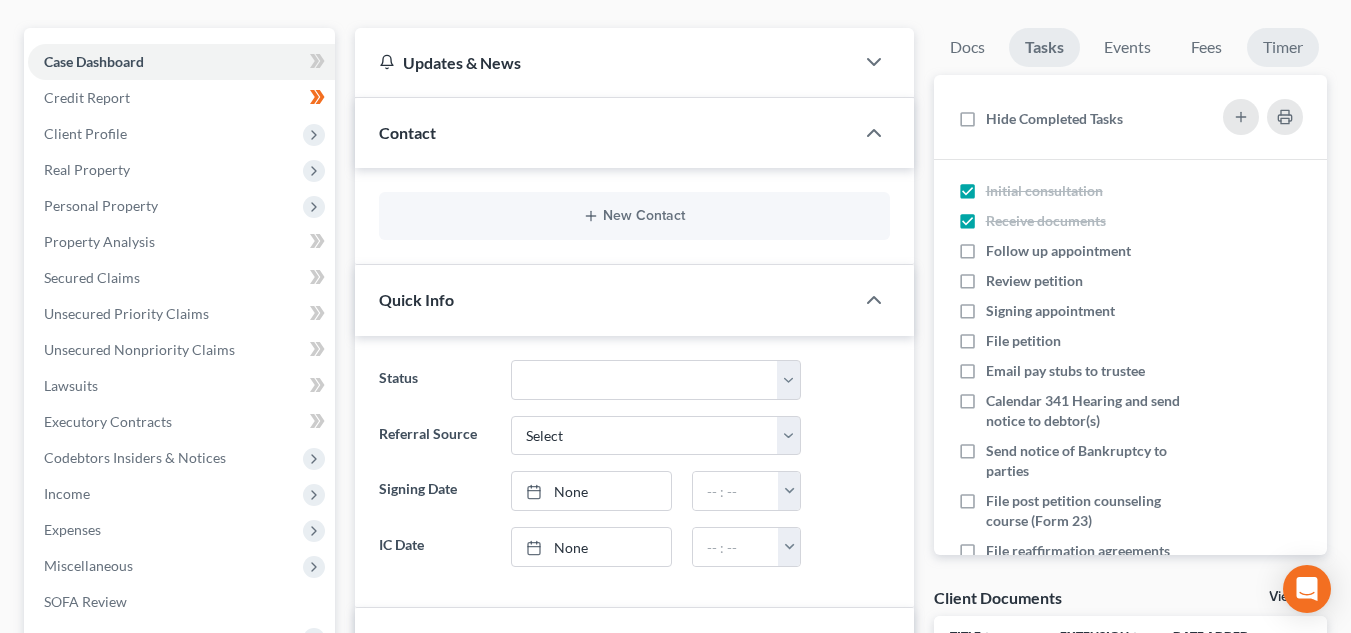 click on "Timer" at bounding box center [1283, 47] 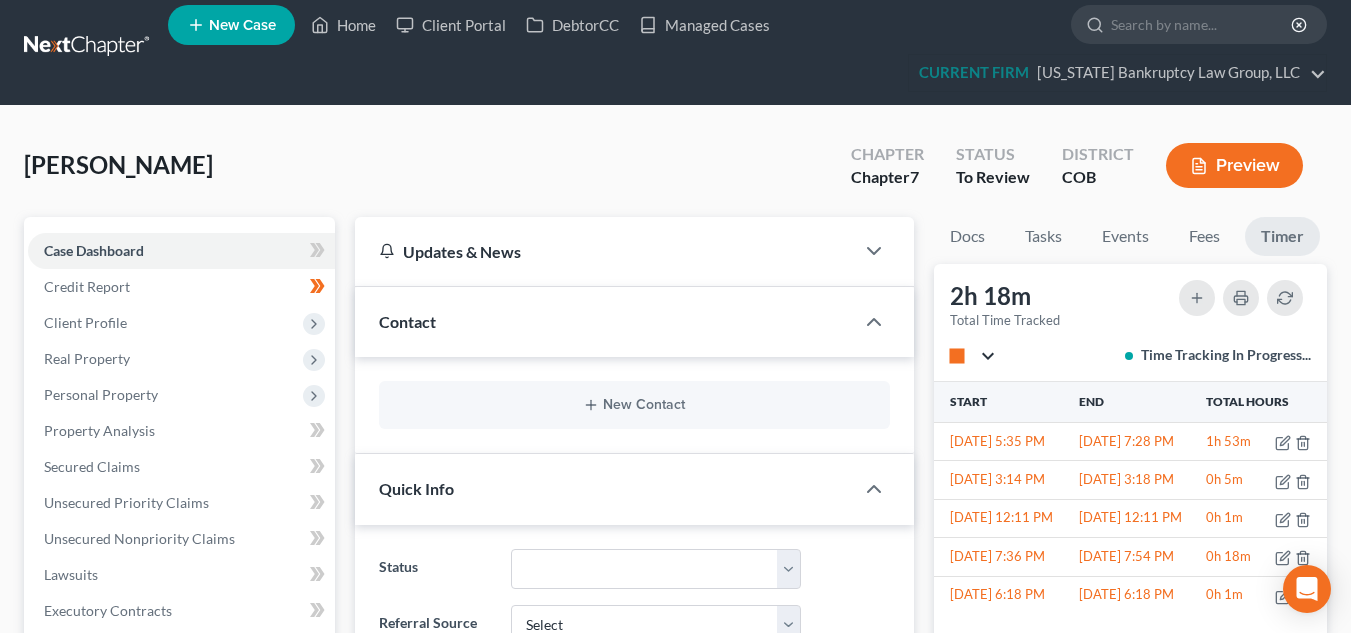 scroll, scrollTop: 0, scrollLeft: 0, axis: both 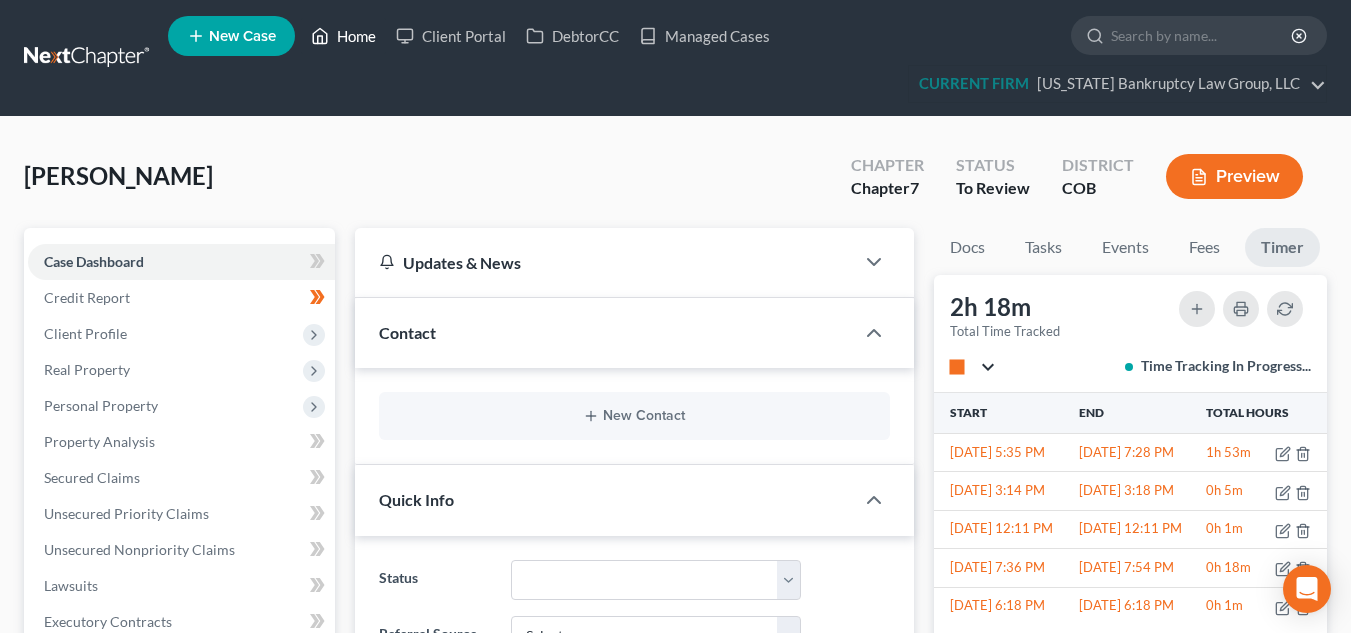 click on "Home" at bounding box center (343, 36) 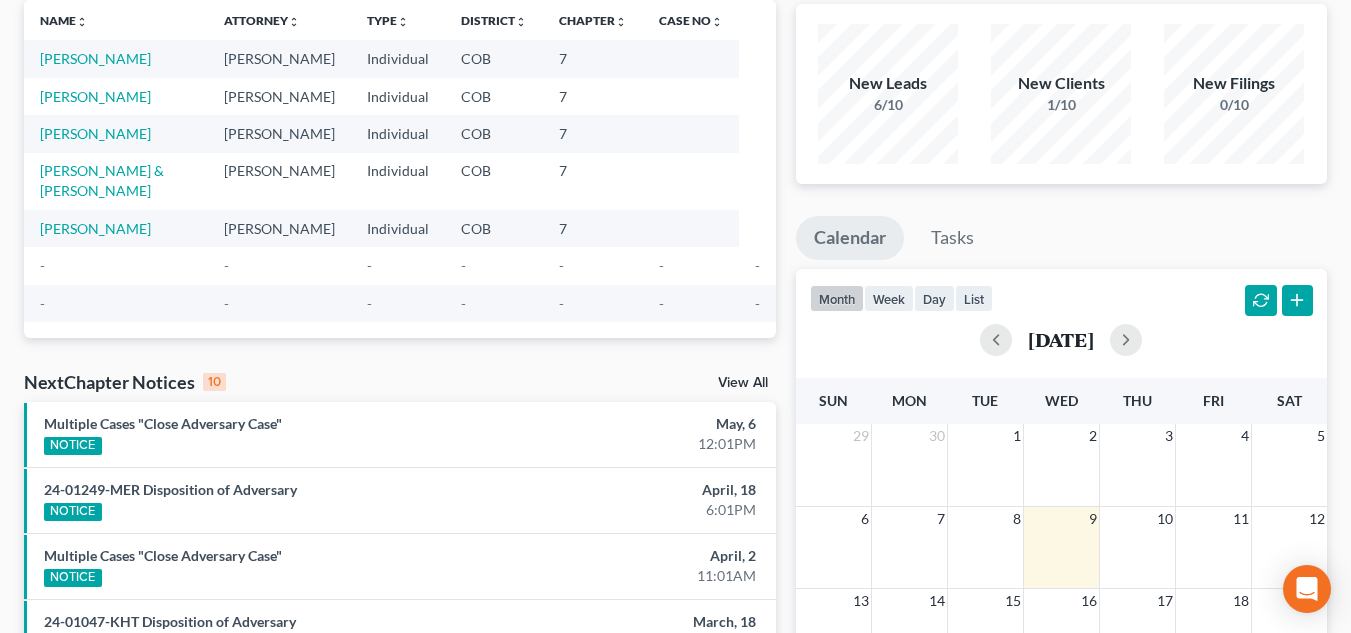 scroll, scrollTop: 80, scrollLeft: 0, axis: vertical 